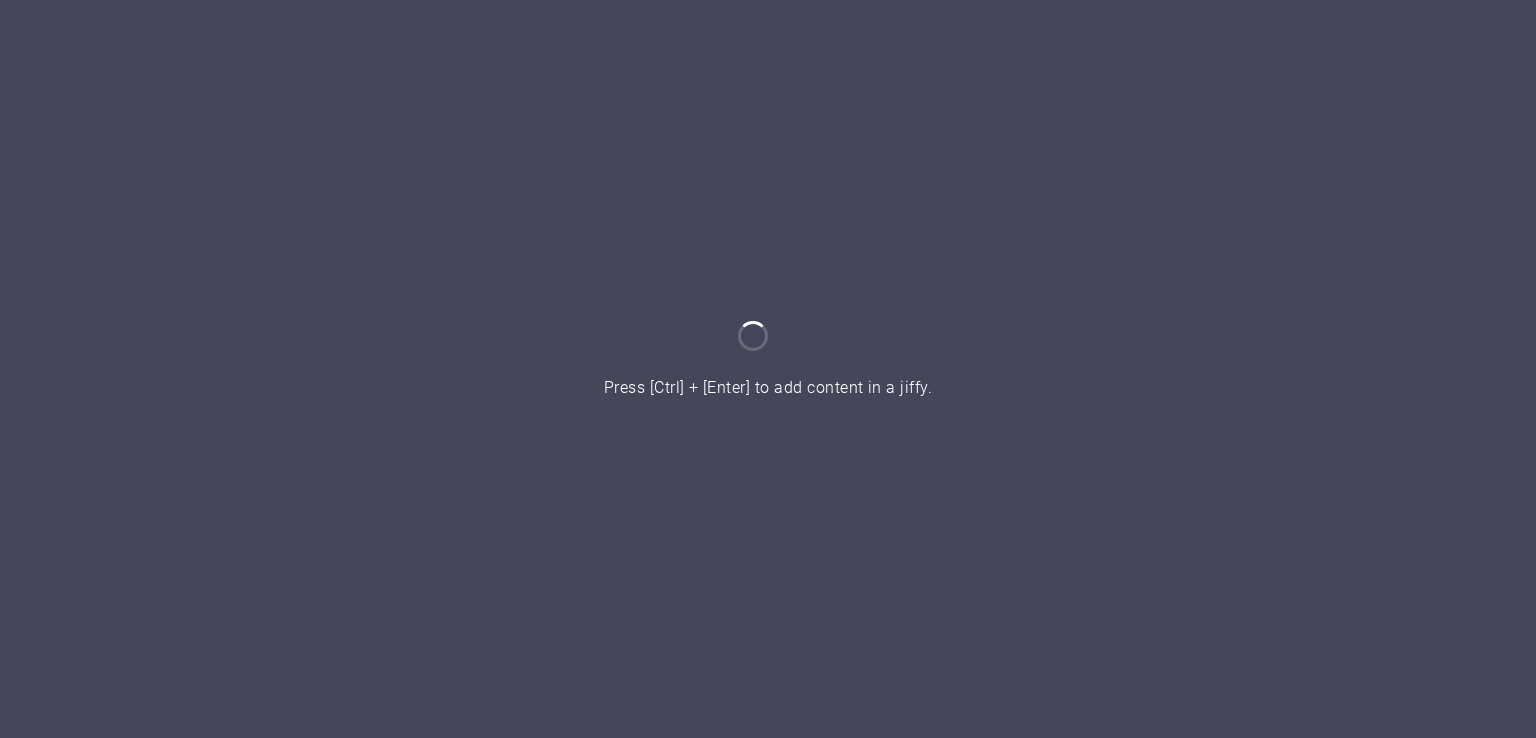 scroll, scrollTop: 0, scrollLeft: 0, axis: both 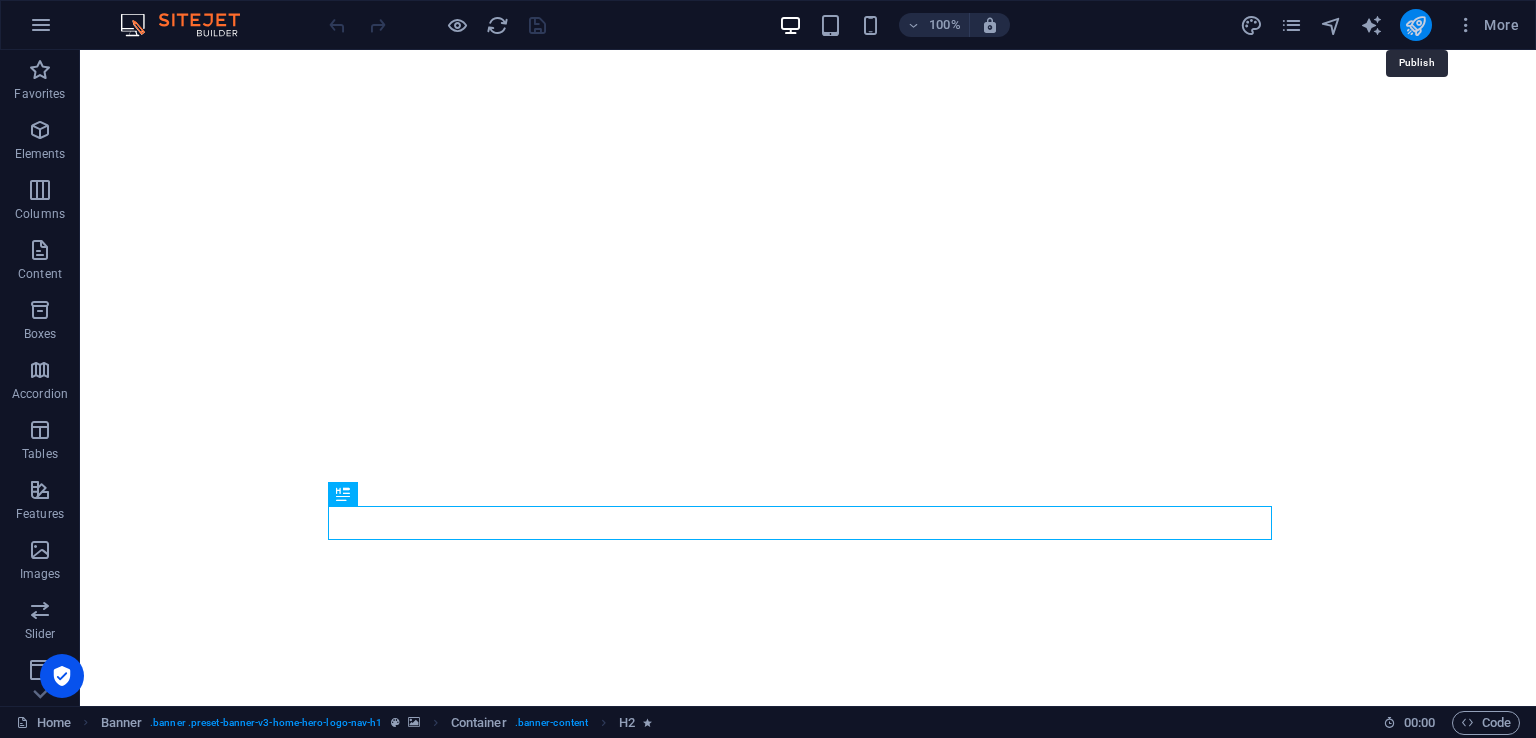 click at bounding box center (1415, 25) 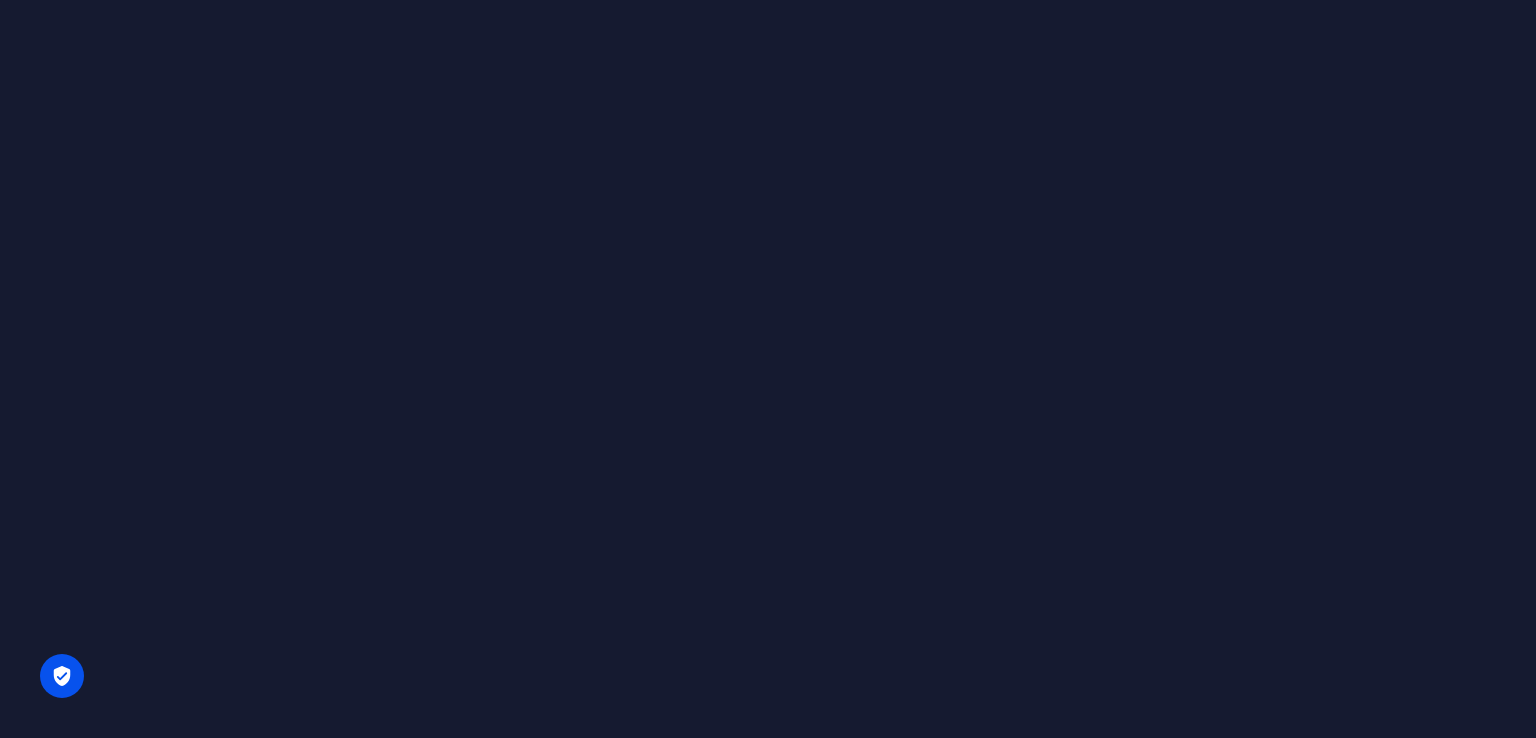 scroll, scrollTop: 0, scrollLeft: 0, axis: both 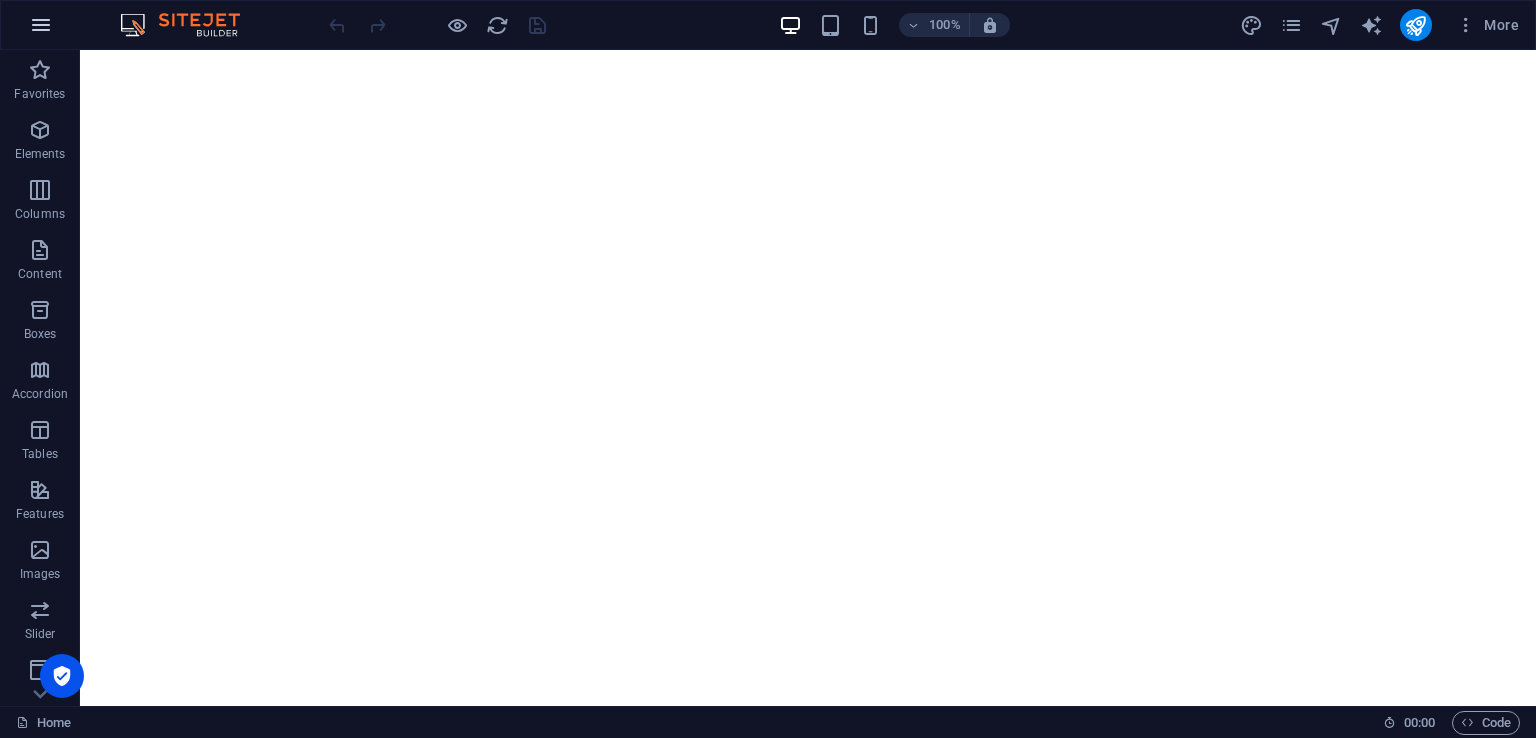 click at bounding box center (41, 25) 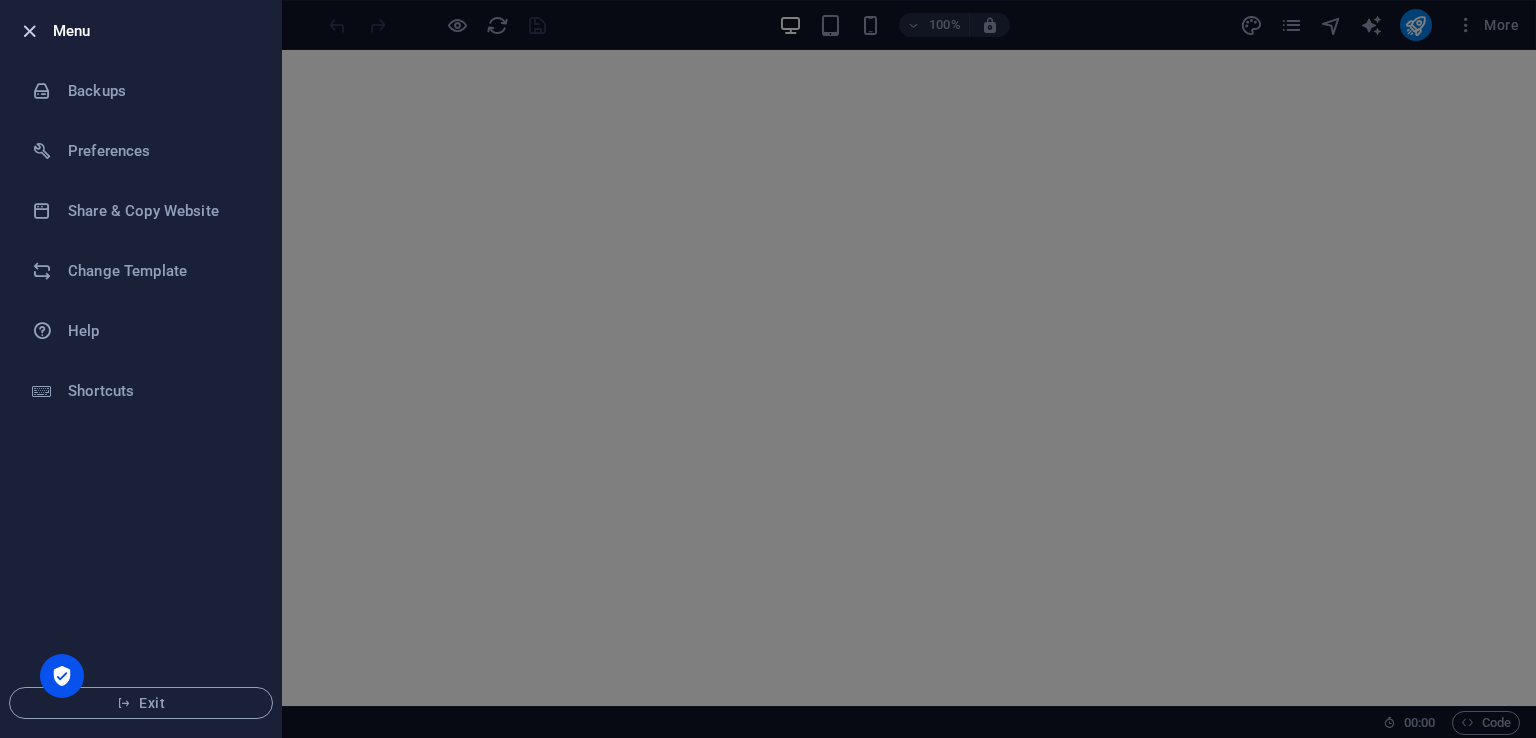 click at bounding box center (29, 31) 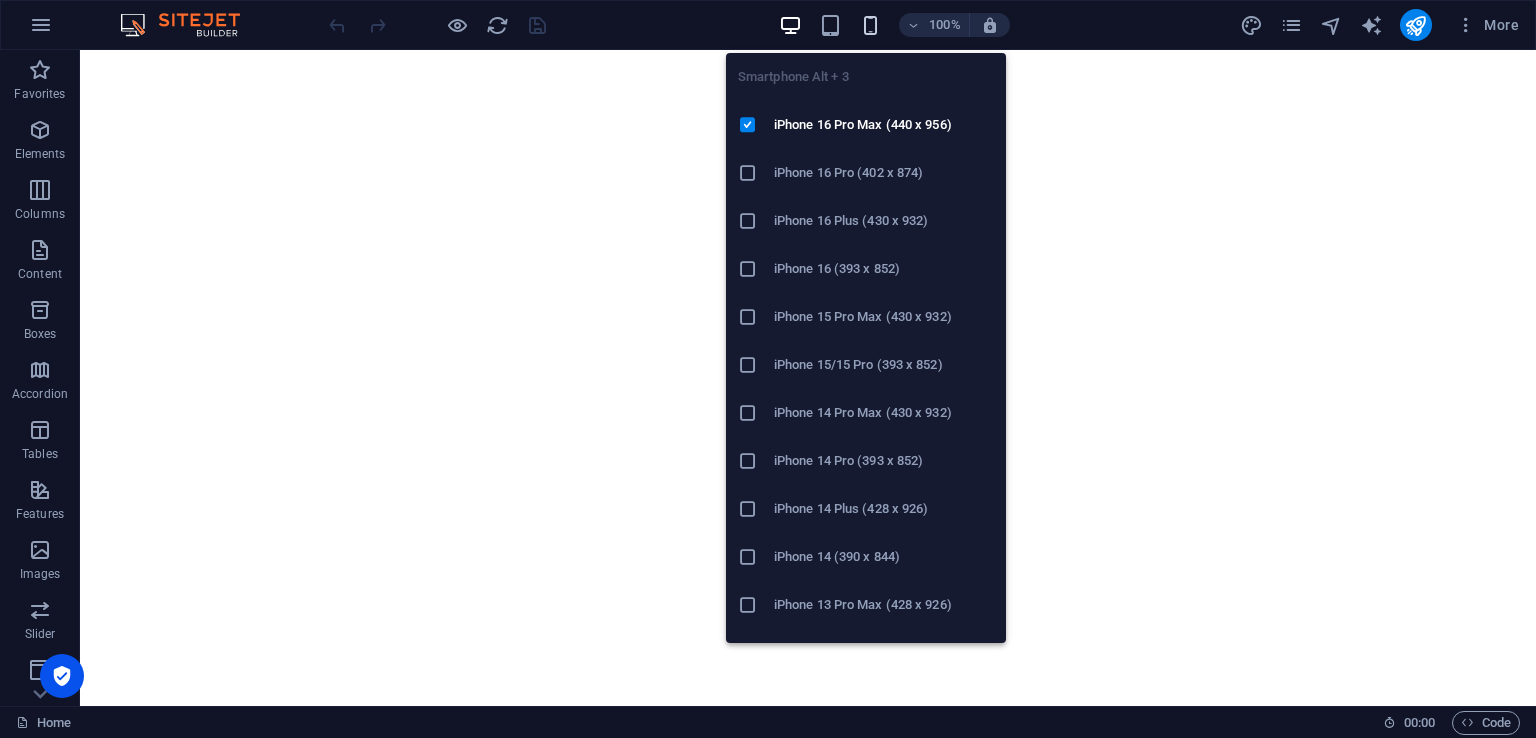 click at bounding box center [870, 25] 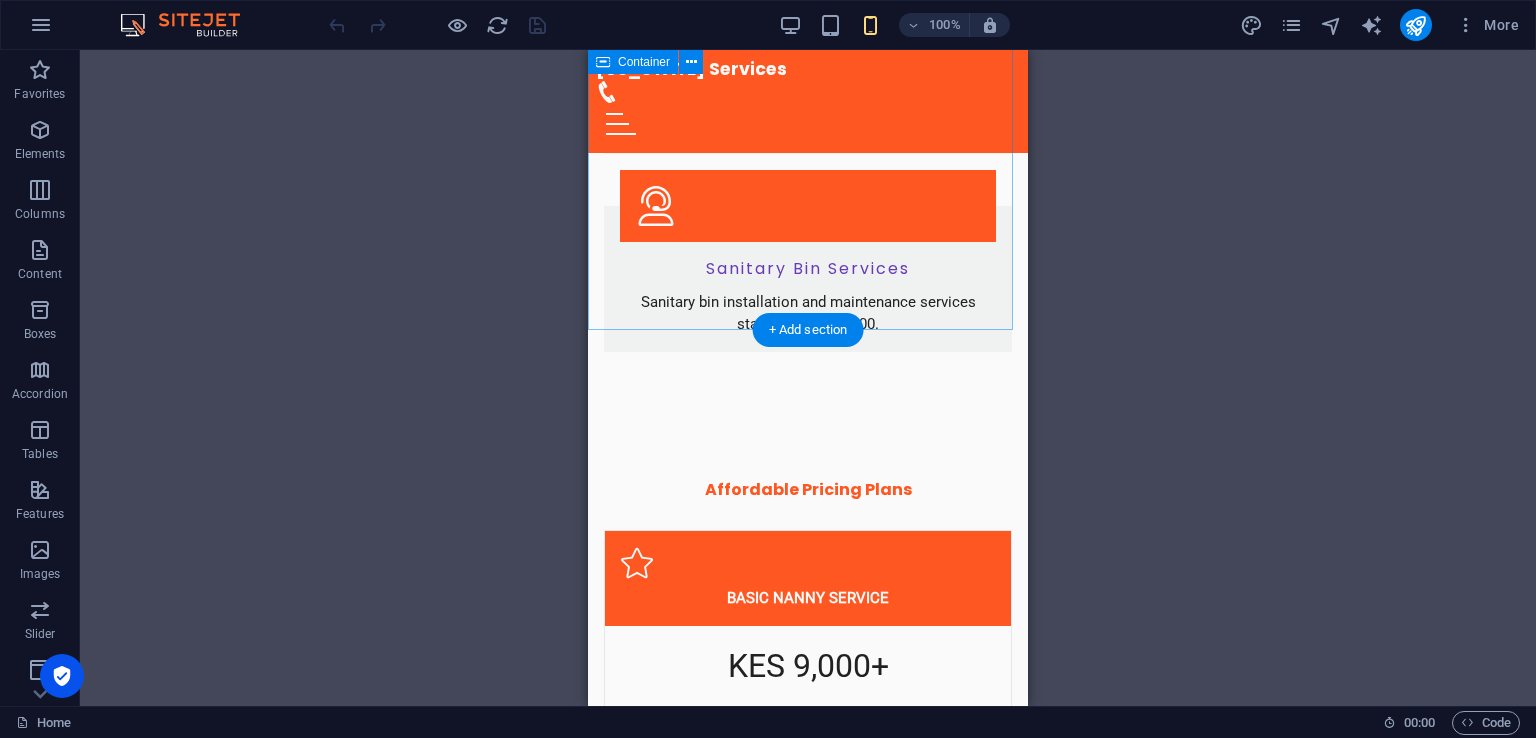 scroll, scrollTop: 2987, scrollLeft: 0, axis: vertical 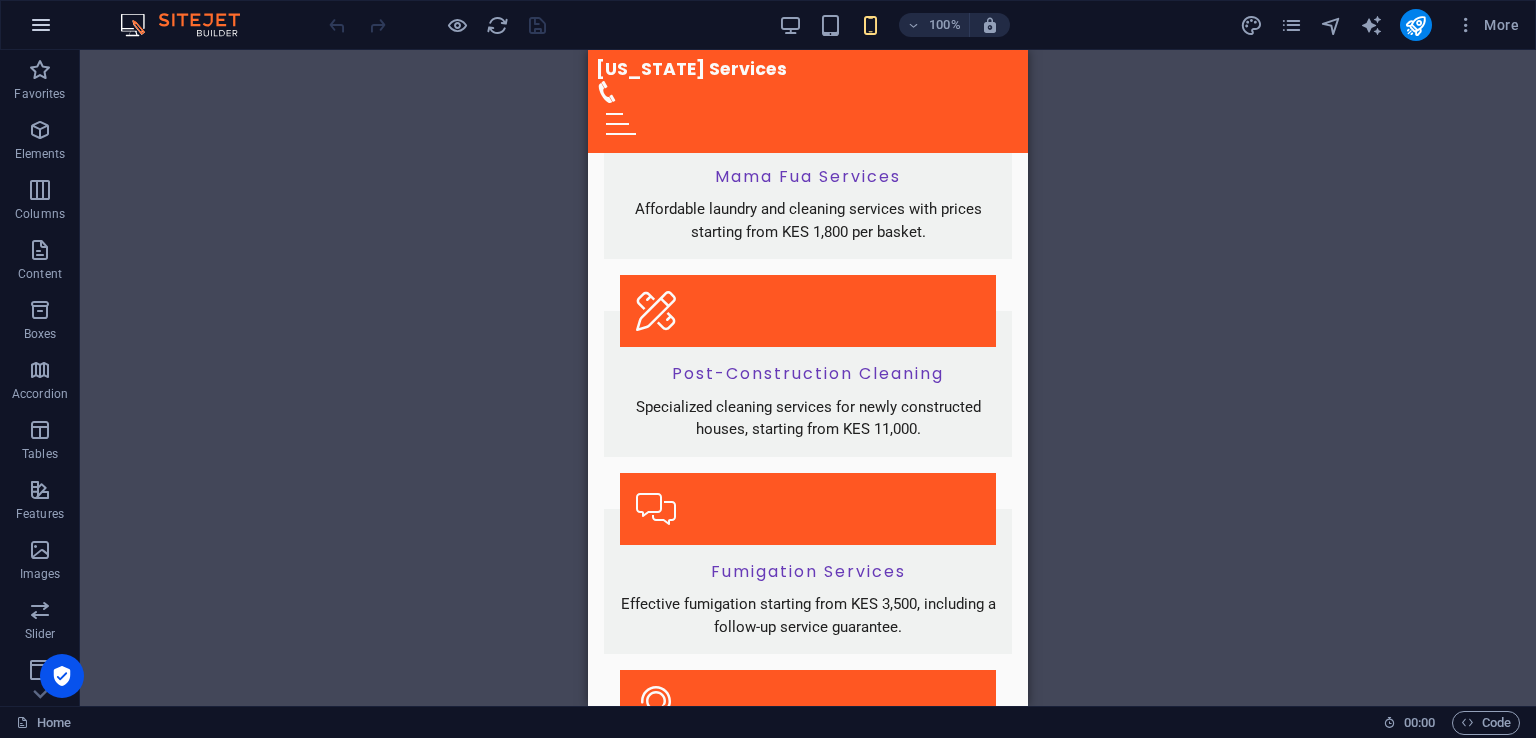 click at bounding box center (41, 25) 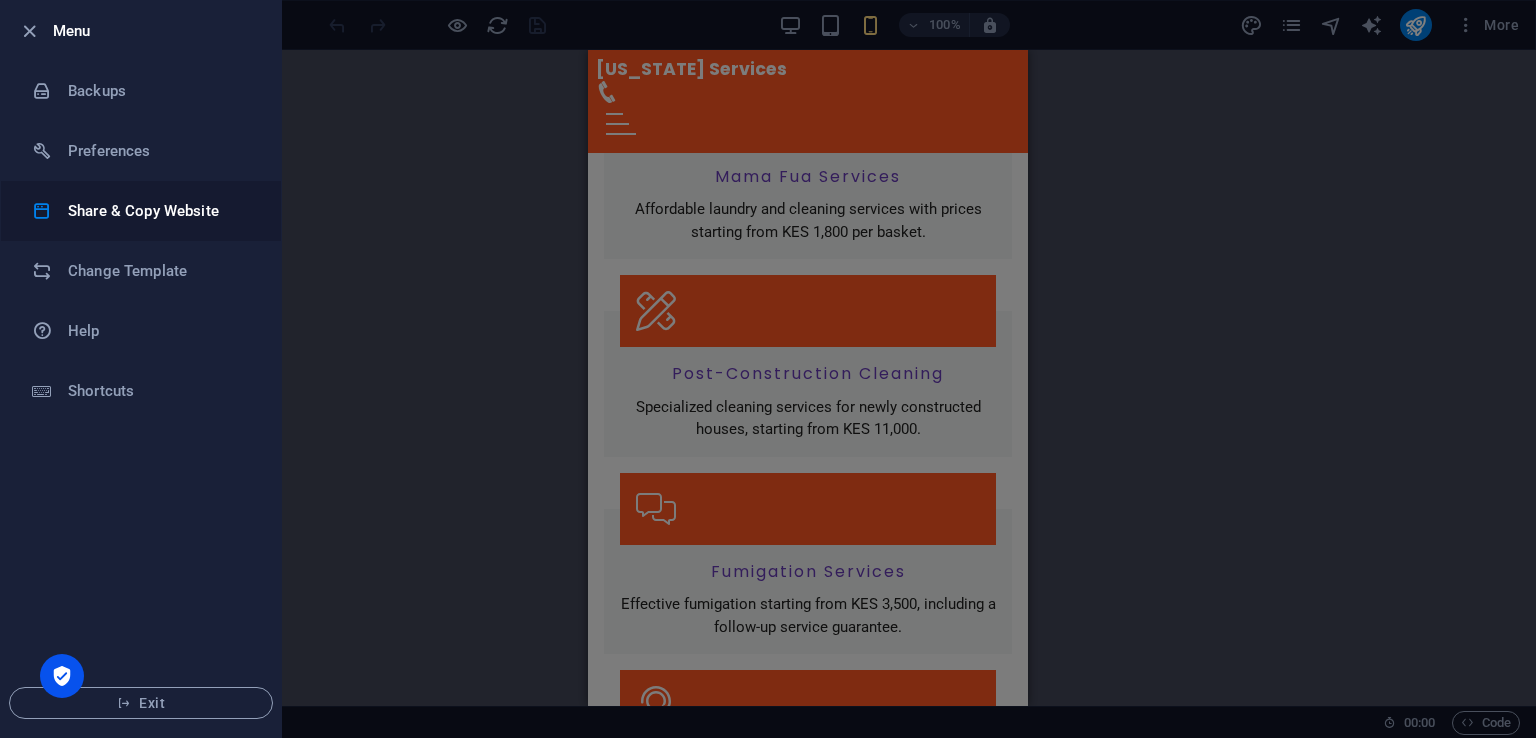 click on "Share & Copy Website" at bounding box center (160, 211) 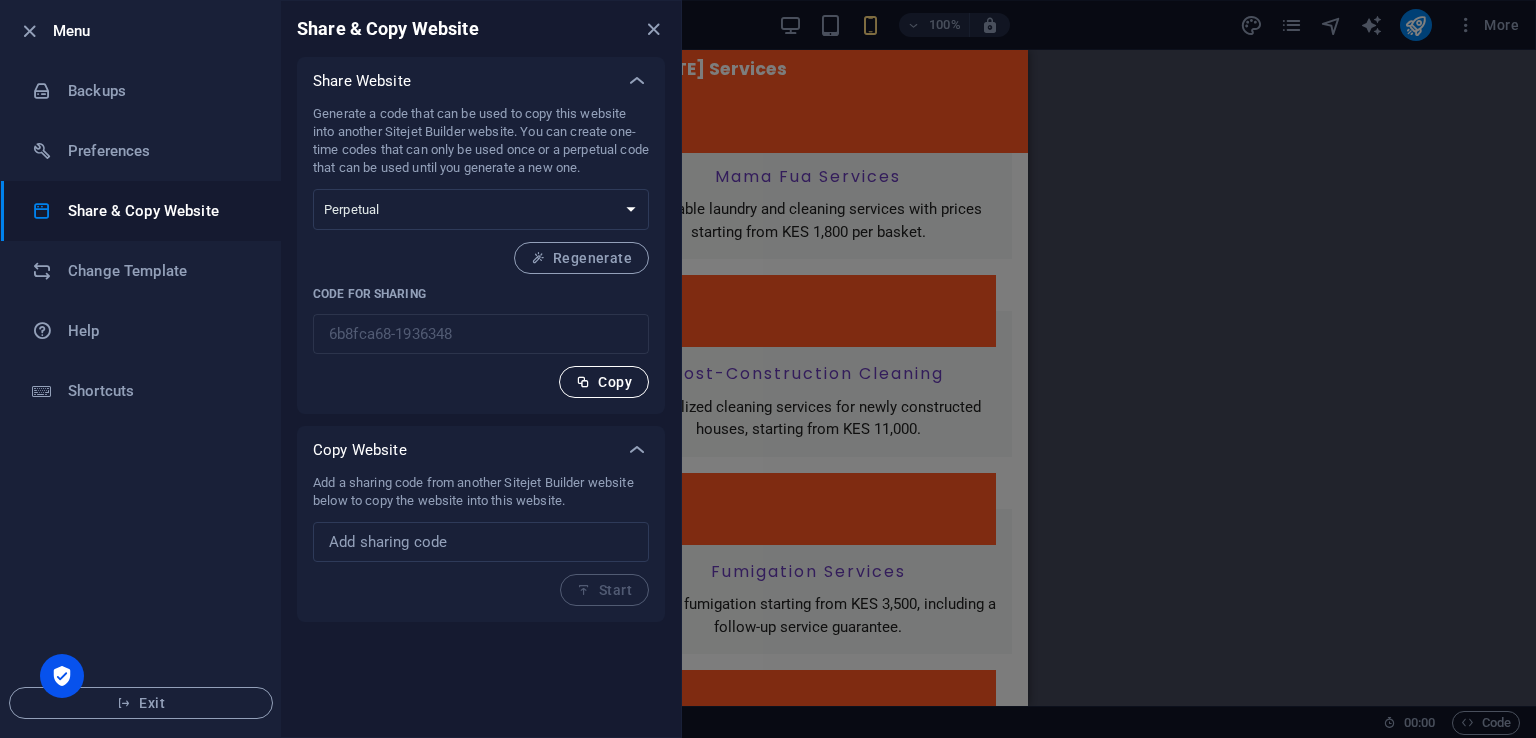 click on "Copy" at bounding box center (604, 382) 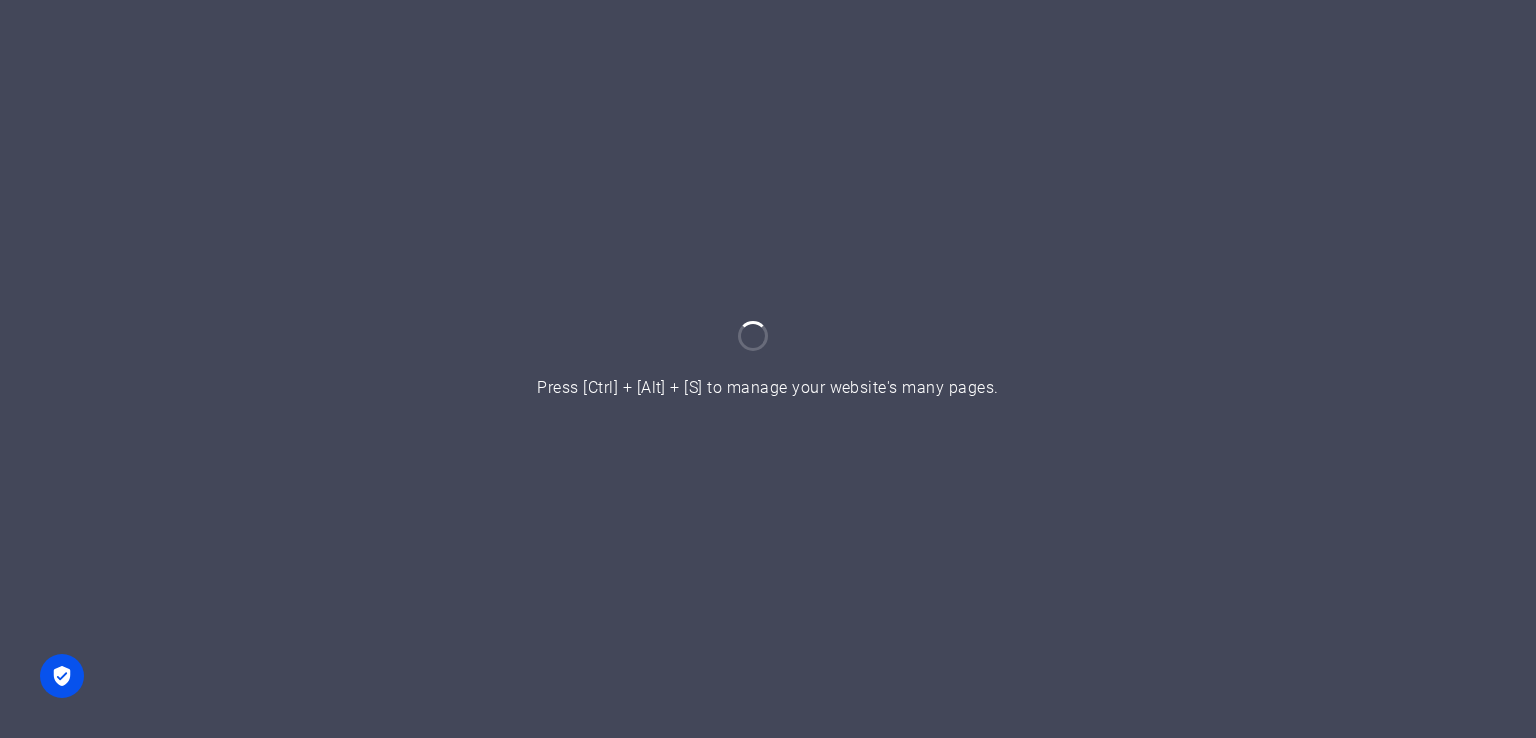 scroll, scrollTop: 0, scrollLeft: 0, axis: both 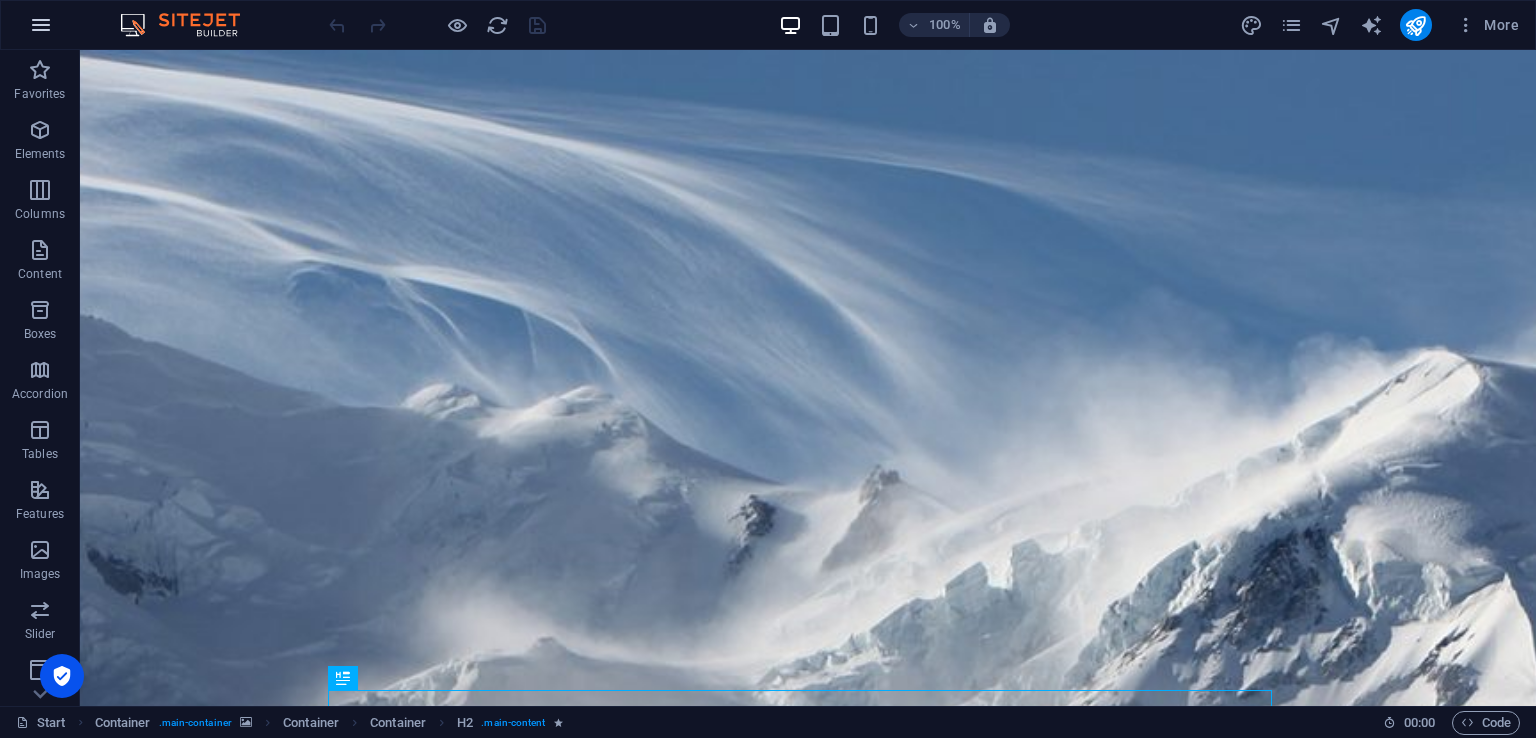 click at bounding box center [41, 25] 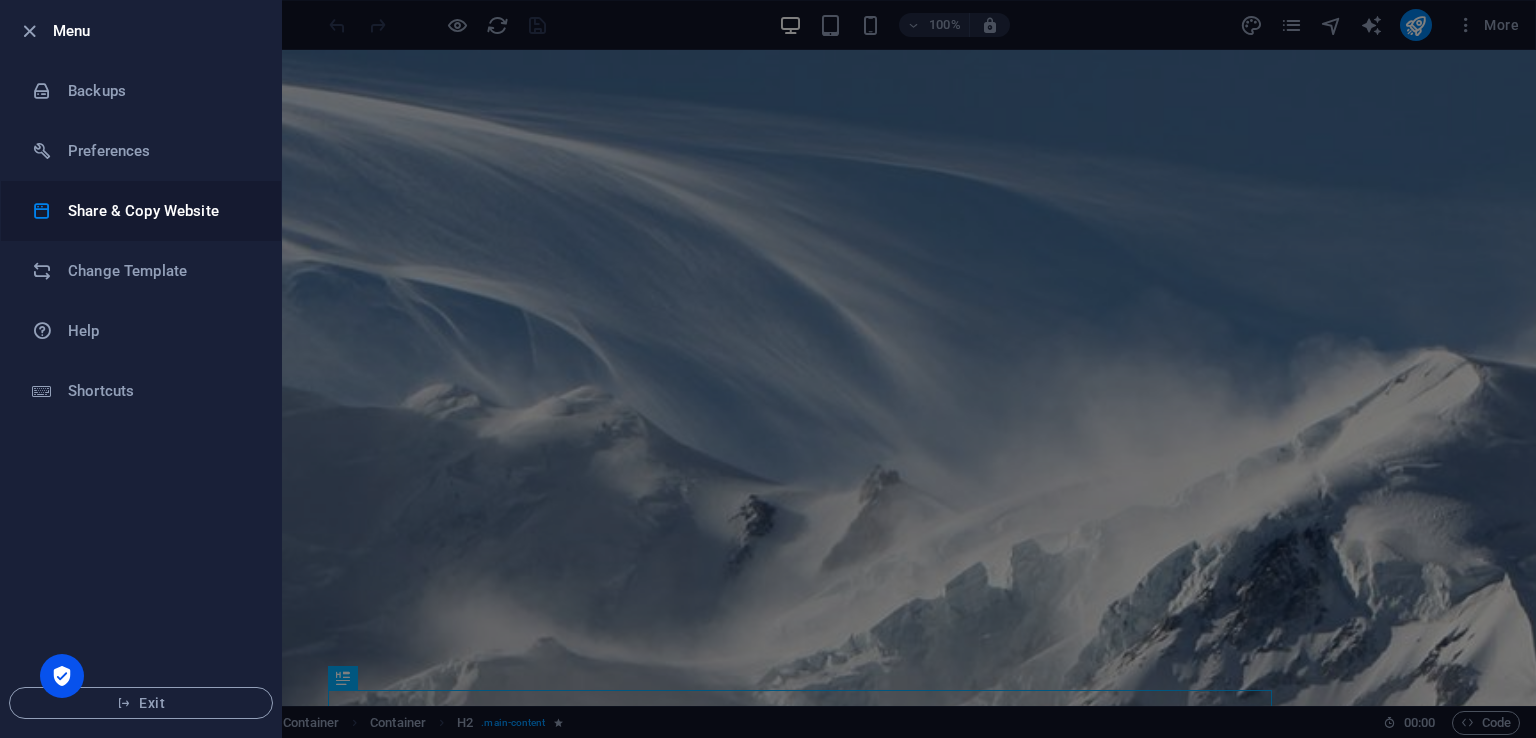 click on "Share & Copy Website" at bounding box center [160, 211] 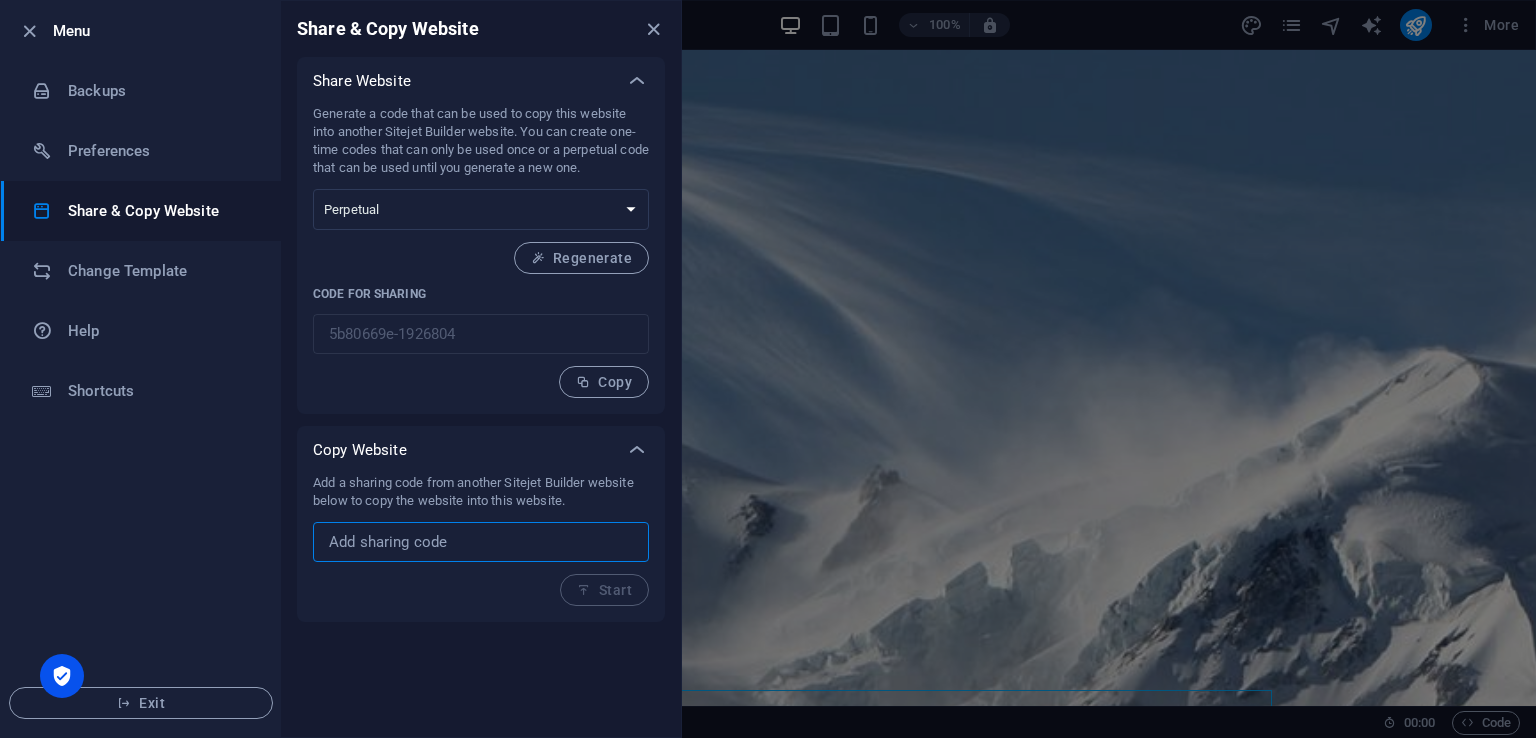 click at bounding box center [481, 542] 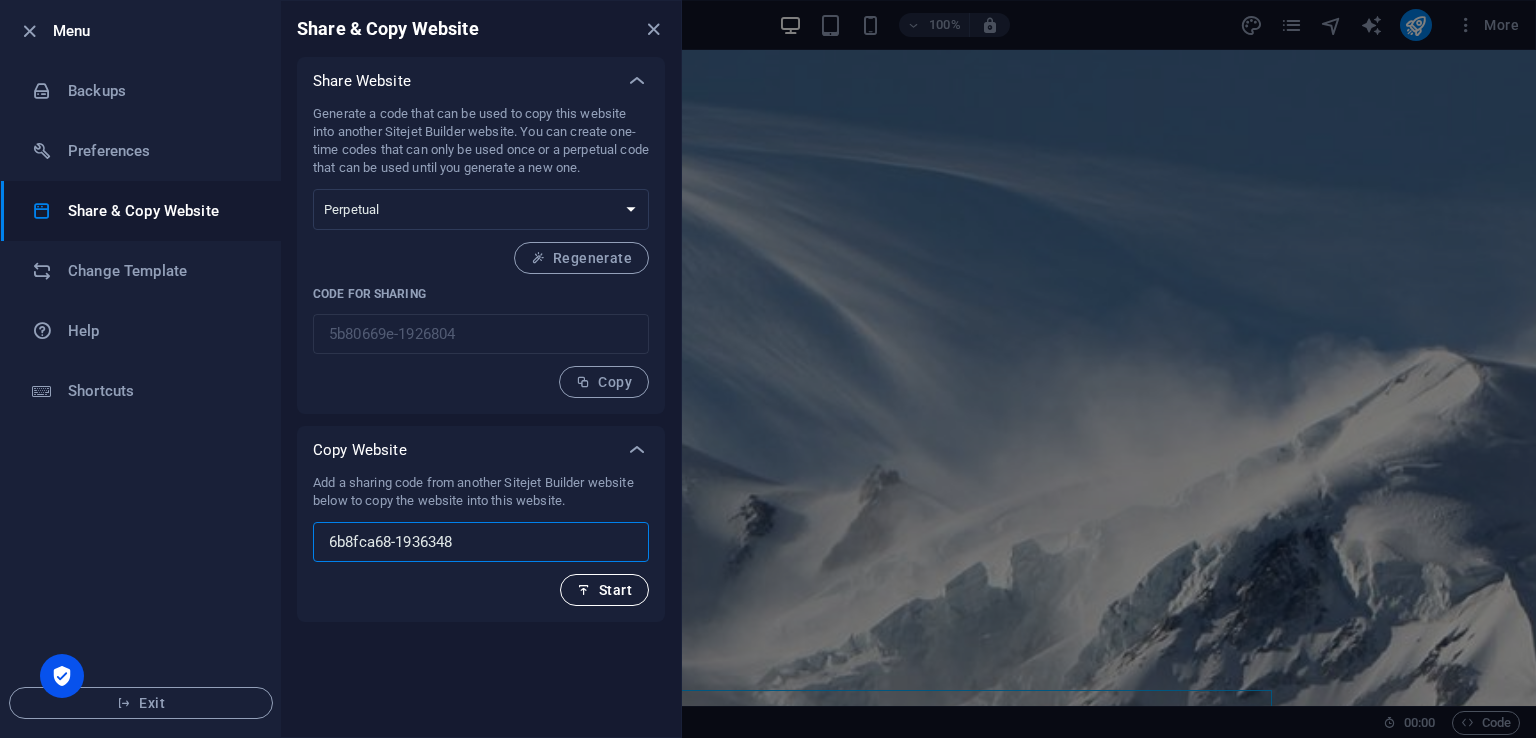 type on "6b8fca68-1936348" 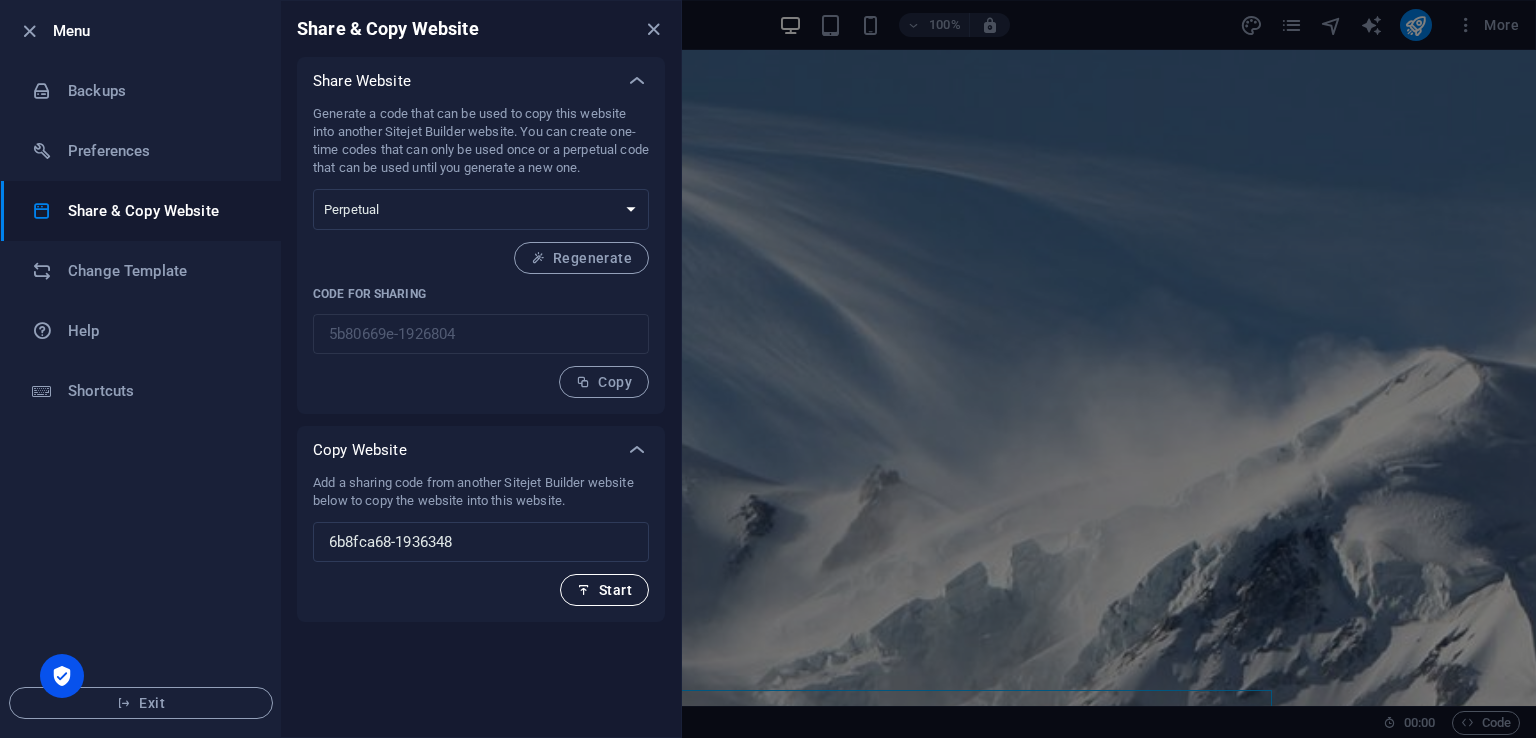 click on "Start" at bounding box center [604, 590] 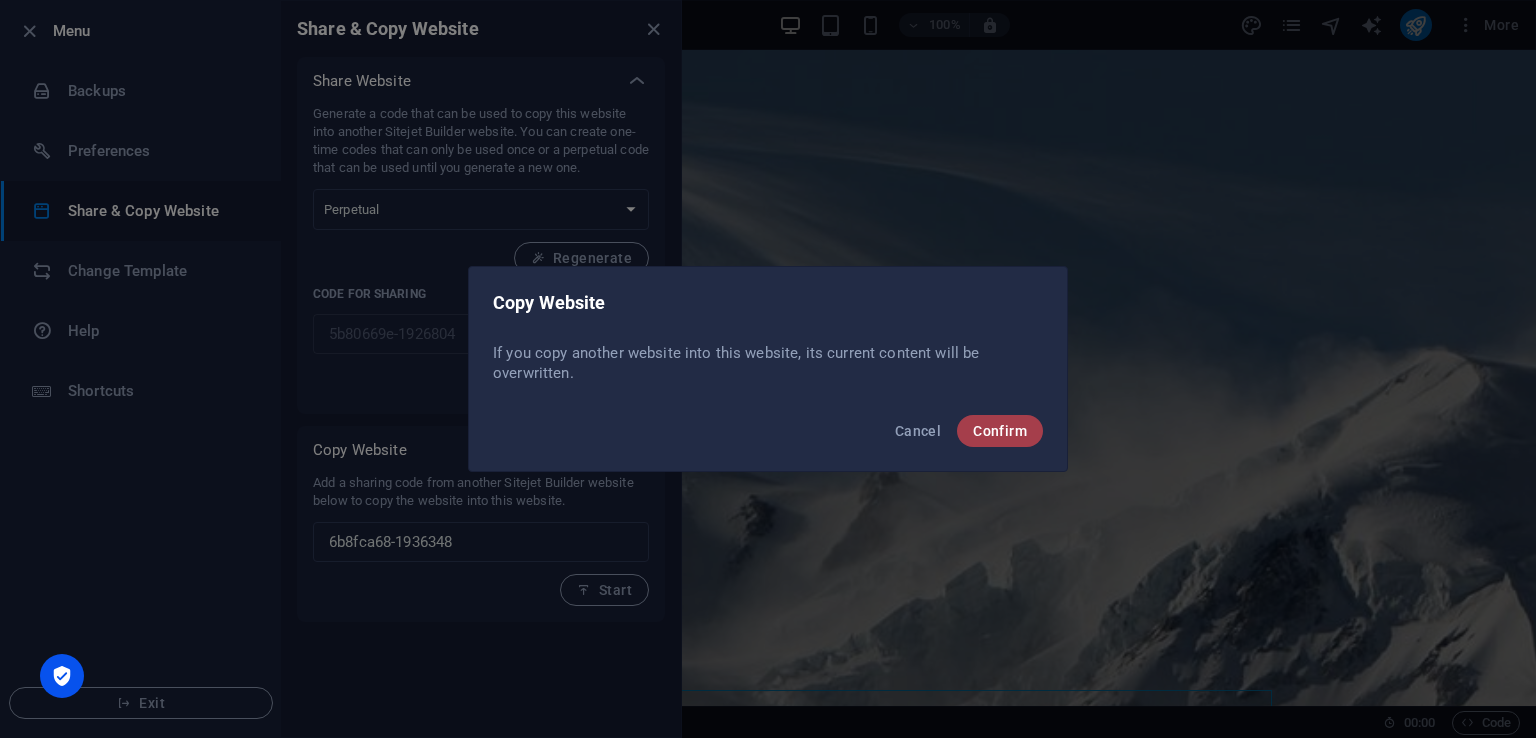 click on "Confirm" at bounding box center (1000, 431) 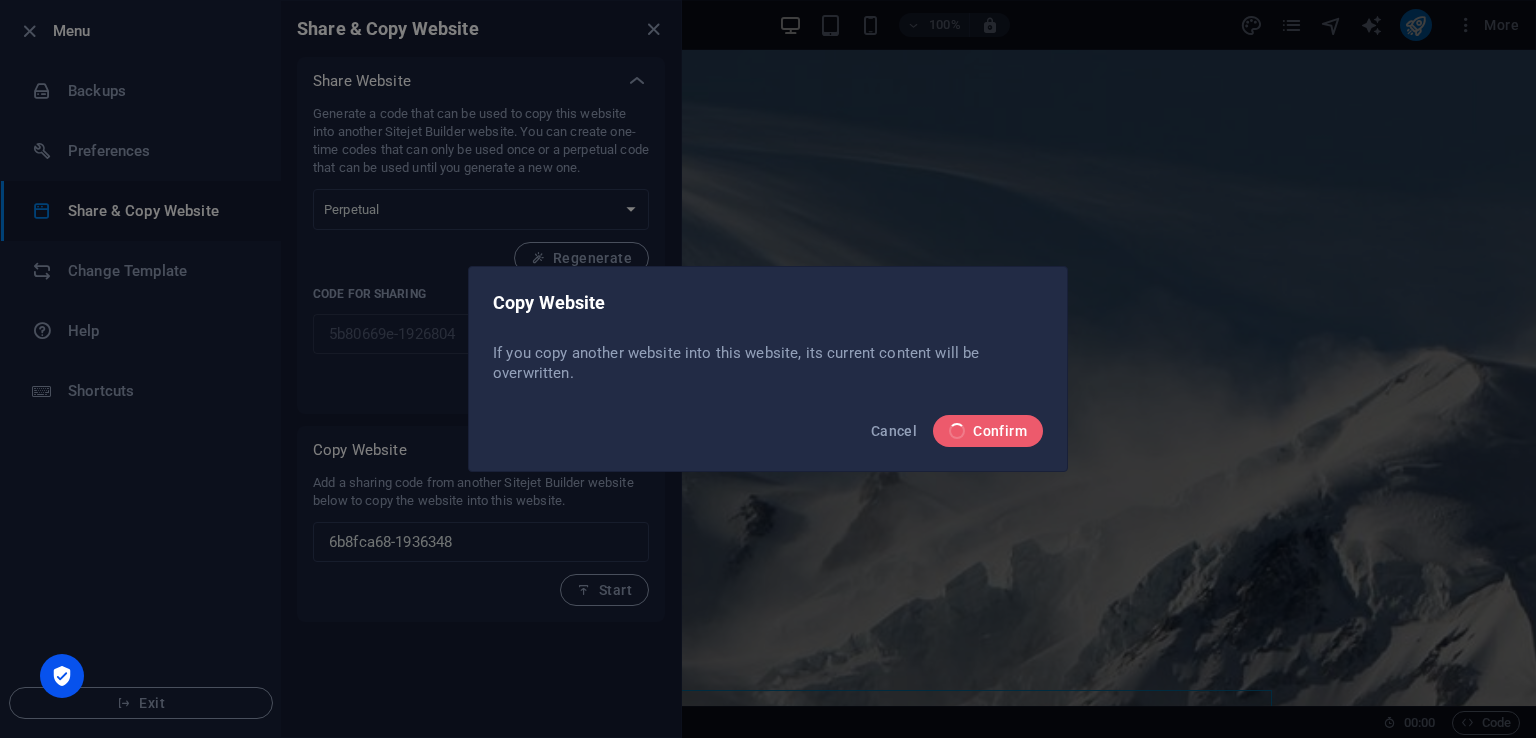 click on "Copy Website If you copy another website into this website, its current content will be overwritten. Cancel Confirm" at bounding box center [768, 369] 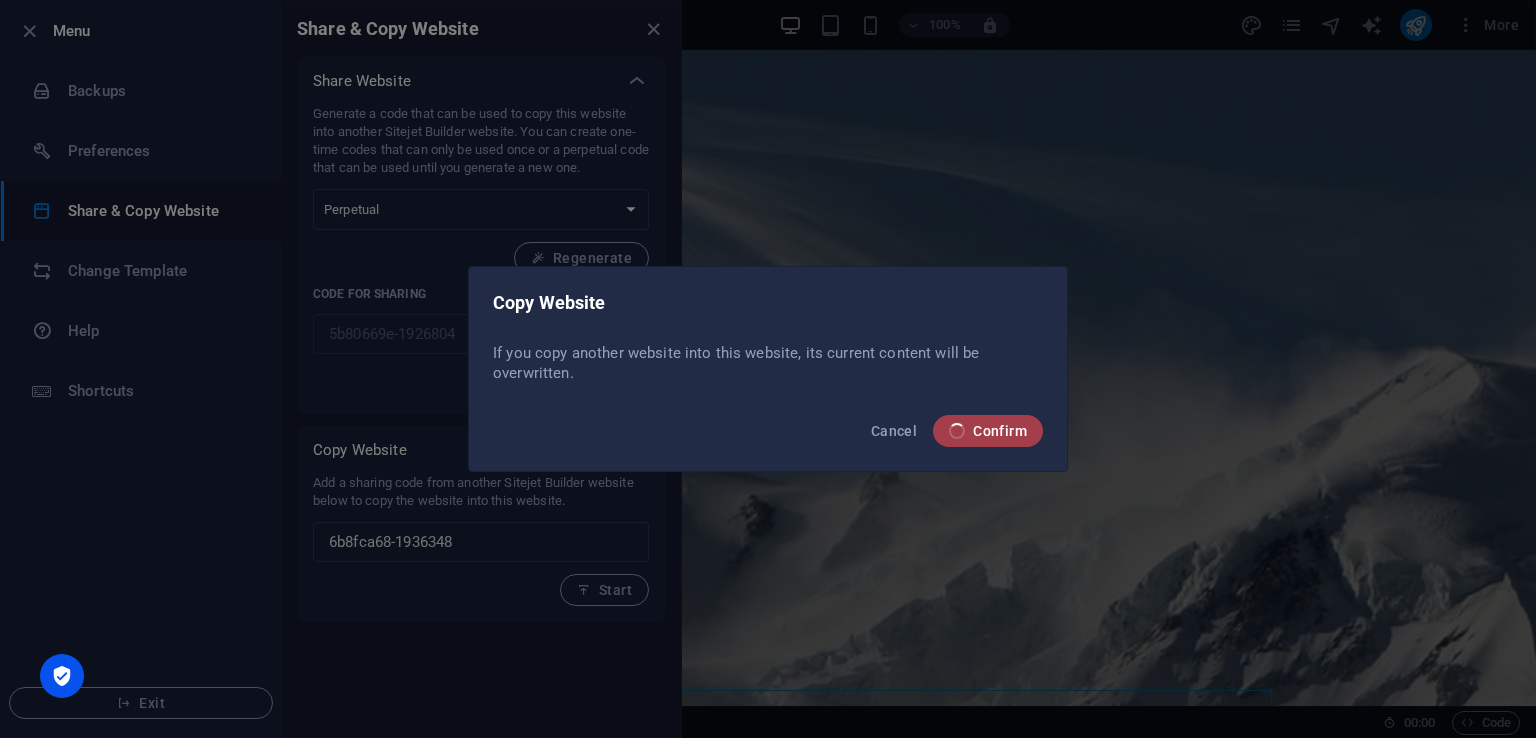 click on "Confirm" at bounding box center (988, 431) 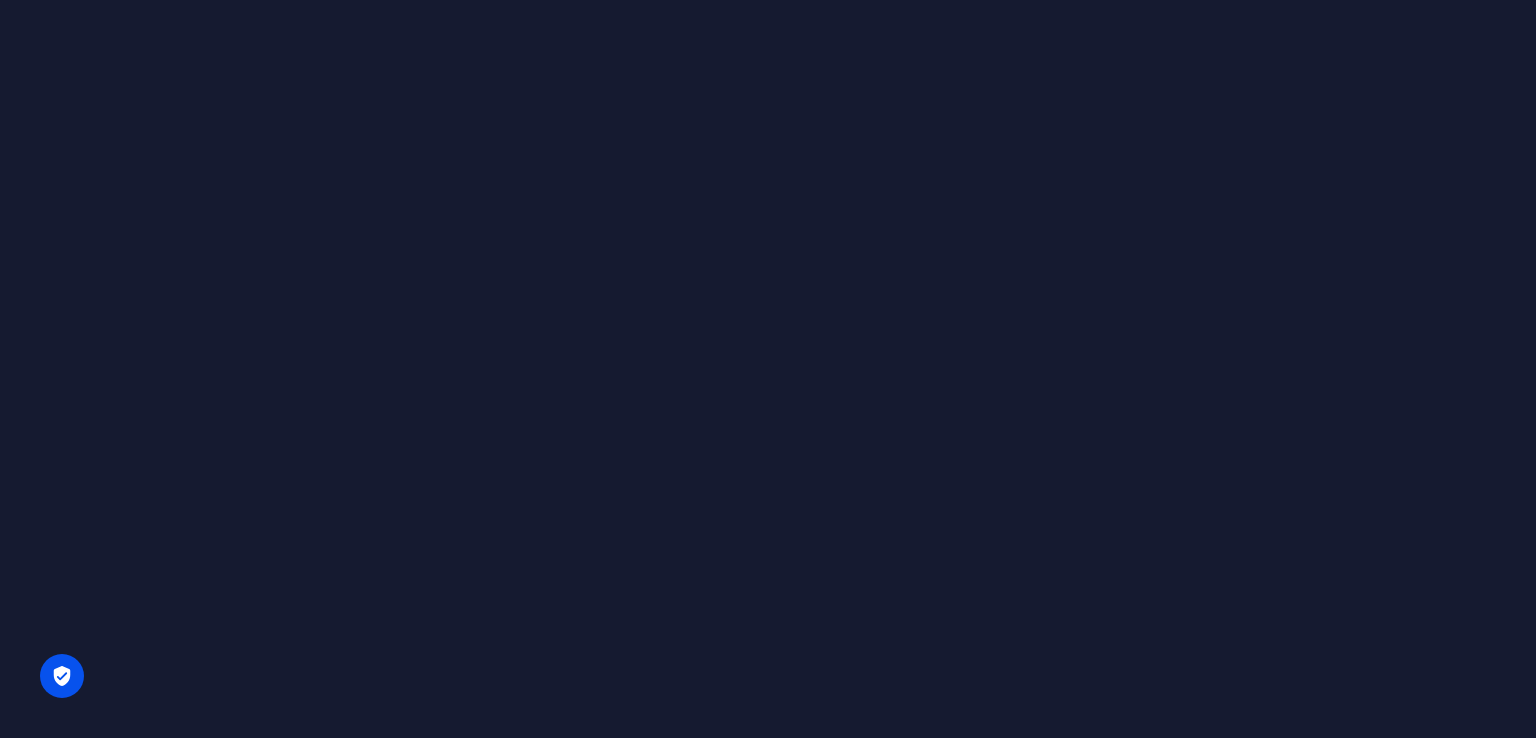 scroll, scrollTop: 0, scrollLeft: 0, axis: both 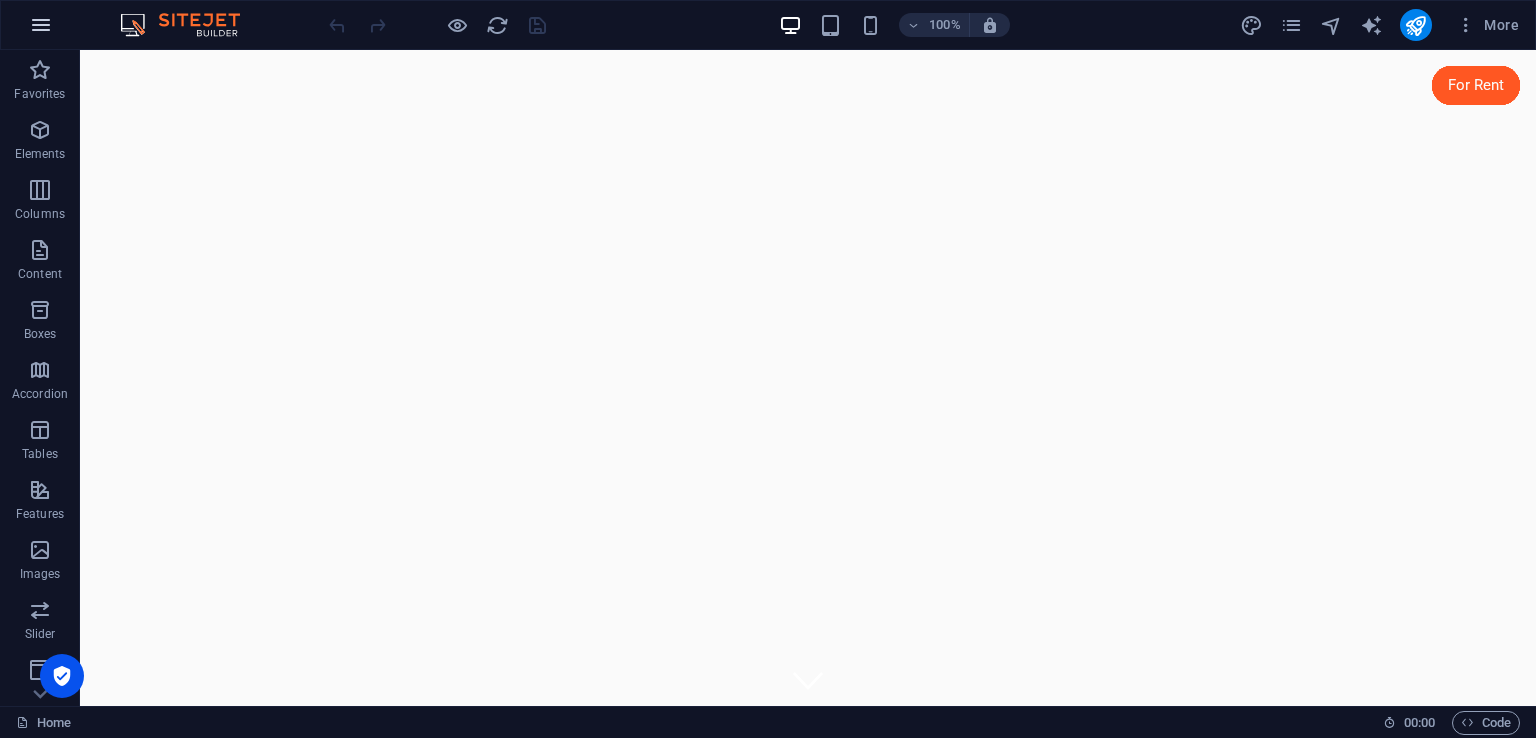 click at bounding box center [41, 25] 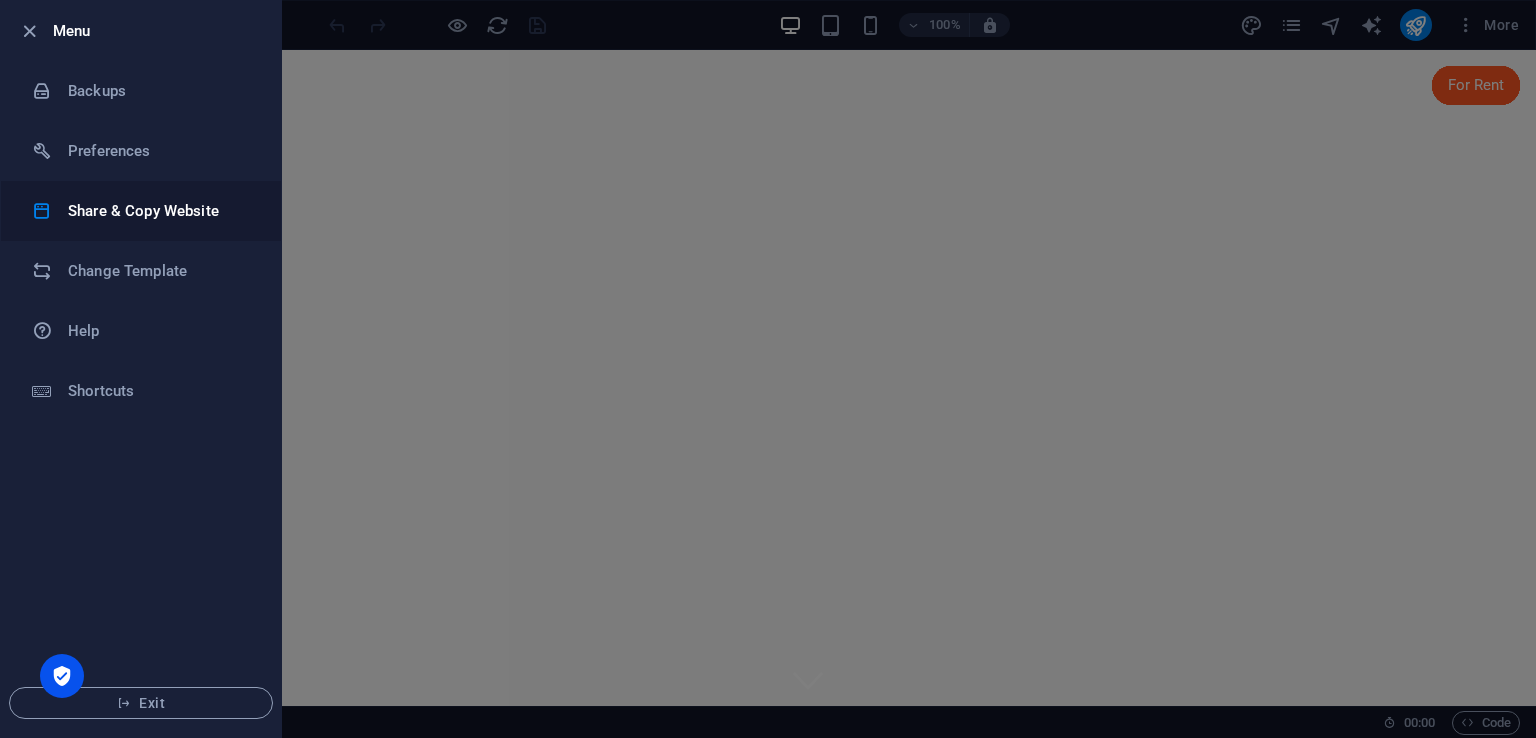 click on "Share & Copy Website" at bounding box center [160, 211] 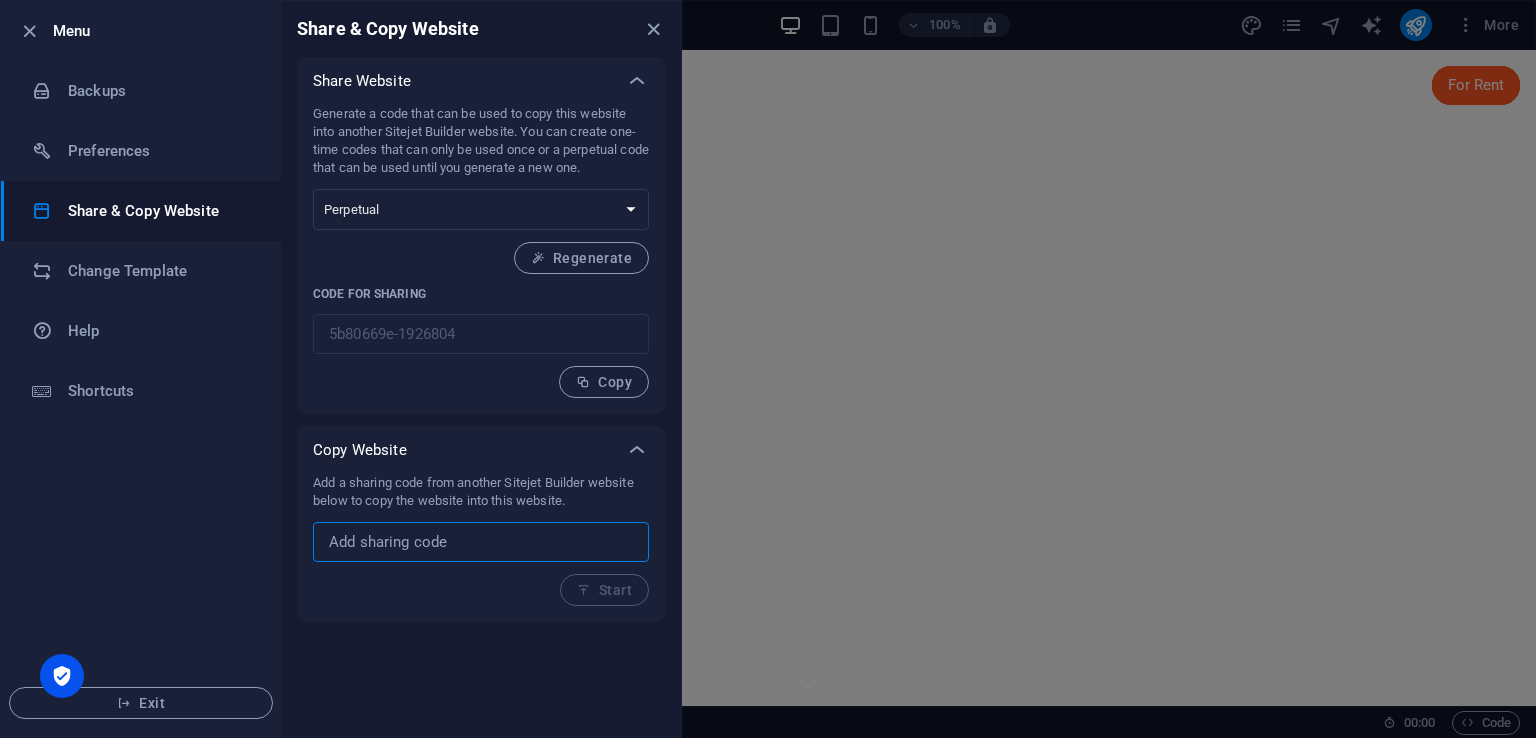 click at bounding box center [481, 542] 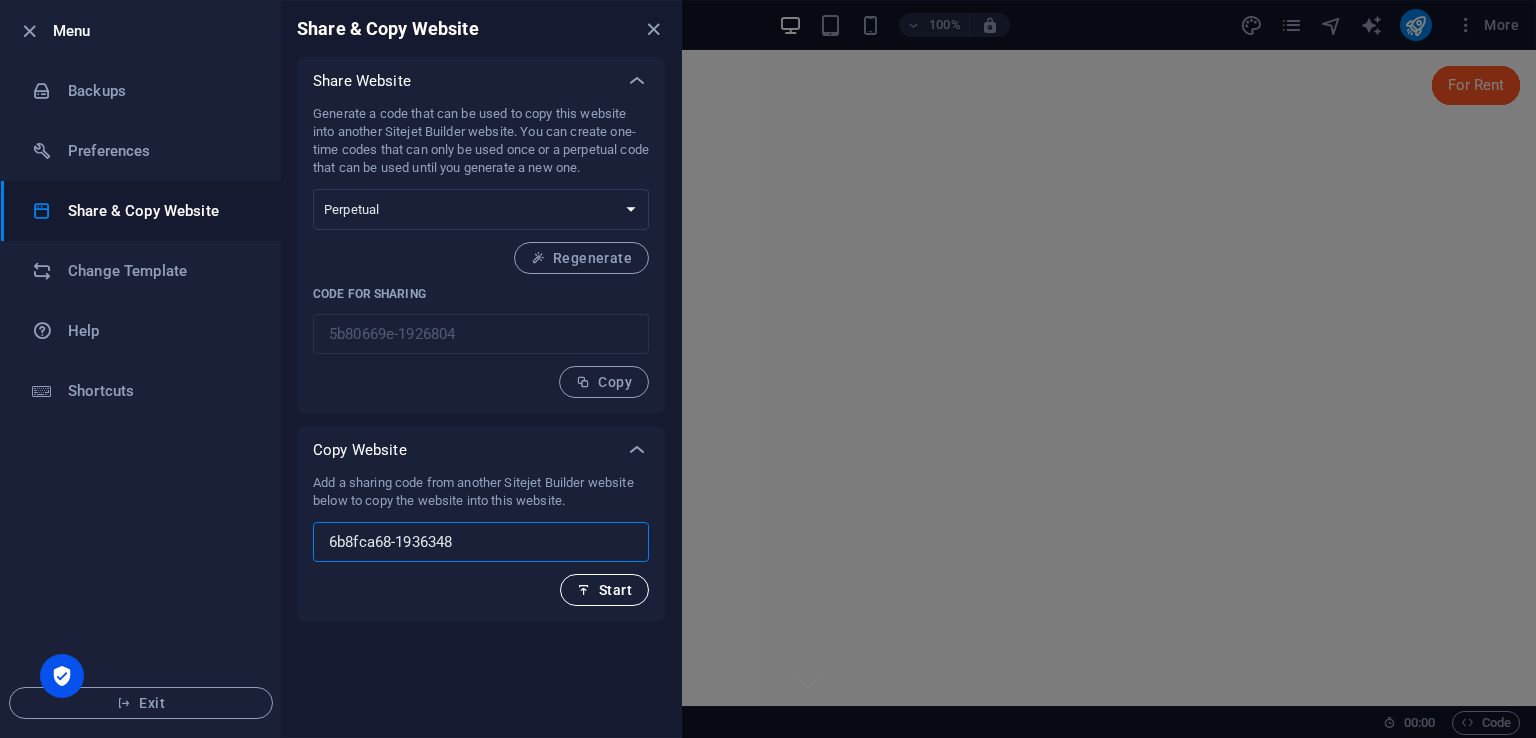type on "6b8fca68-1936348" 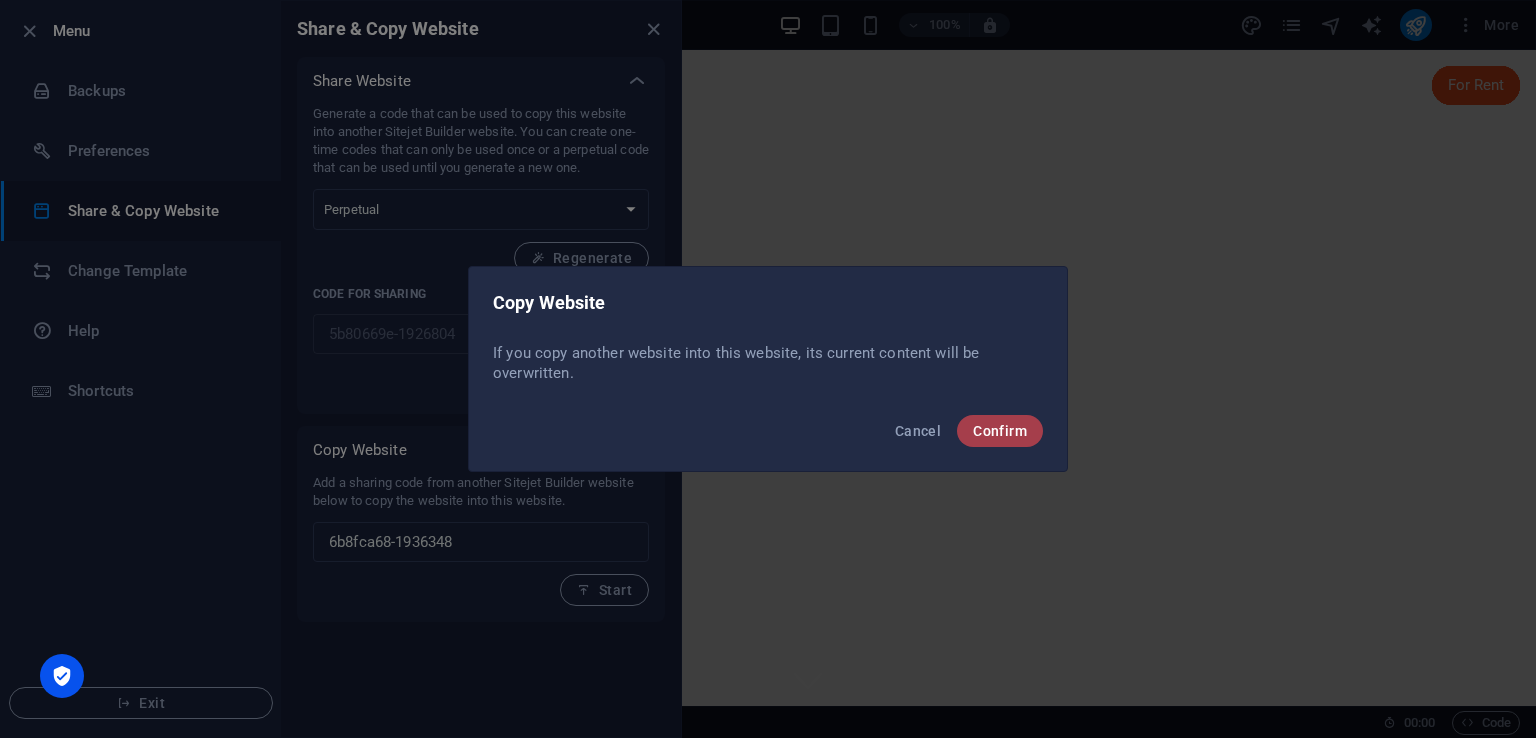 click on "Confirm" at bounding box center [1000, 431] 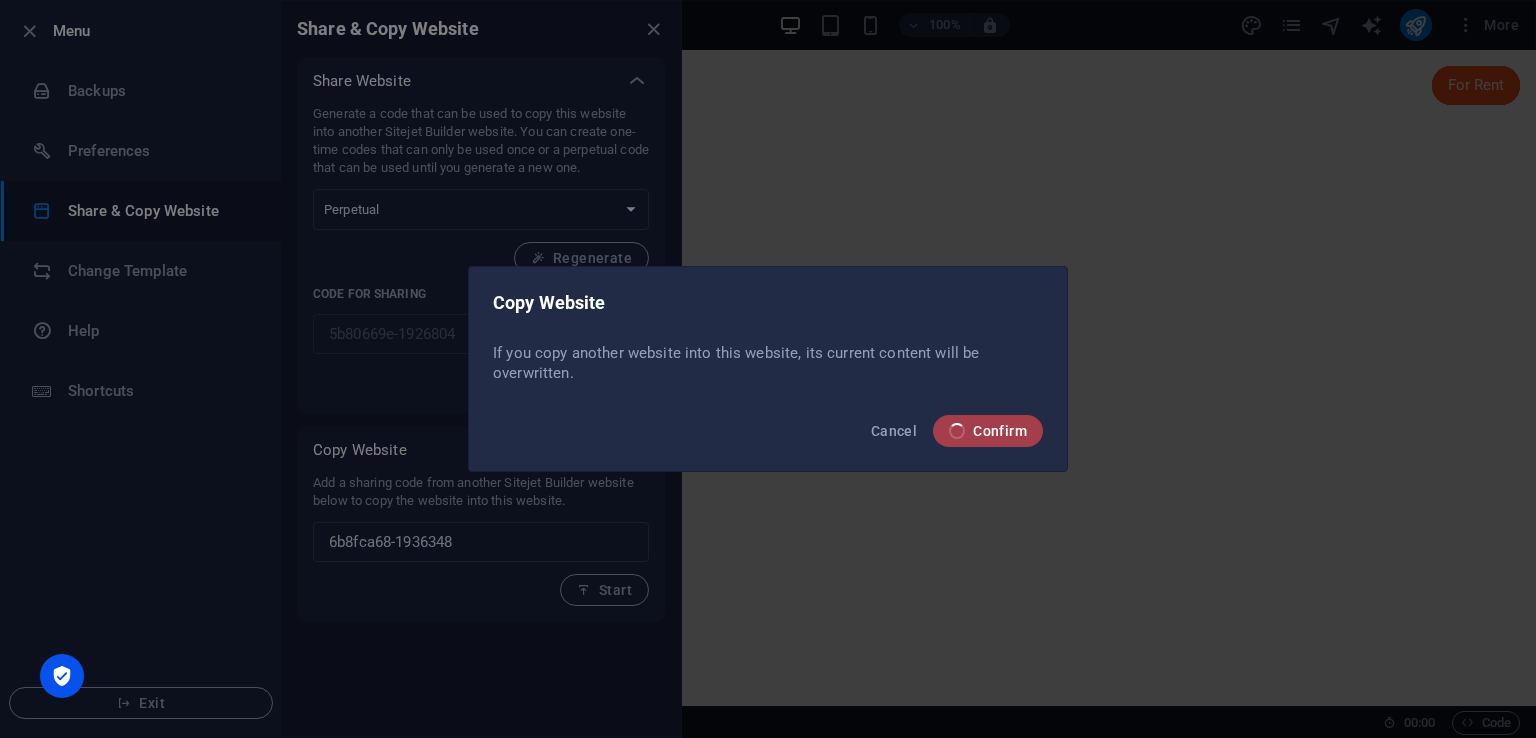 click on "Confirm" at bounding box center (988, 431) 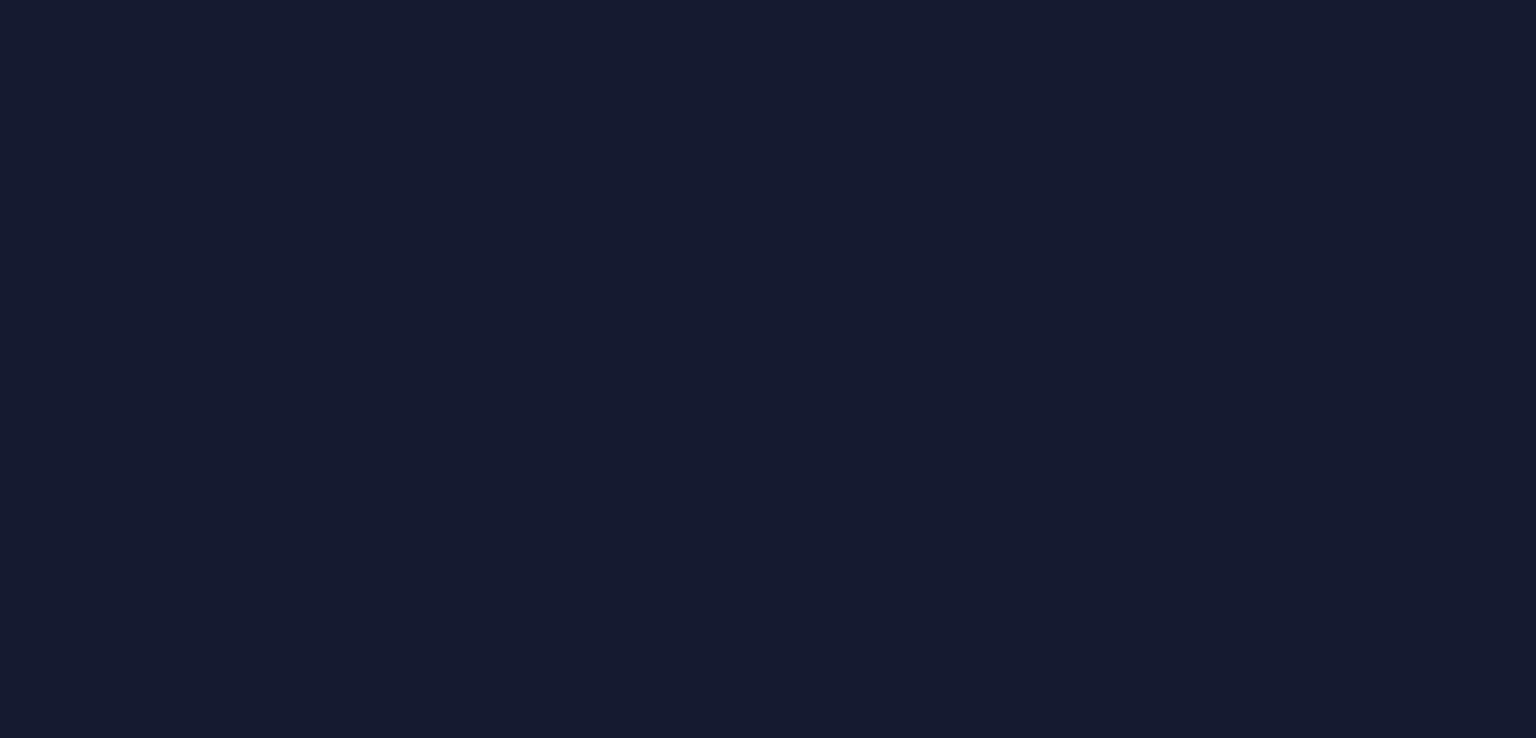 scroll, scrollTop: 0, scrollLeft: 0, axis: both 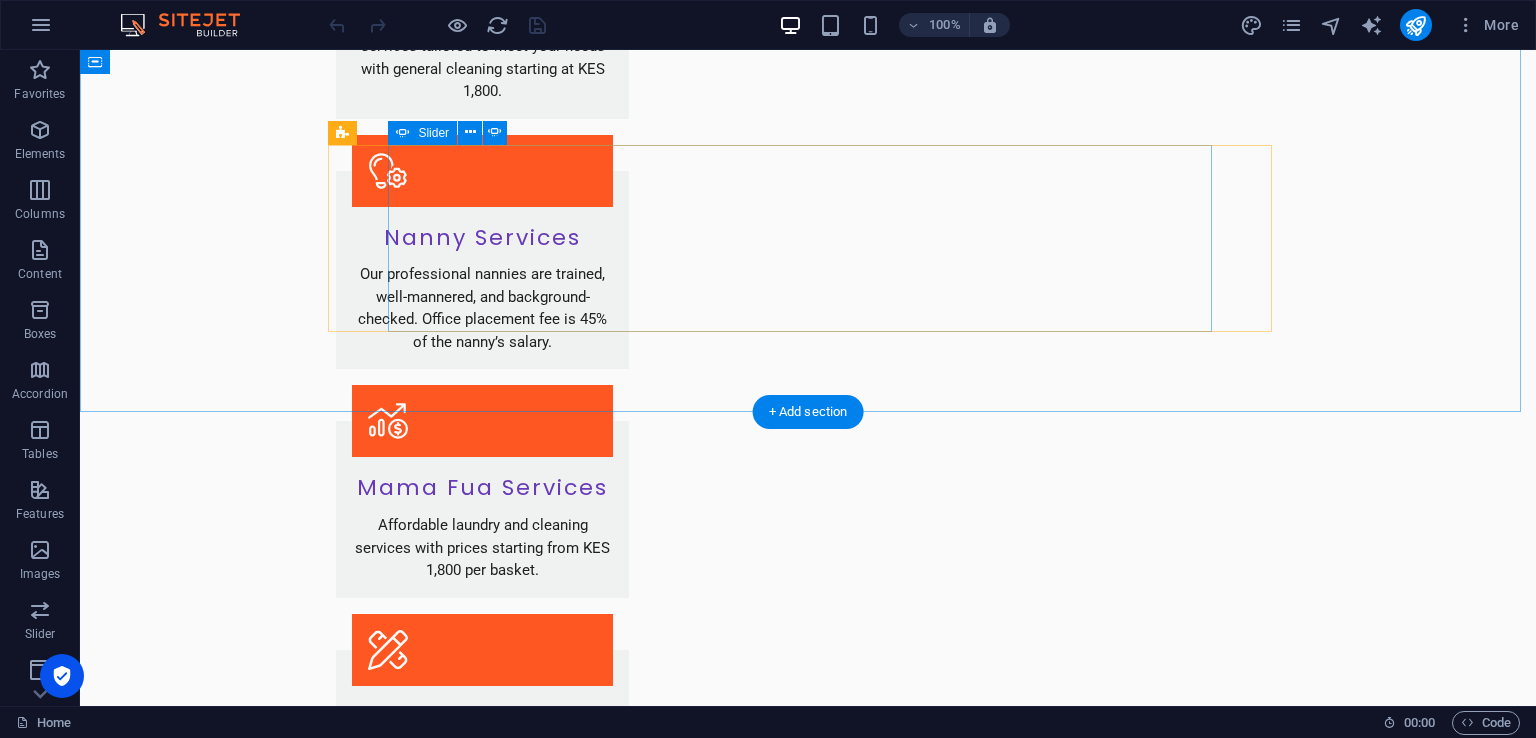click at bounding box center (808, 3383) 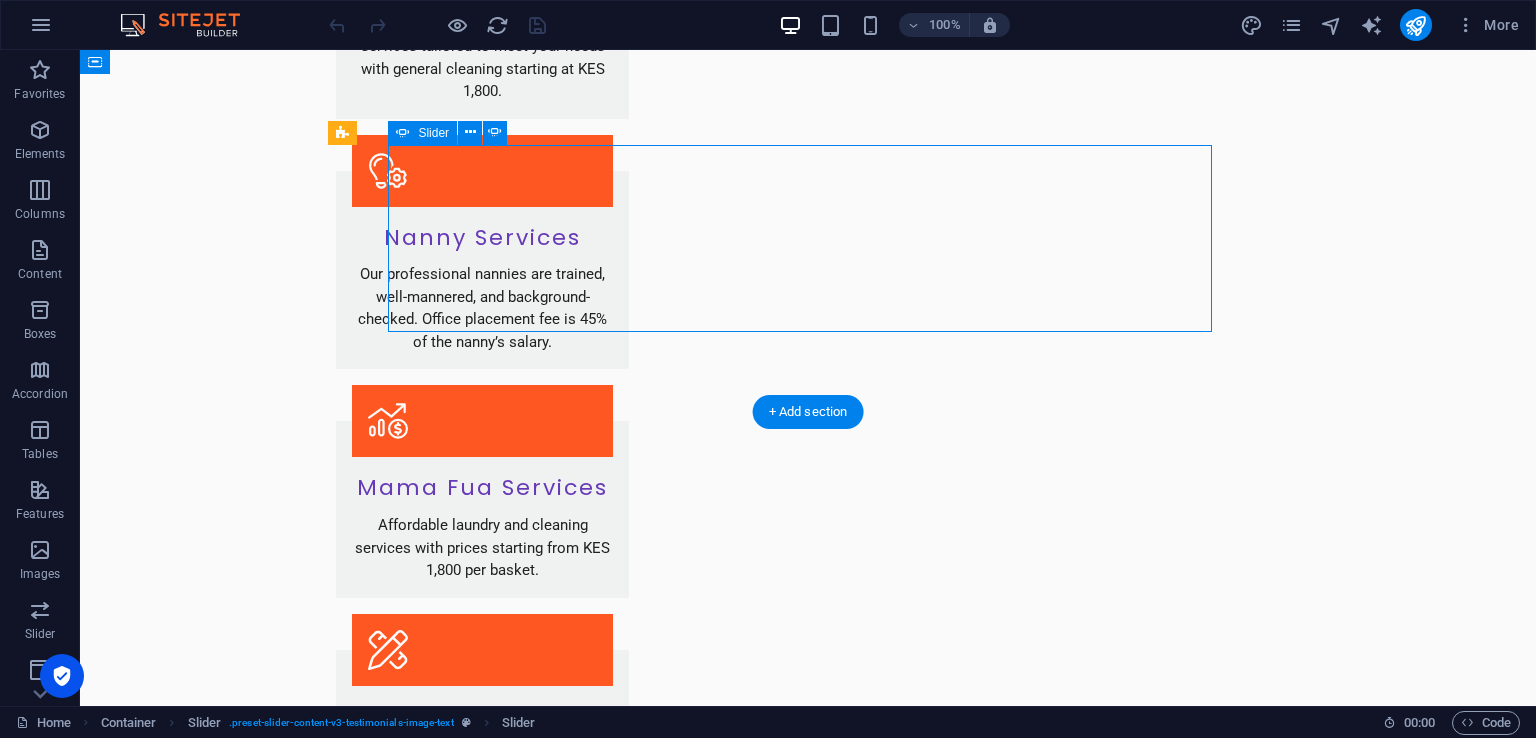 click at bounding box center (808, 3383) 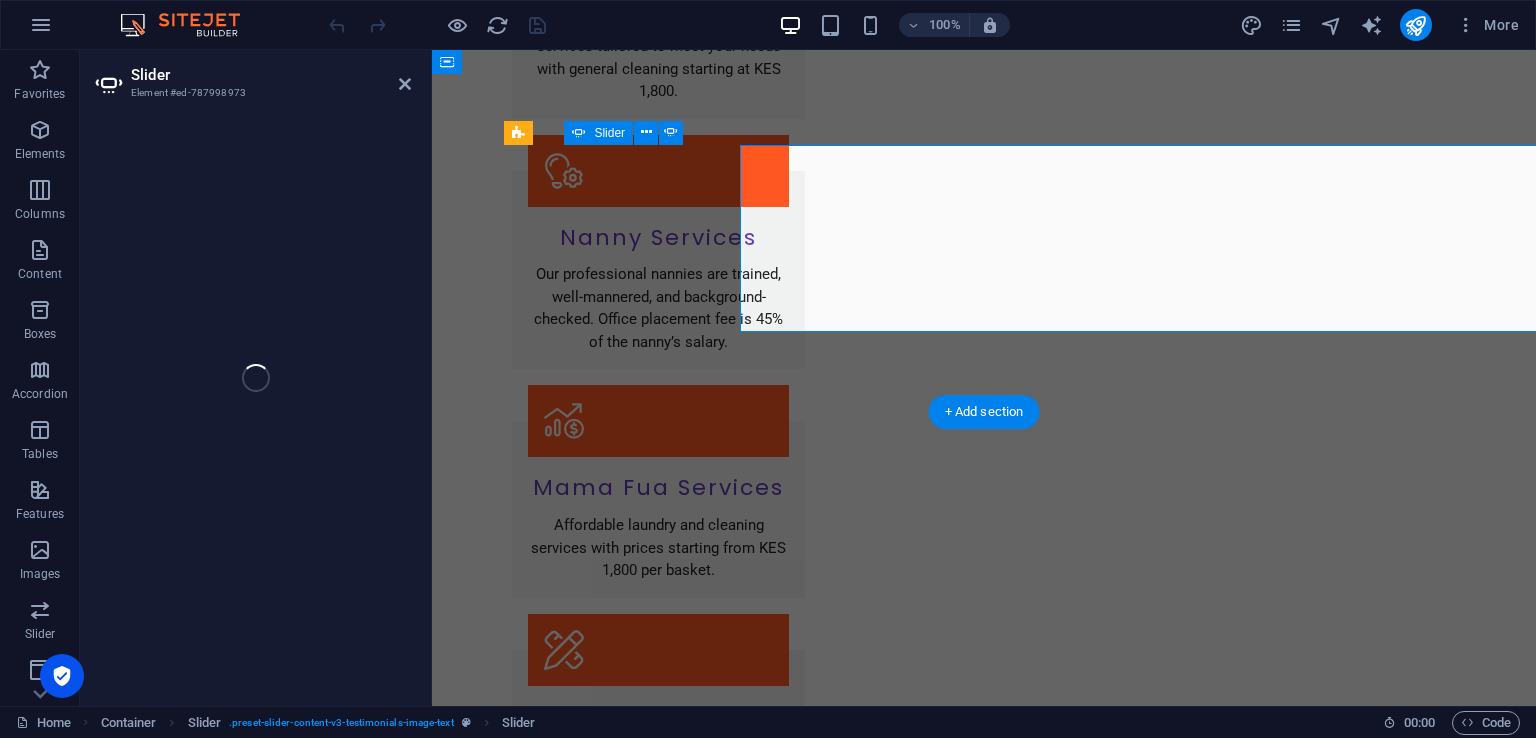 click on "Affordable and Reliable! Kentucky's mama fua service is a game-changer for busy families. Excellent rates and my laundry has never looked better! 👖💧 - Grace W.
Exceptional Service! Kentucky Services provided me with a fantastic nanny who is kind and professional. Highly recommend! 5 stars! 👶✨  - Sarah K.
Outstanding Cleaning! The deep cleaning service was thorough, and my house feels brand new. The team was efficient and a pleasure to work with. Thank you! 🏠🧼 - John M.
Affordable and Reliable! Kentucky's mama fua service is a game-changer for busy families. Excellent rates and my laundry has never looked better! 👖💧 - Grace W.
Exceptional Service! Kentucky Services provided me with a fantastic nanny who is kind and professional. Highly recommend! 5 stars! 👶✨  - Sarah K." at bounding box center [984, 3278] 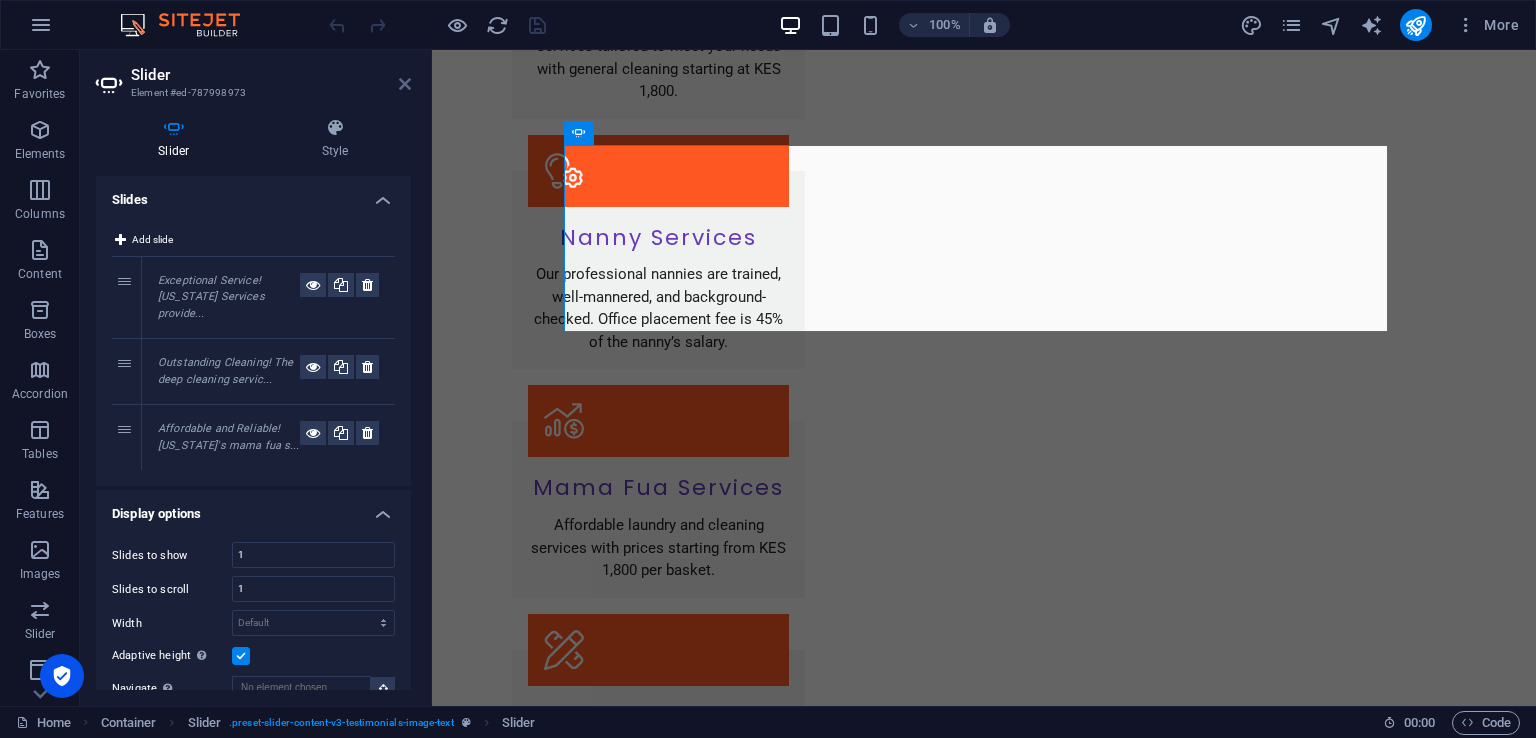 click at bounding box center [405, 84] 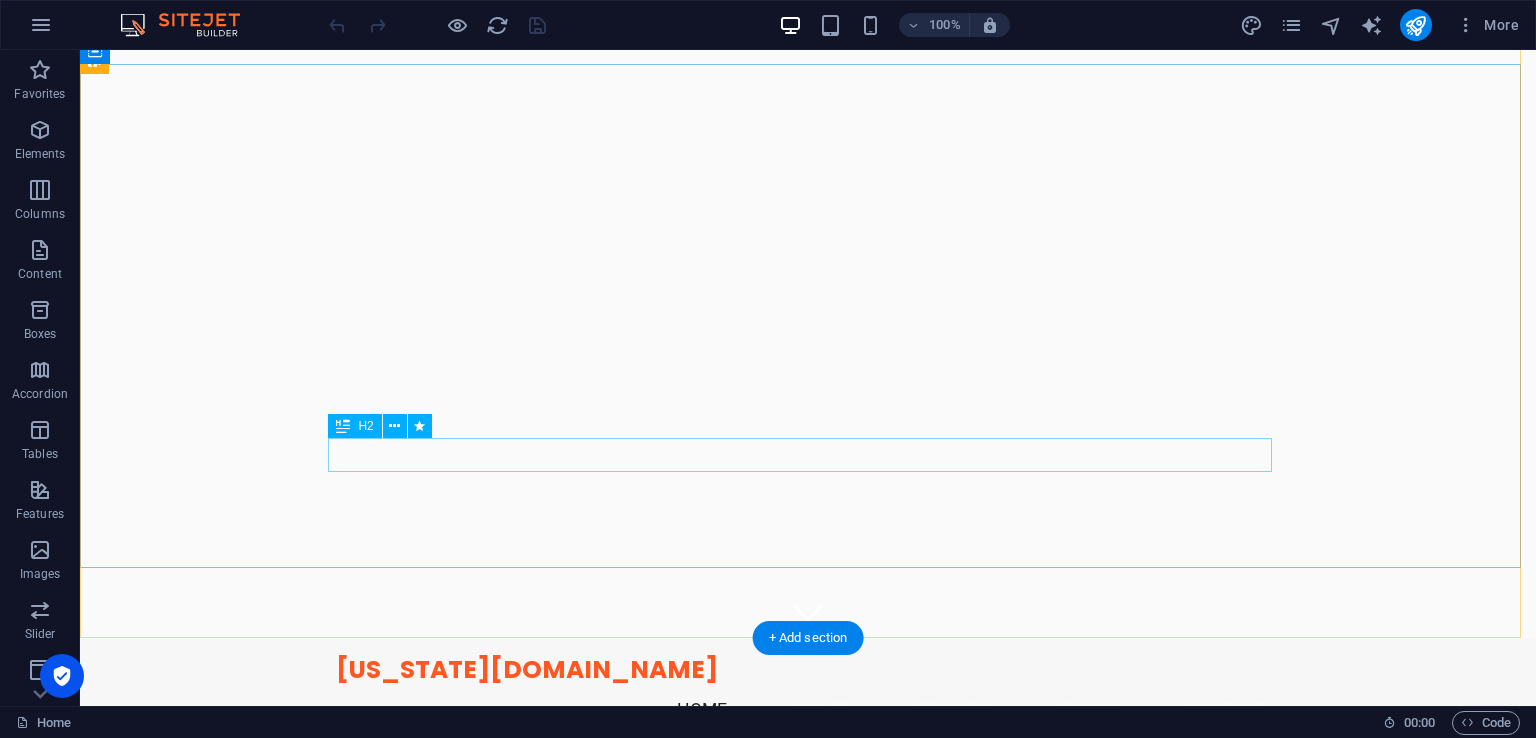 scroll, scrollTop: 100, scrollLeft: 0, axis: vertical 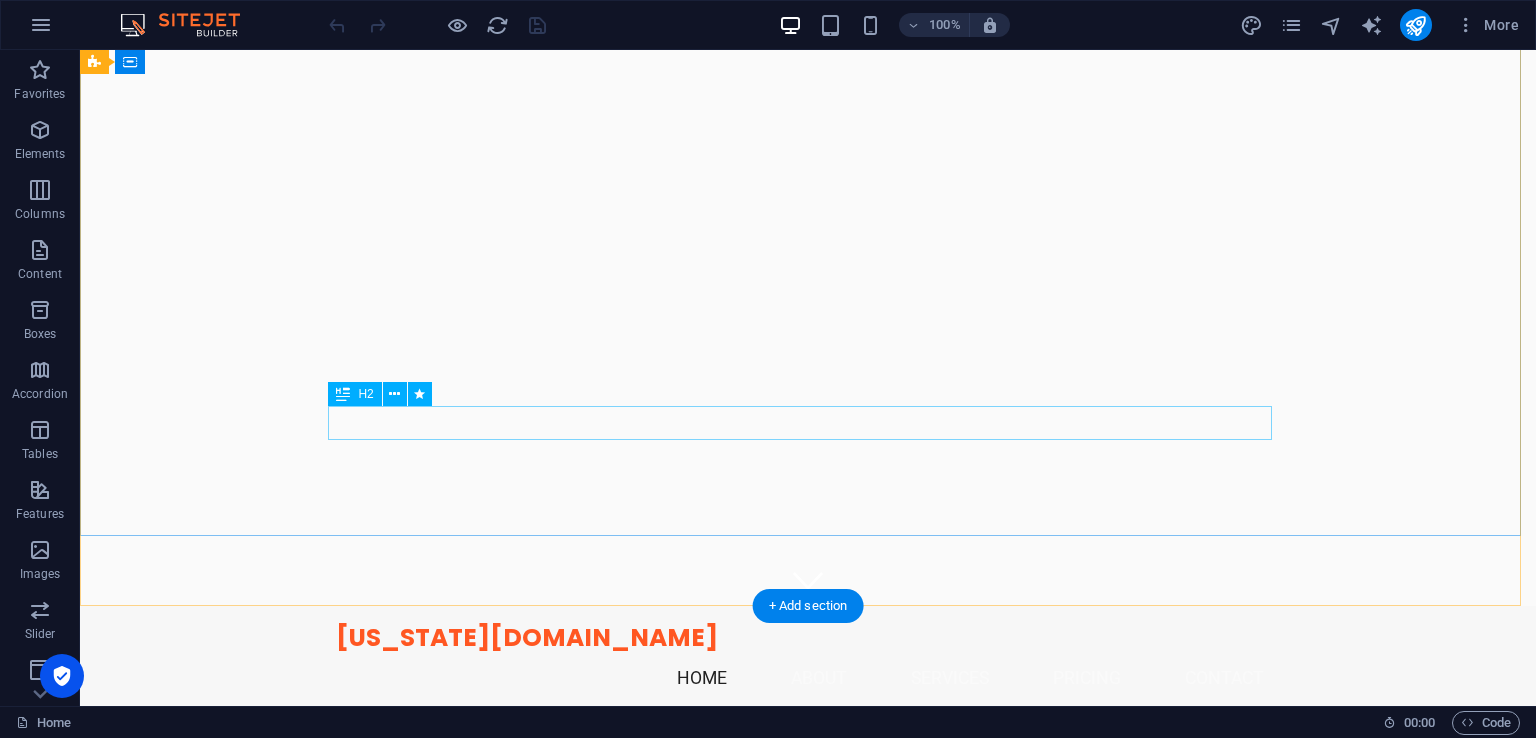 click on "Welcome to [US_STATE] Services - Your Trusted Domestic Partner" at bounding box center [808, 817] 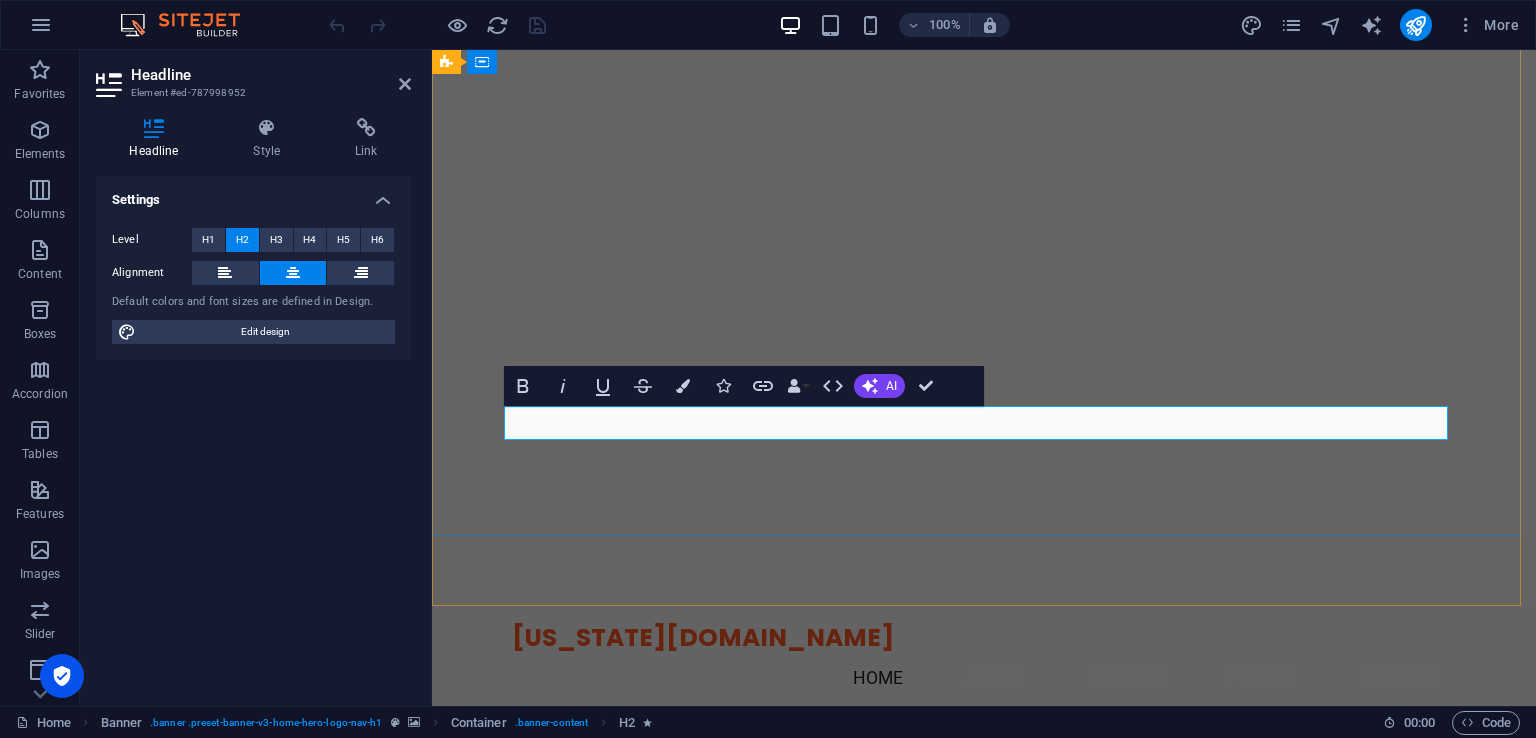 click on "Welcome to Kentucky Services - Your Trusted Domestic Partner" at bounding box center (984, 816) 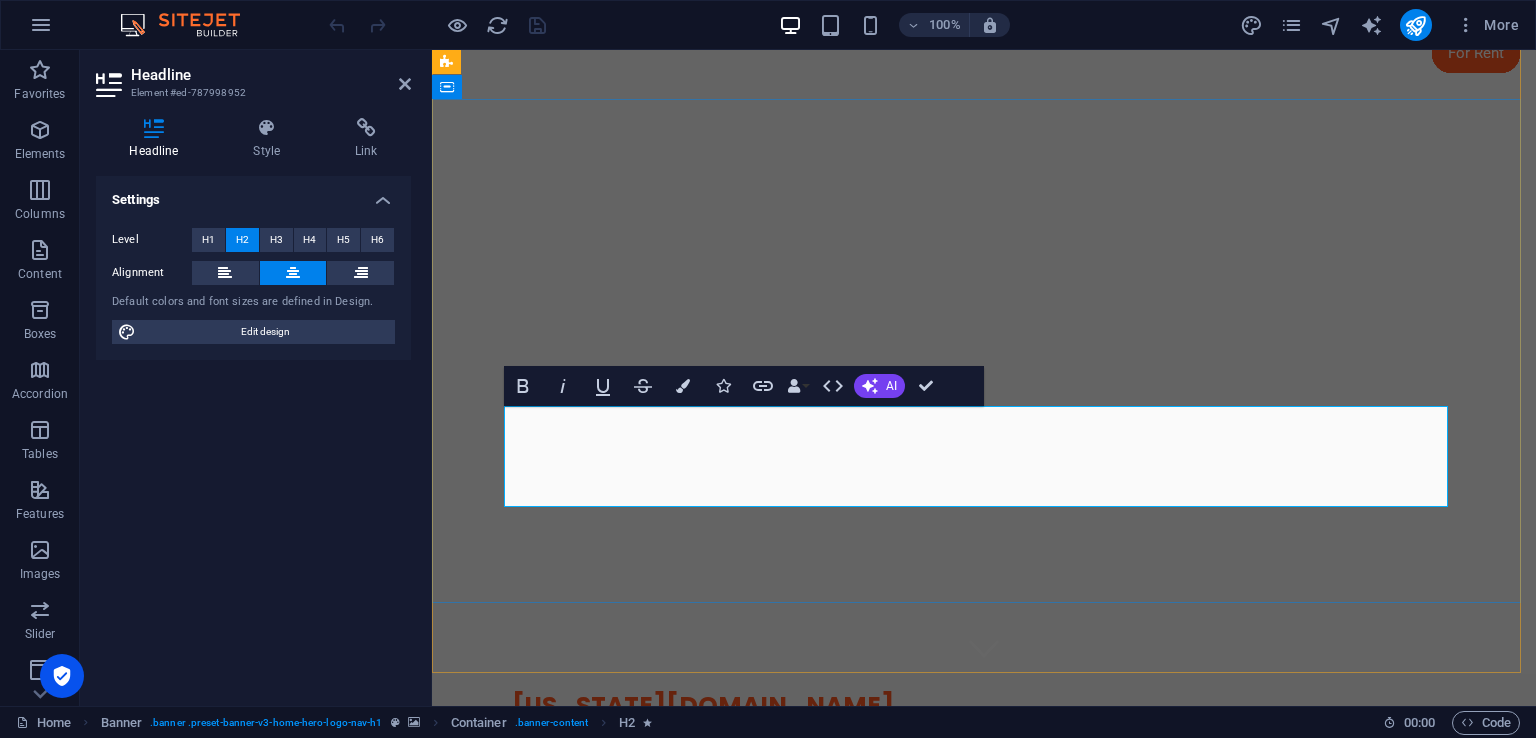 click on "Welcome to Kentucky Services - YYour one-stop solution for professional housekeeping, vetted nannies, mama fua, and sanitary services.Intro Paragraph:" at bounding box center (984, 918) 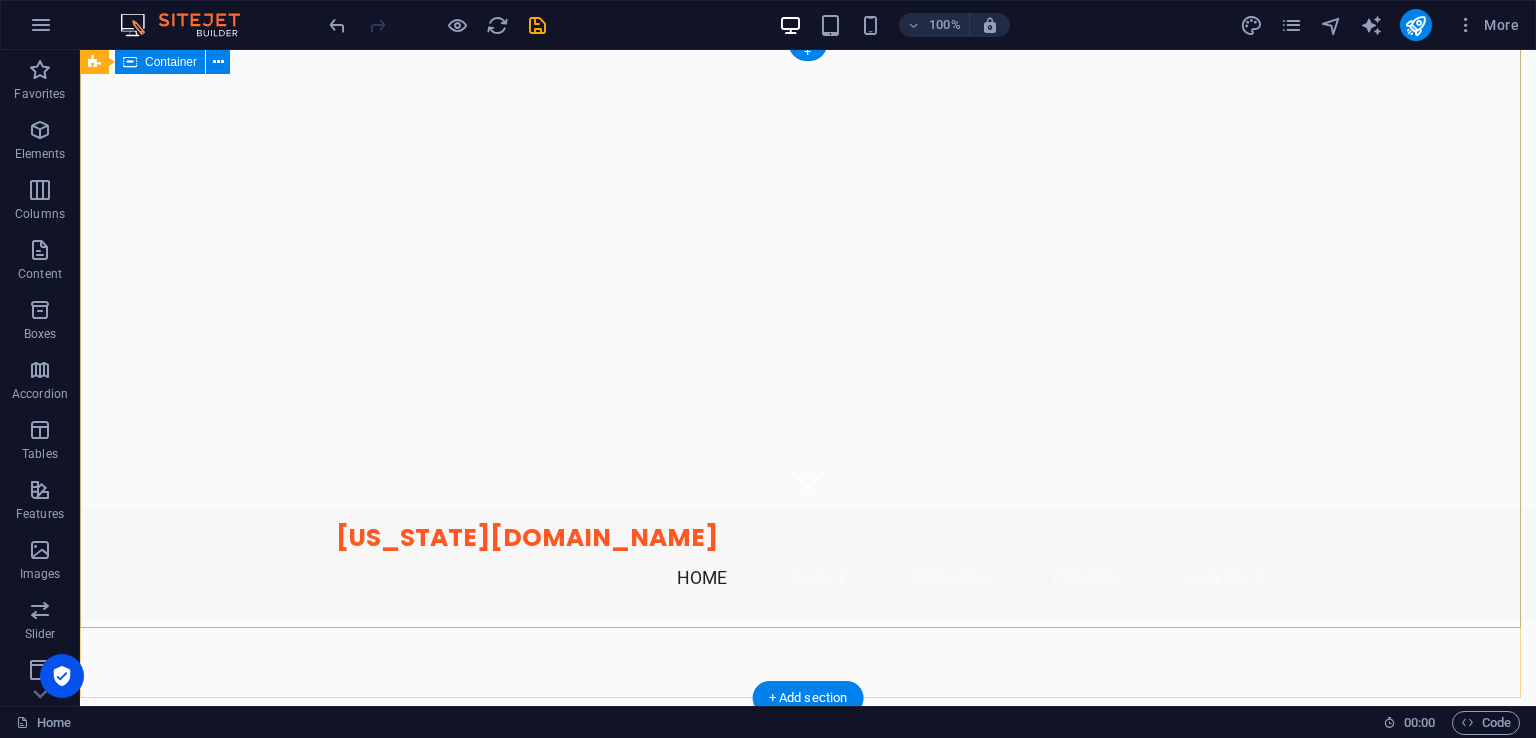 scroll, scrollTop: 0, scrollLeft: 0, axis: both 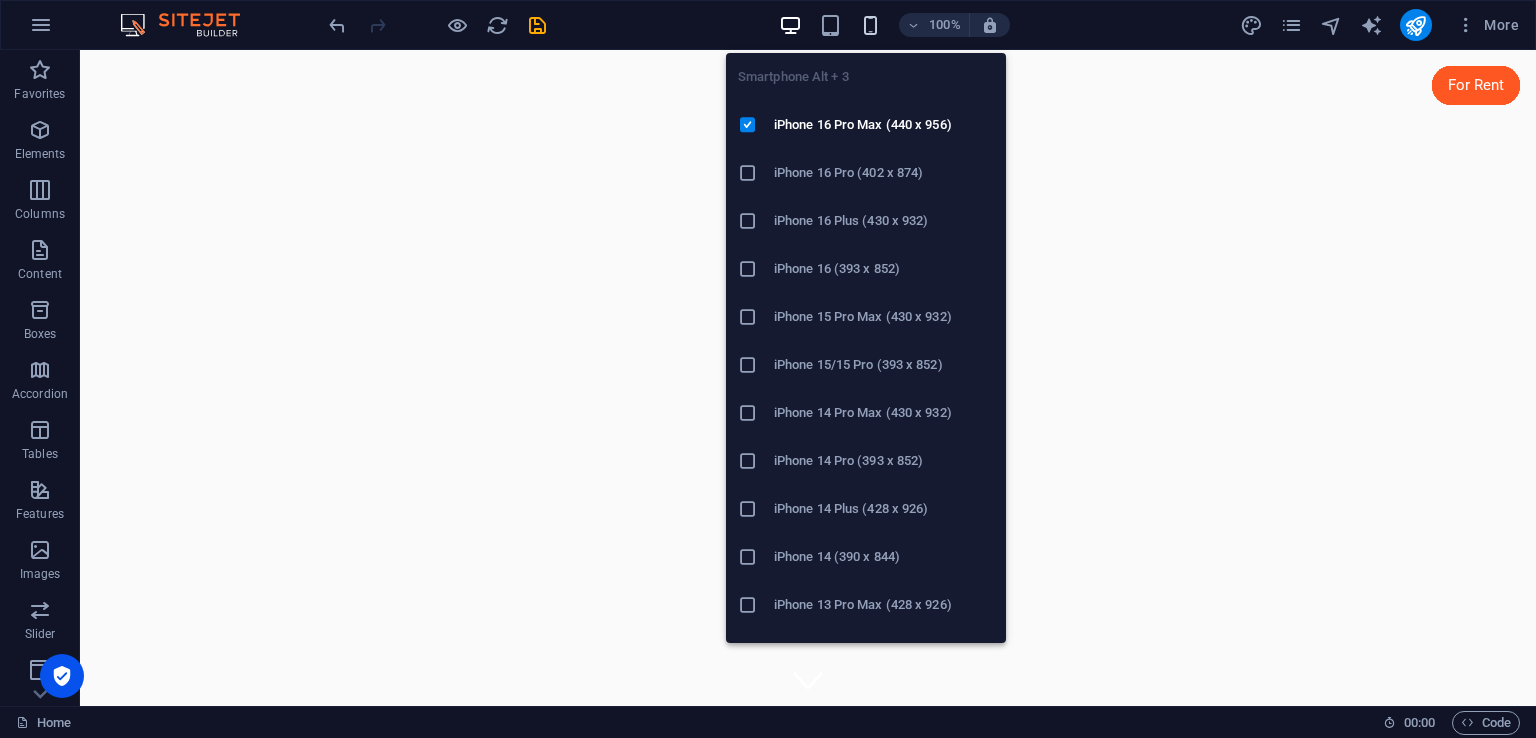 click at bounding box center (870, 25) 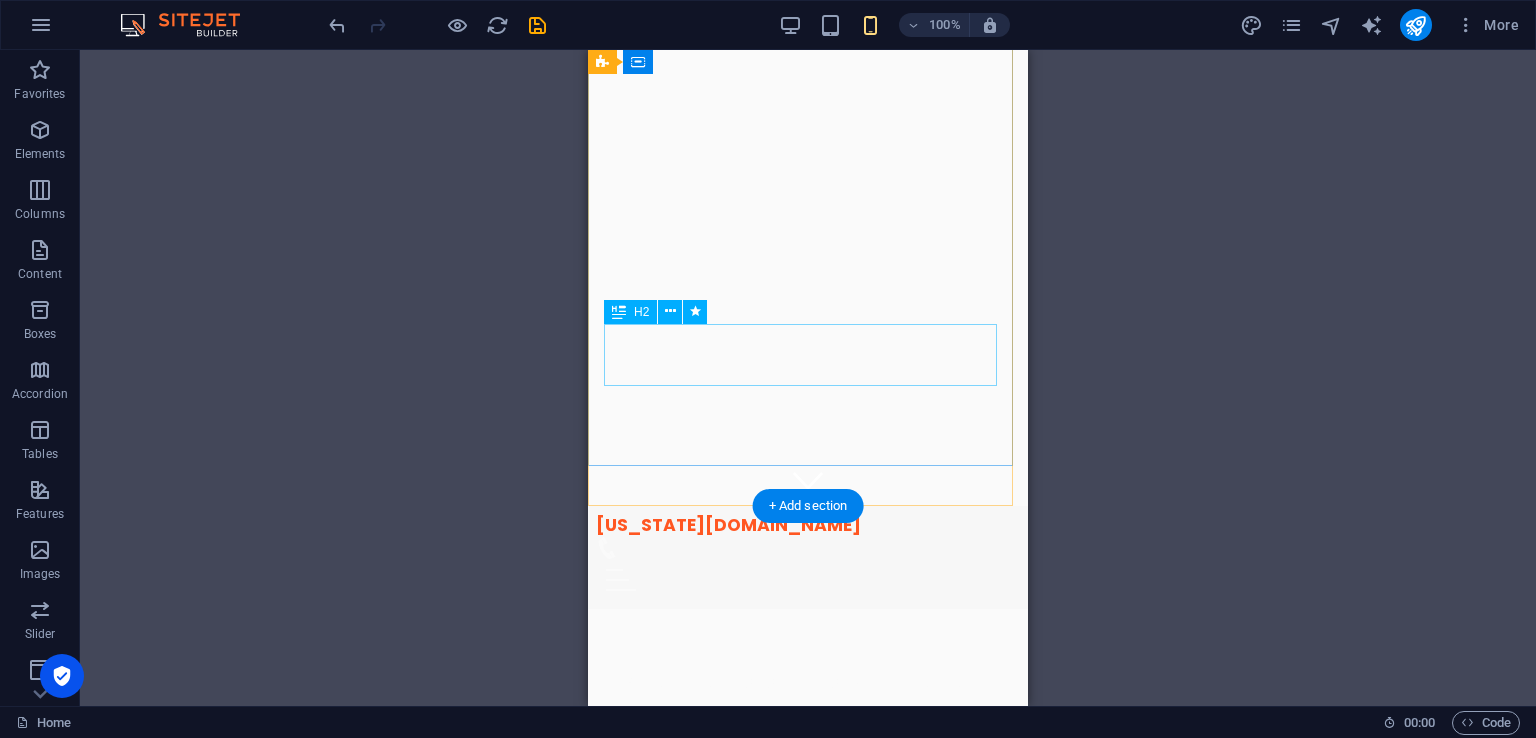 scroll, scrollTop: 0, scrollLeft: 0, axis: both 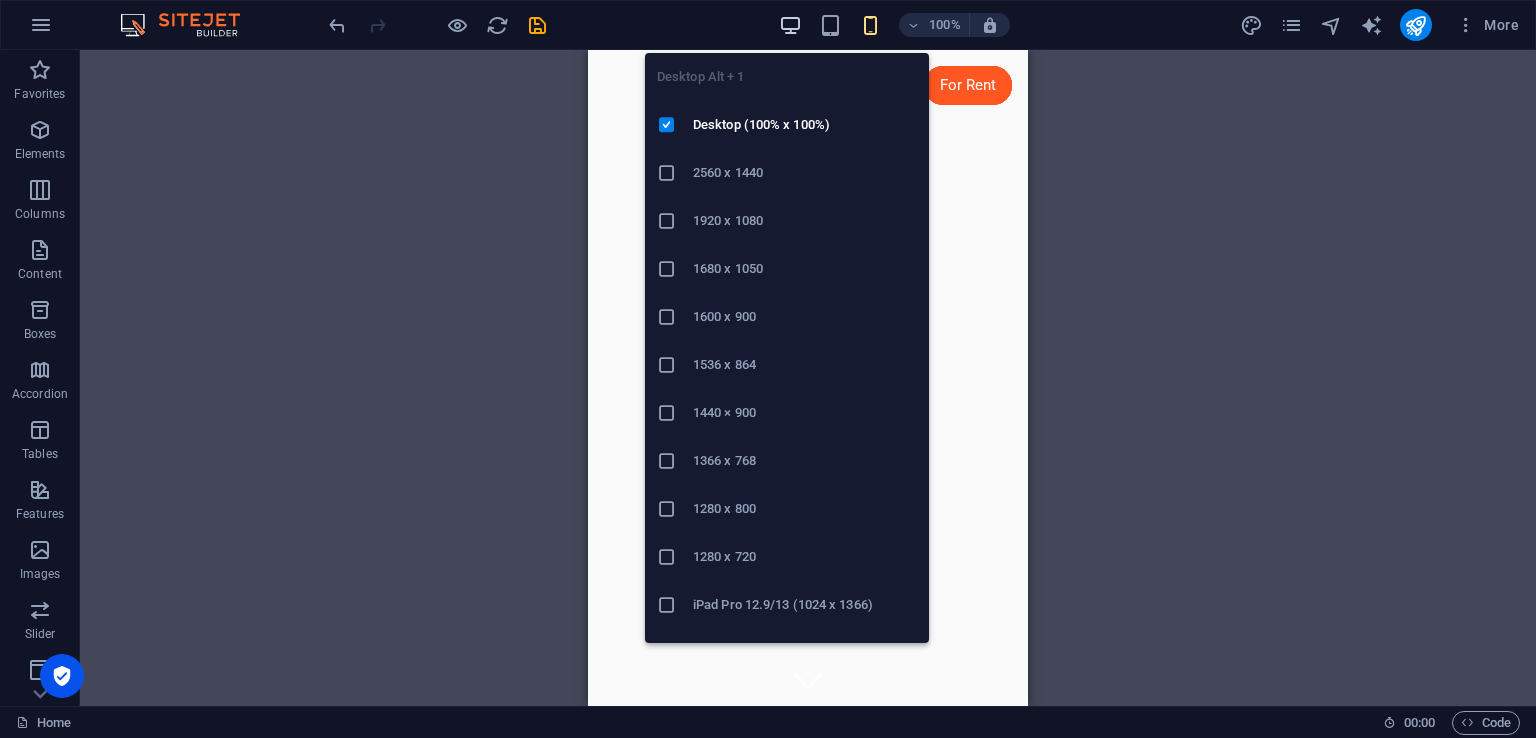 click at bounding box center [790, 25] 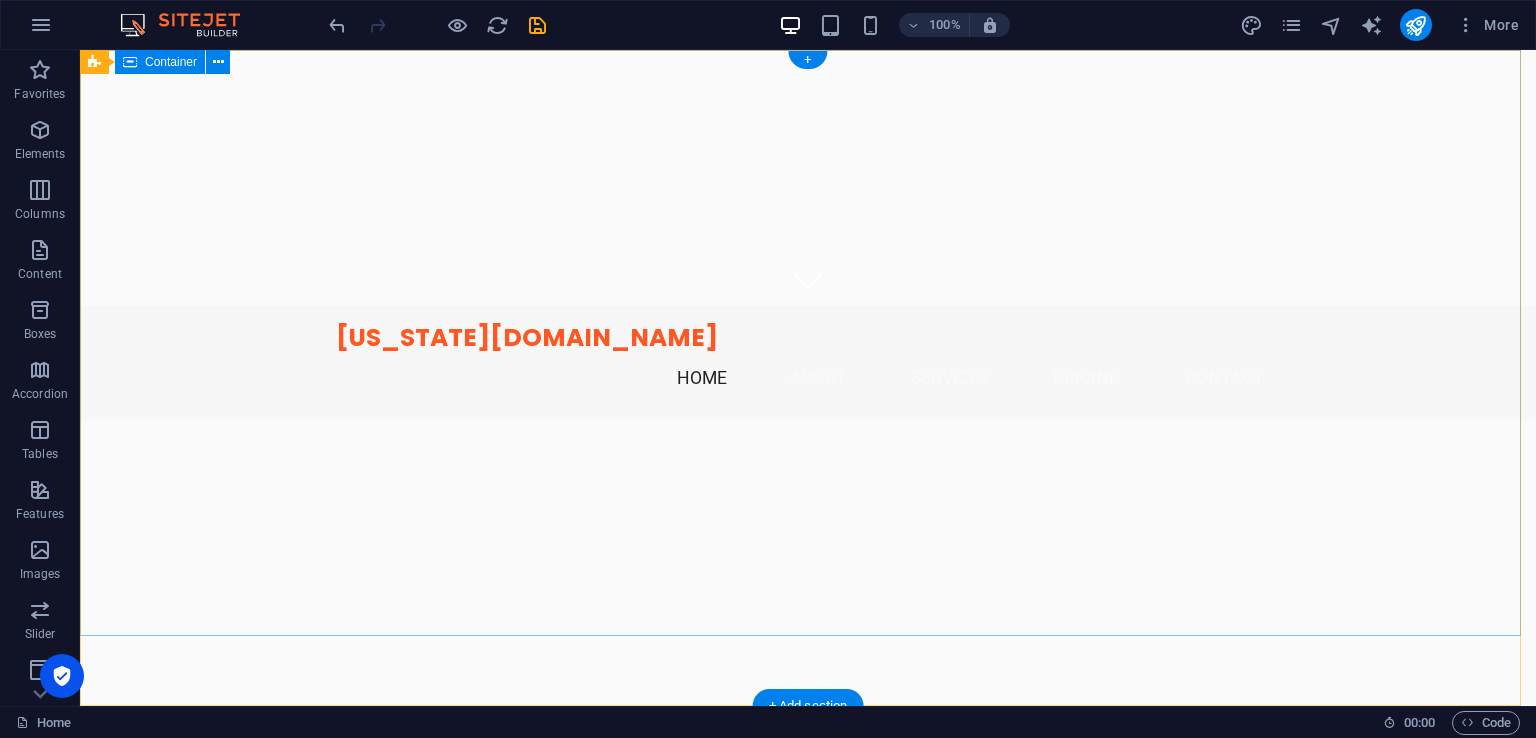 scroll, scrollTop: 0, scrollLeft: 0, axis: both 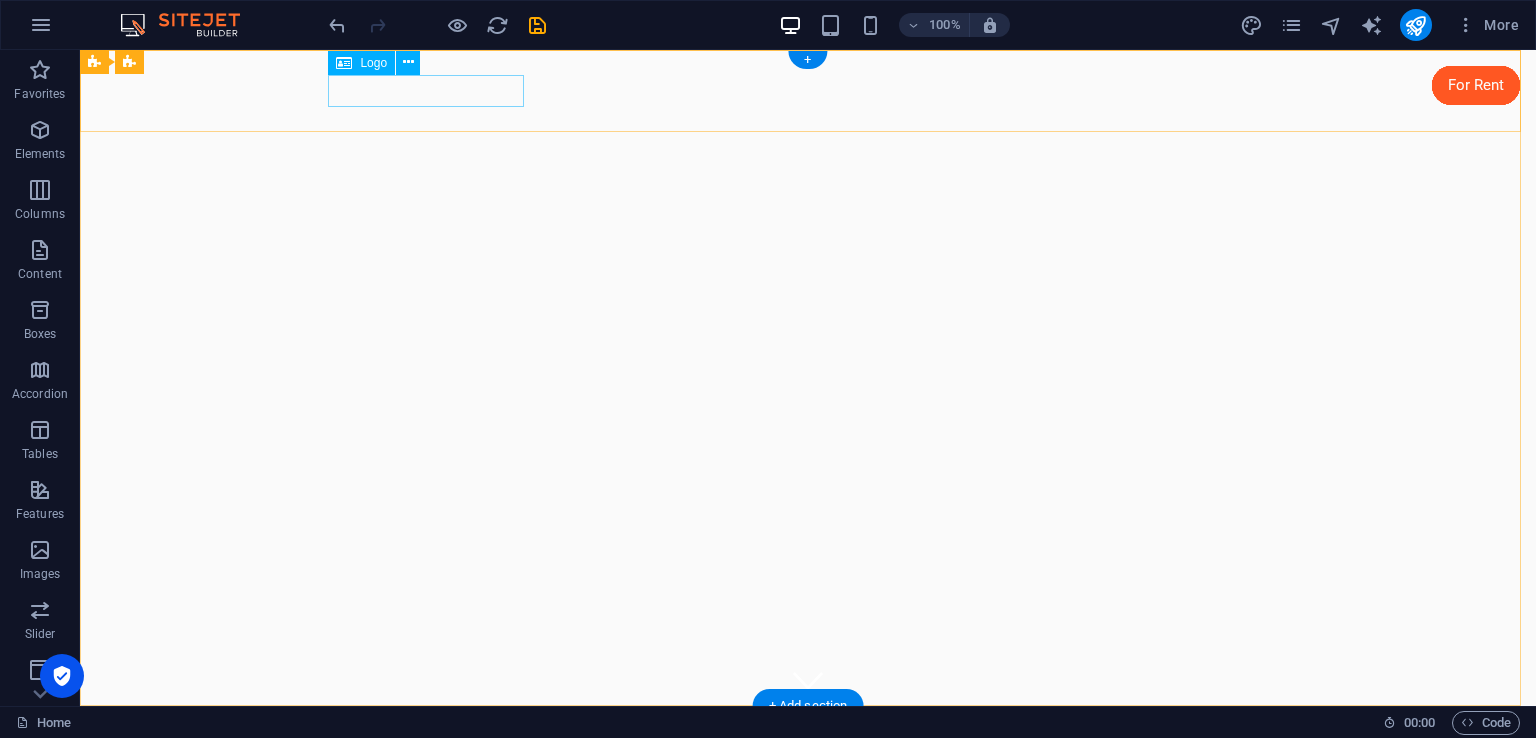 click on "[US_STATE][DOMAIN_NAME]" at bounding box center [808, 738] 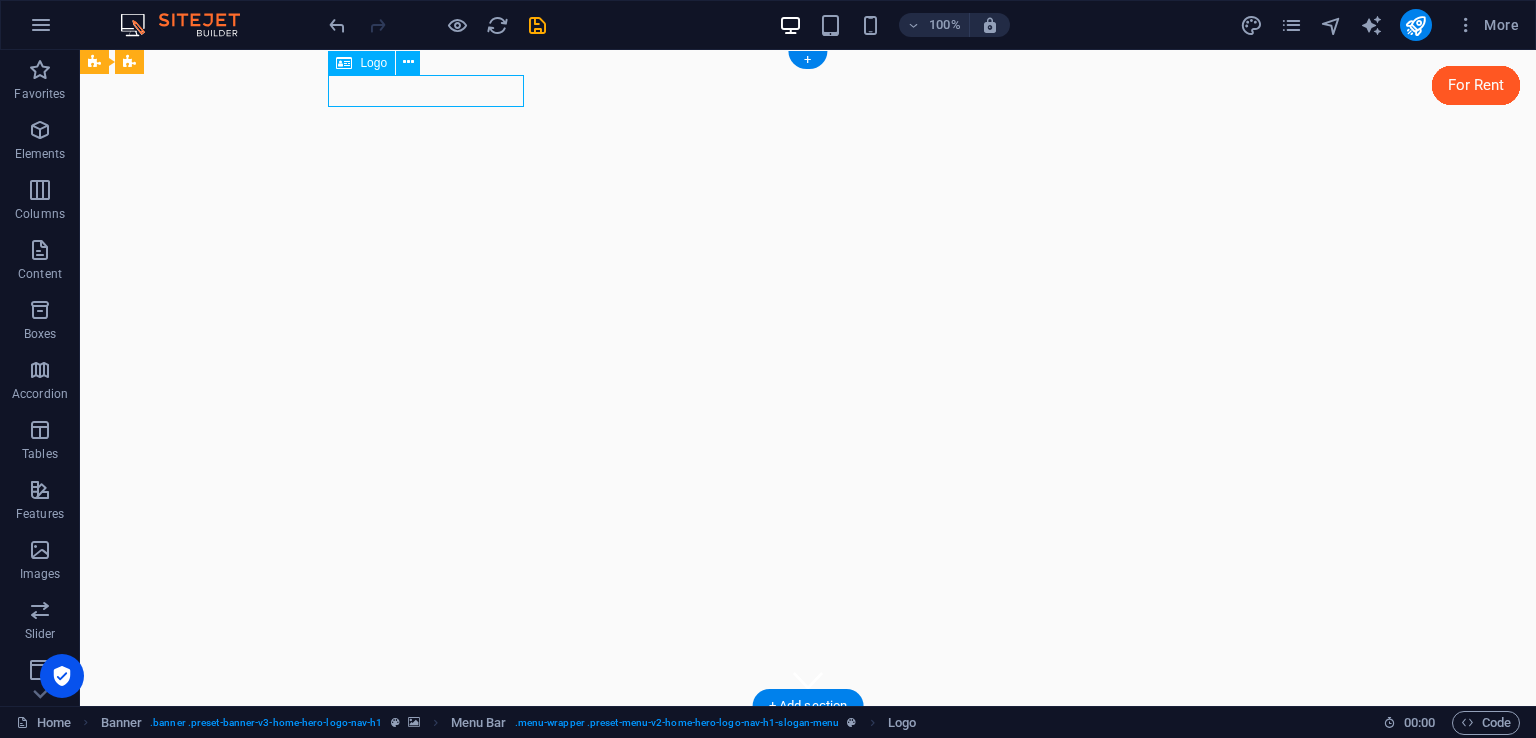 click on "[US_STATE][DOMAIN_NAME]" at bounding box center (808, 738) 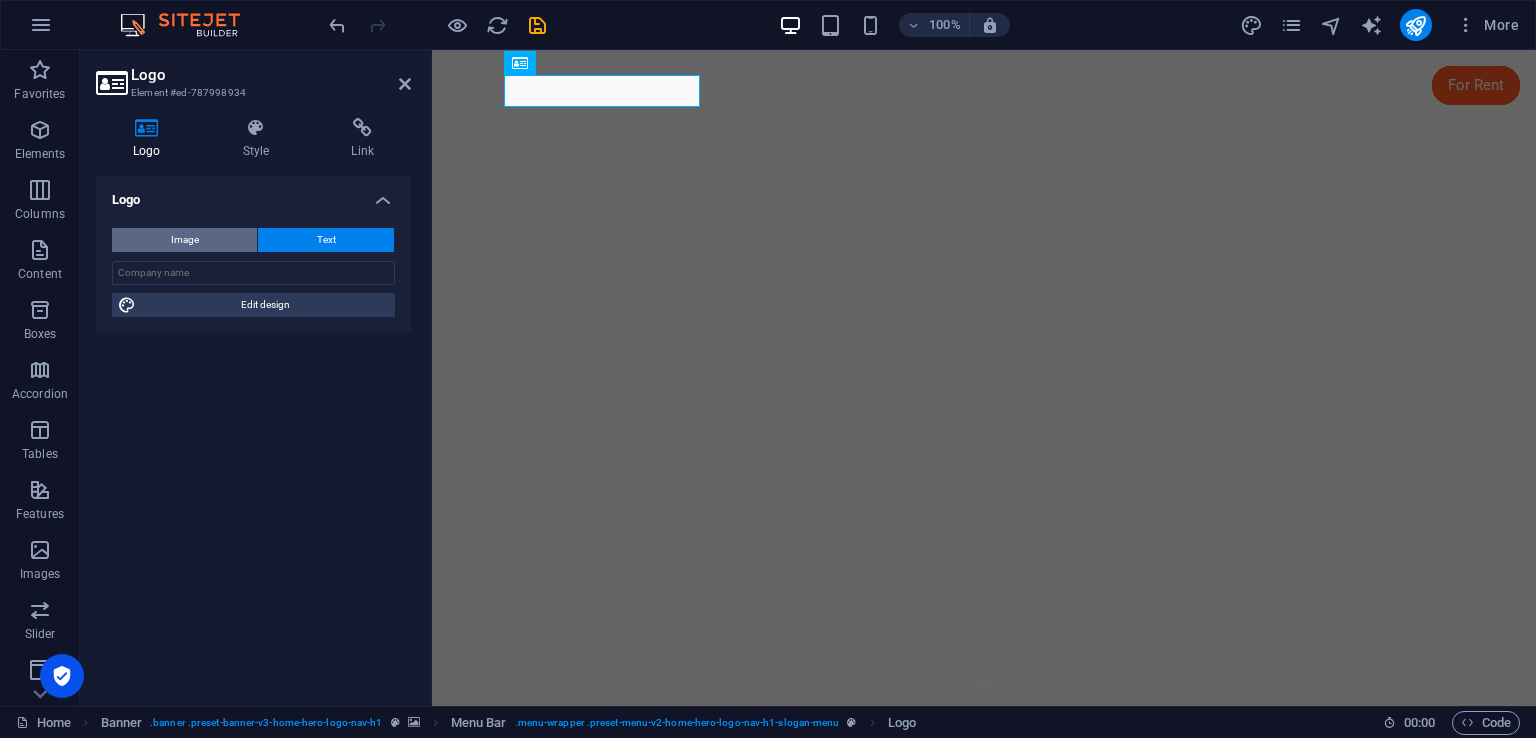 click on "Image" at bounding box center (185, 240) 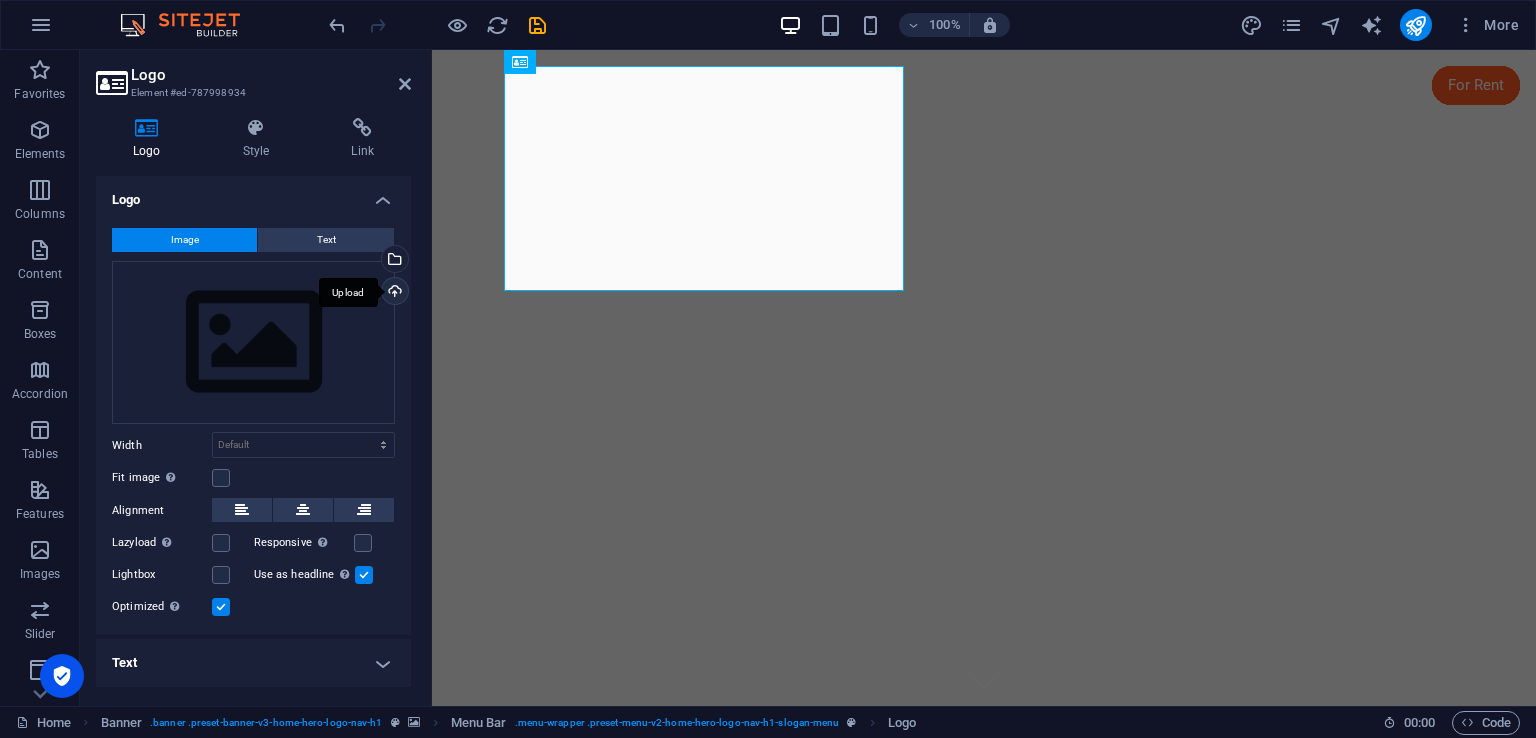 click on "Upload" at bounding box center [393, 293] 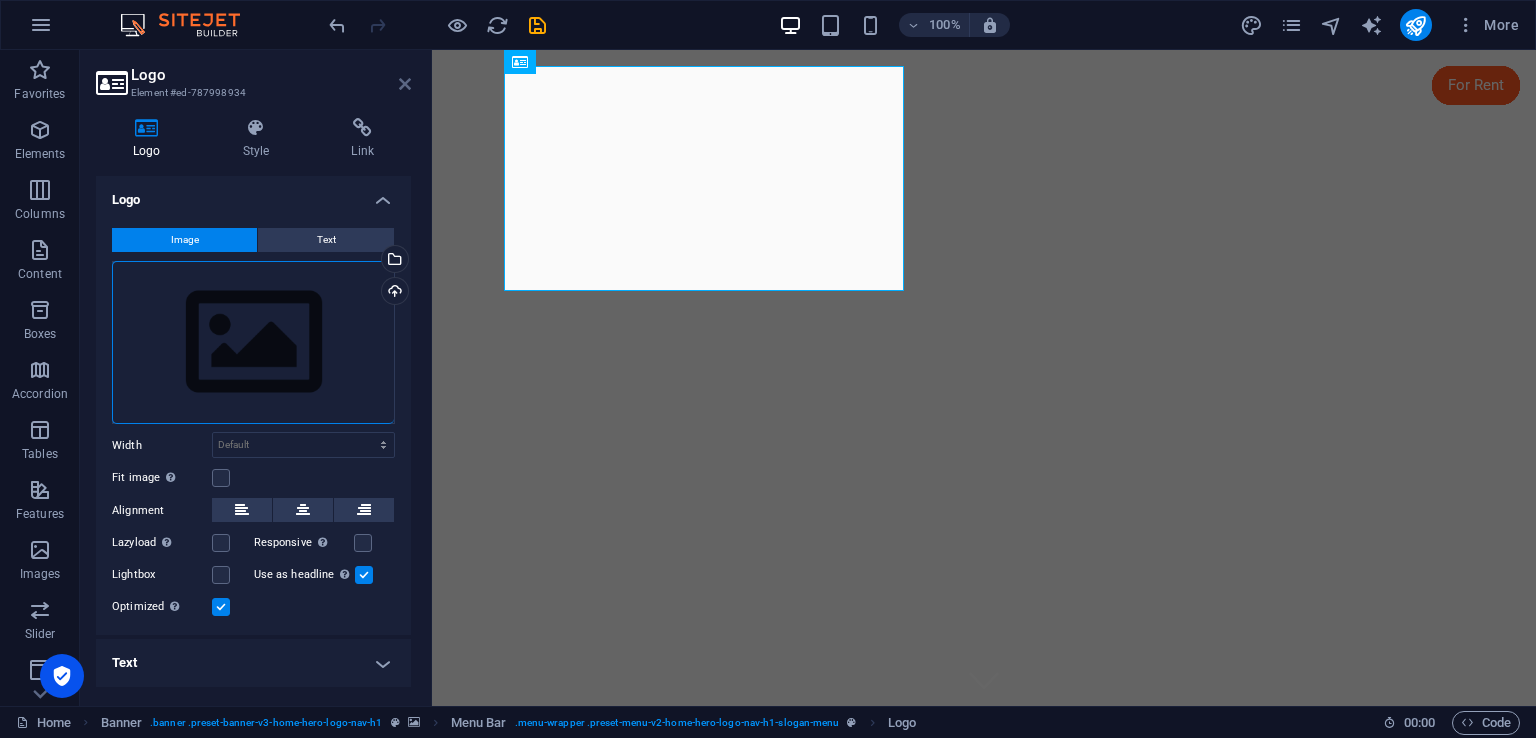 drag, startPoint x: 402, startPoint y: 82, endPoint x: 324, endPoint y: 31, distance: 93.193344 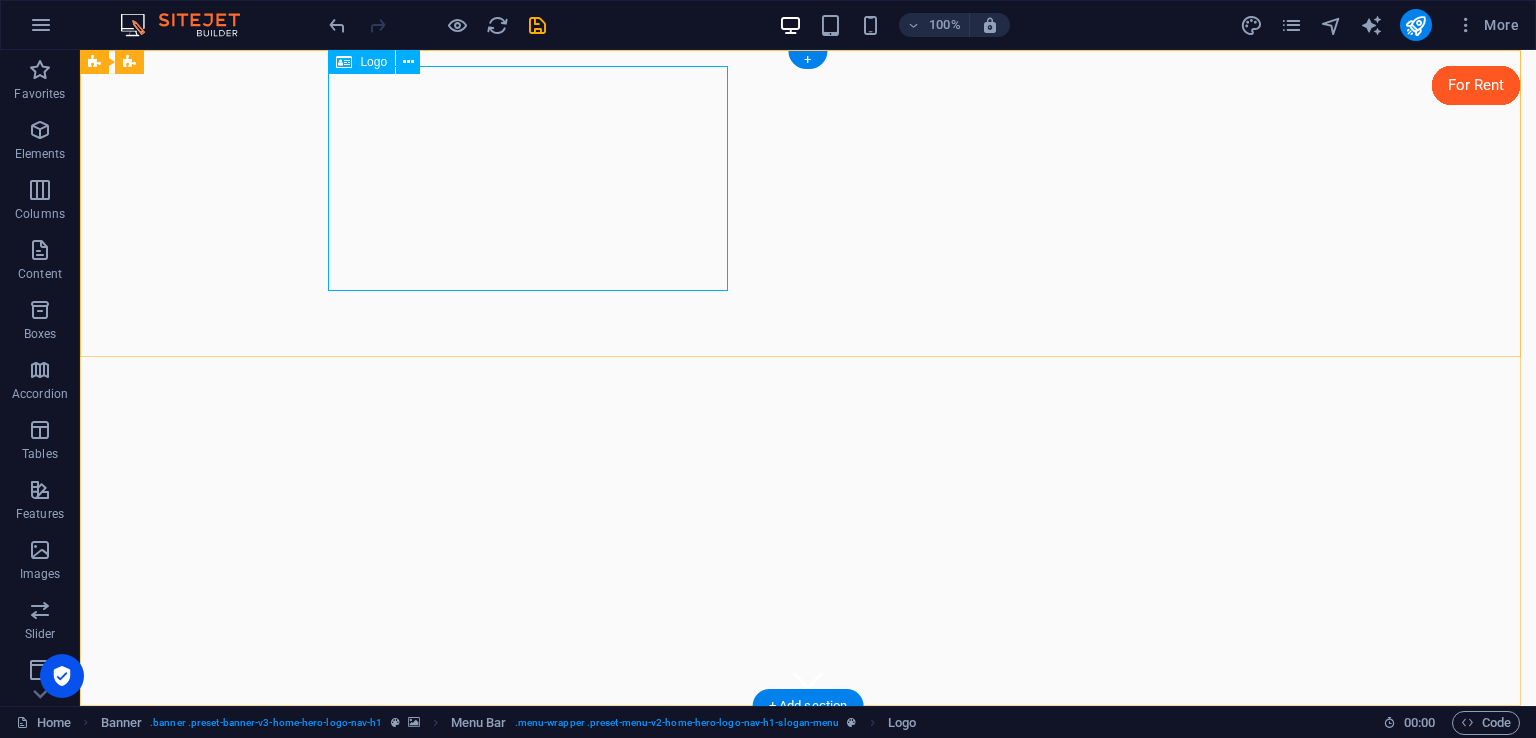 click at bounding box center [808, 834] 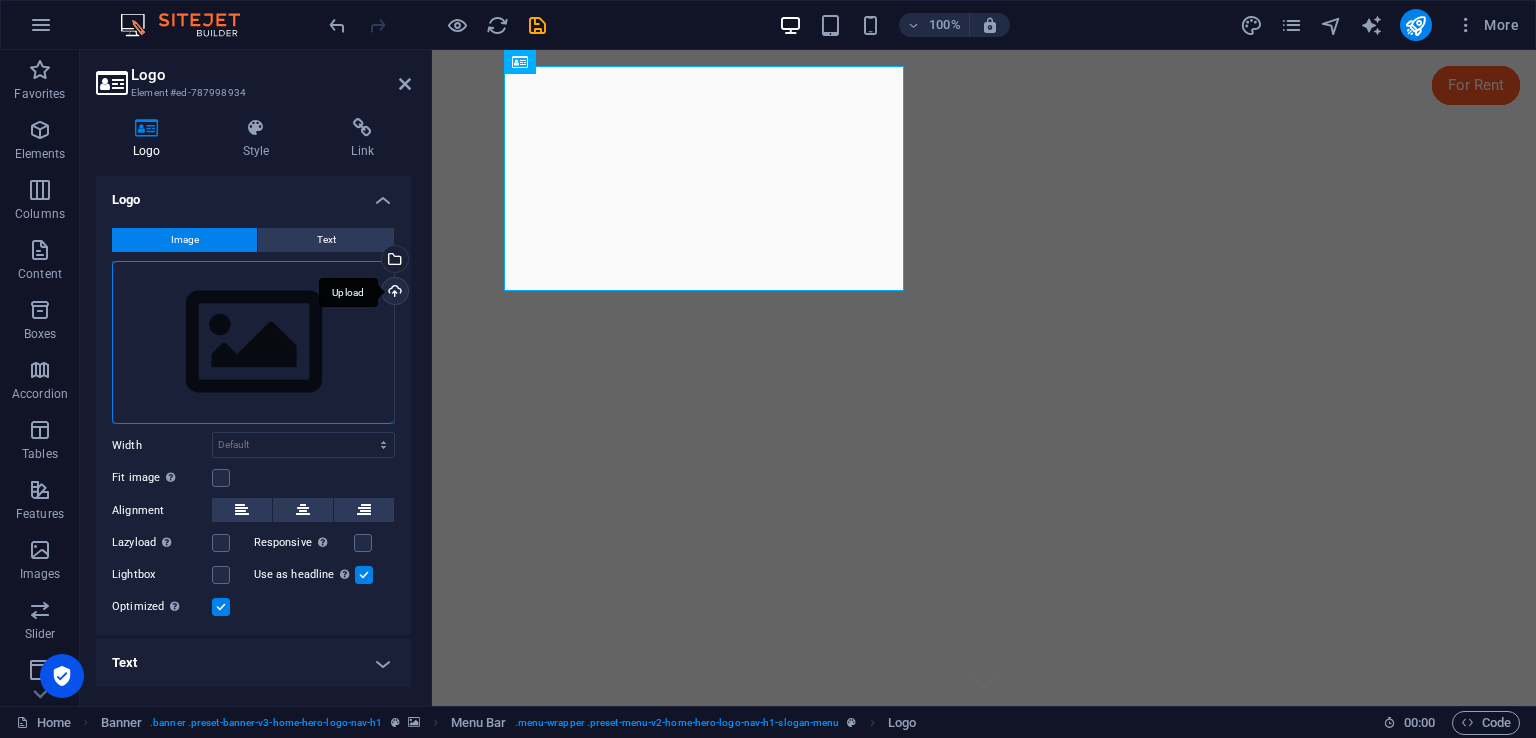 click on "Upload" at bounding box center (393, 293) 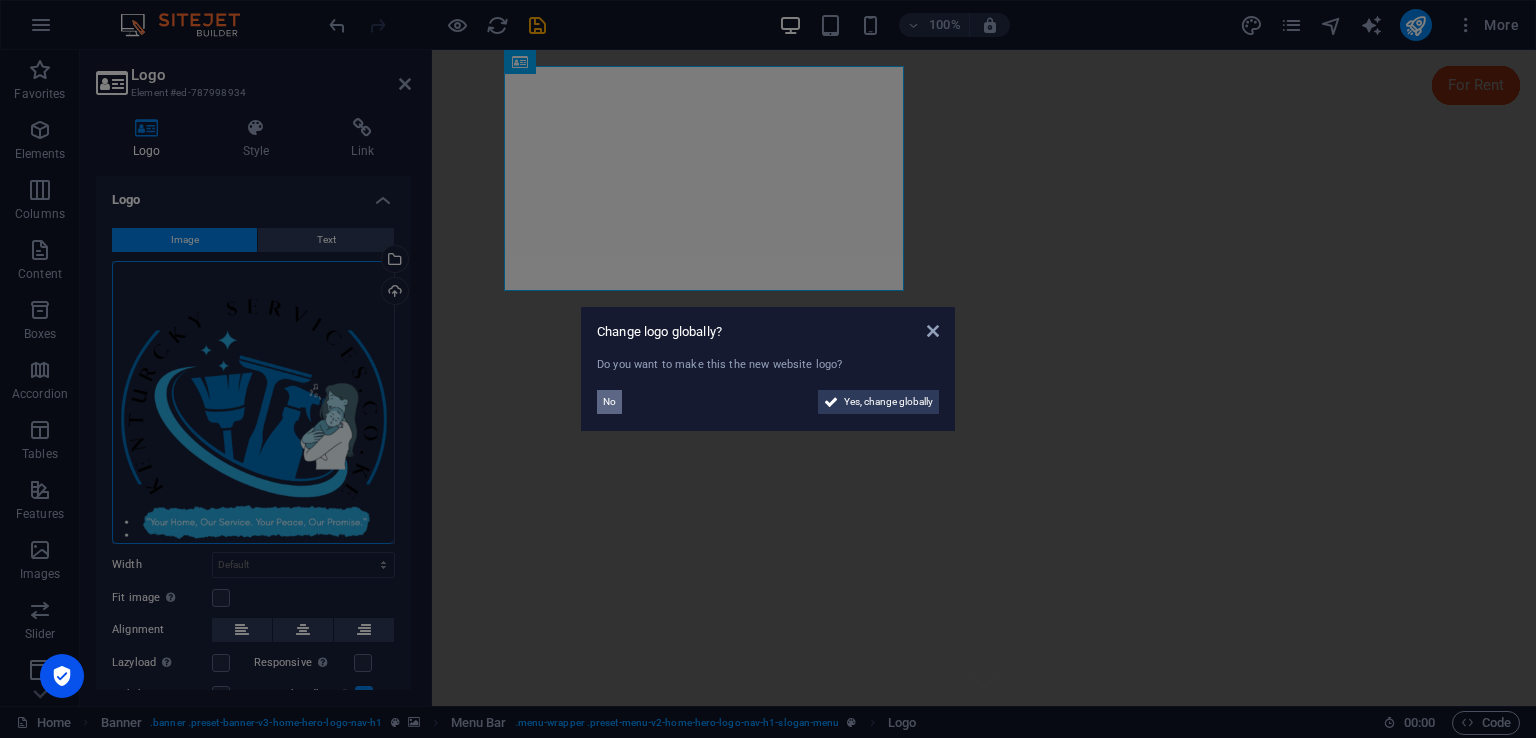 click on "No" at bounding box center (609, 402) 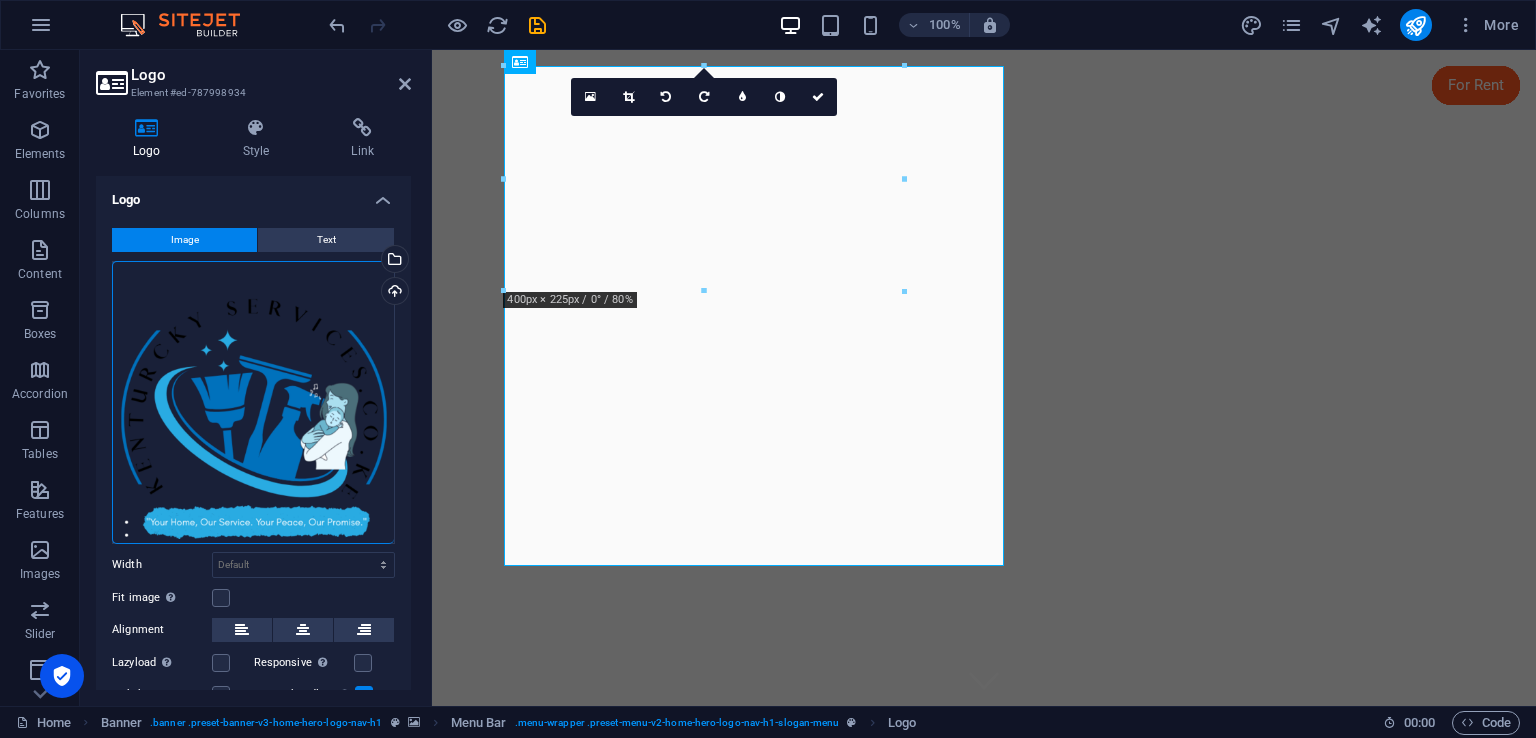 click at bounding box center (628, 97) 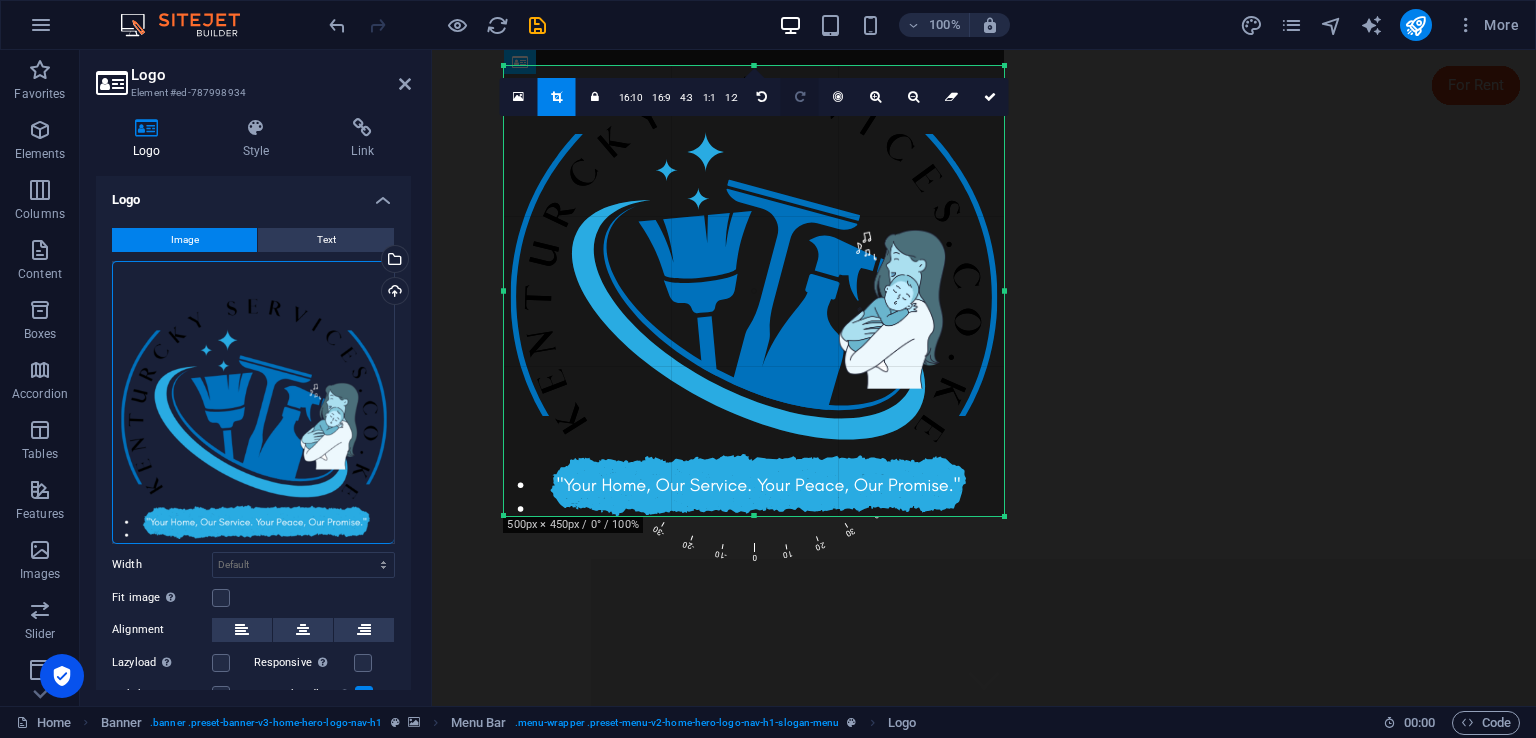 drag, startPoint x: 753, startPoint y: 64, endPoint x: 786, endPoint y: 113, distance: 59.07622 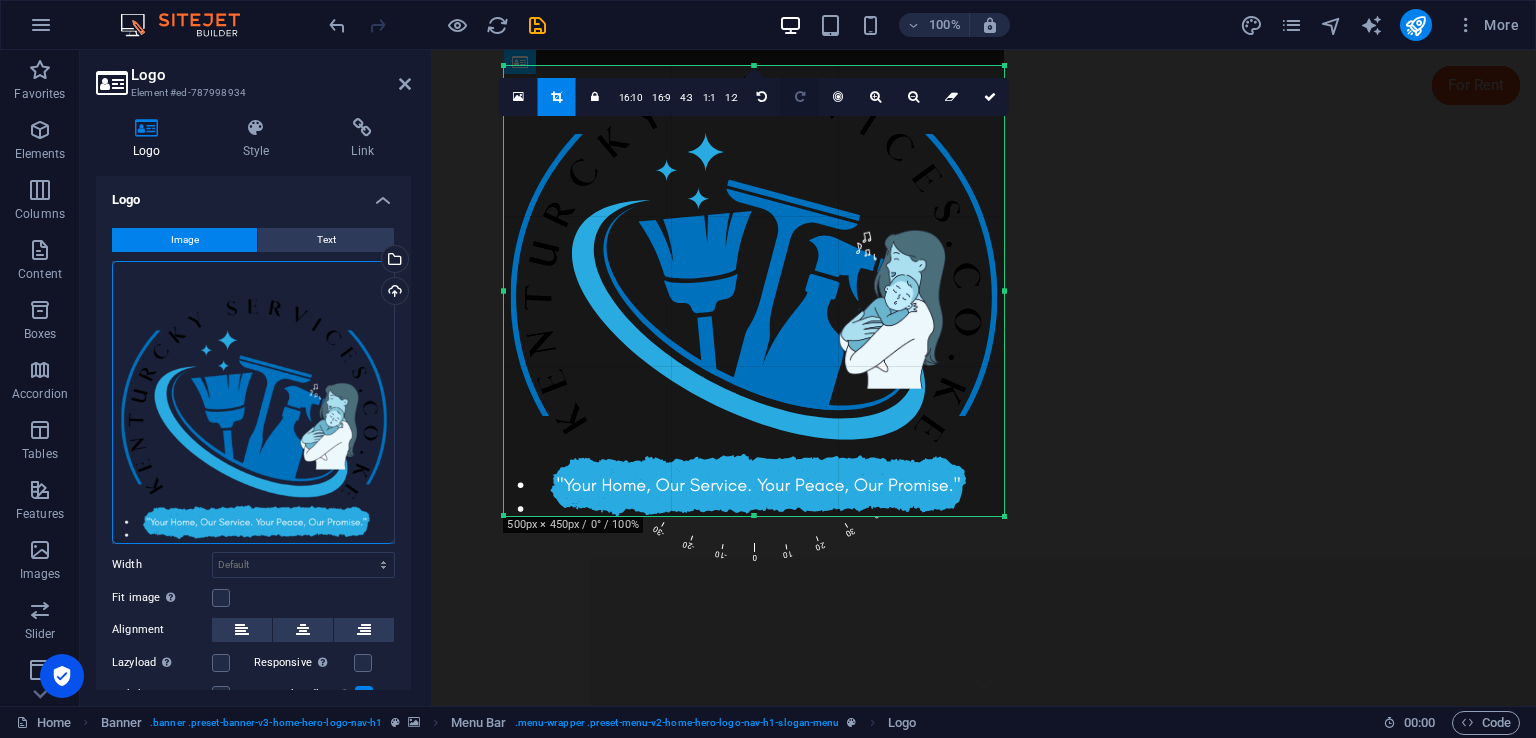 click on "180 170 160 150 140 130 120 110 100 90 80 70 60 50 40 30 20 10 0 -10 -20 -30 -40 -50 -60 -70 -80 -90 -100 -110 -120 -130 -140 -150 -160 -170 500px × 450px / 0° / 100% 16:10 16:9 4:3 1:1 1:2 0" at bounding box center (754, 291) 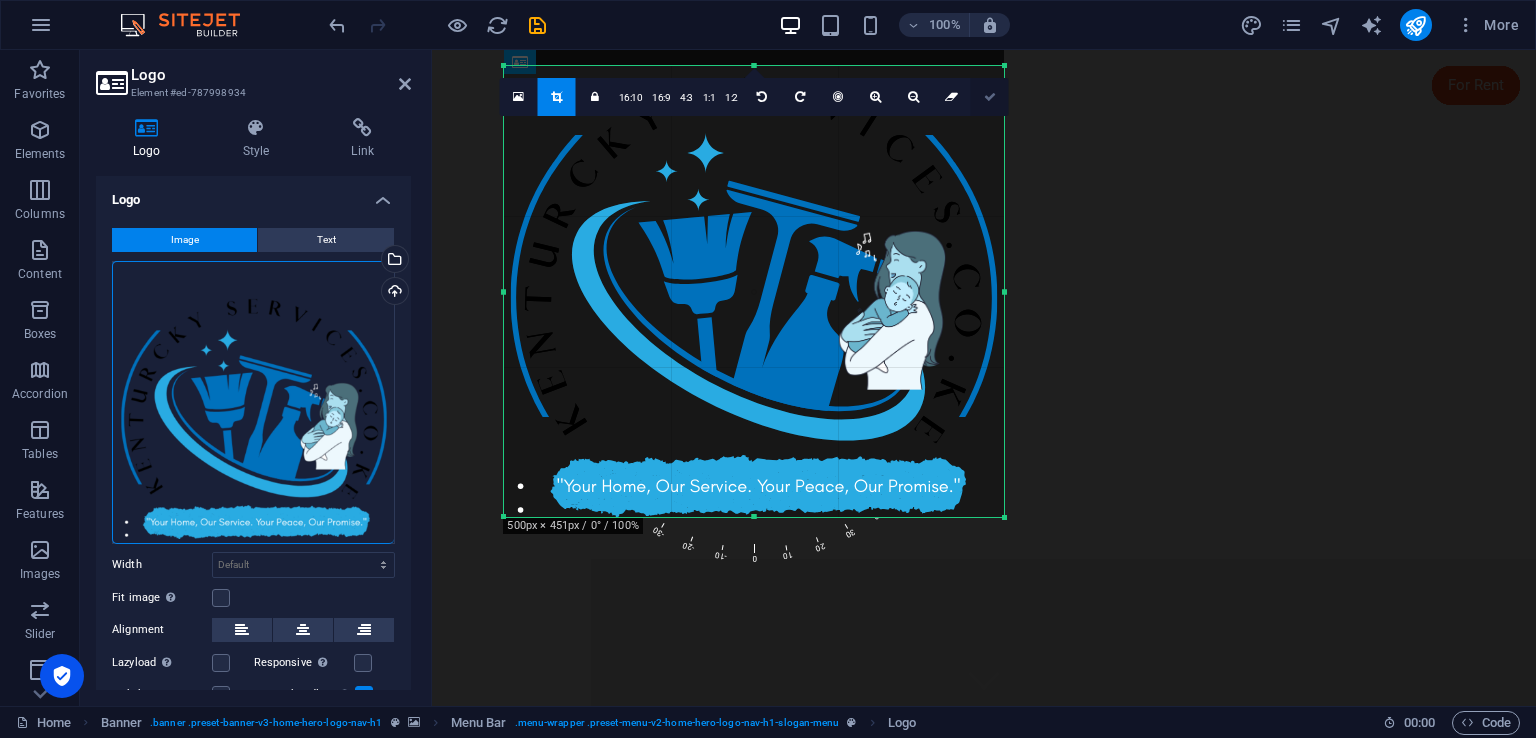 click at bounding box center [990, 97] 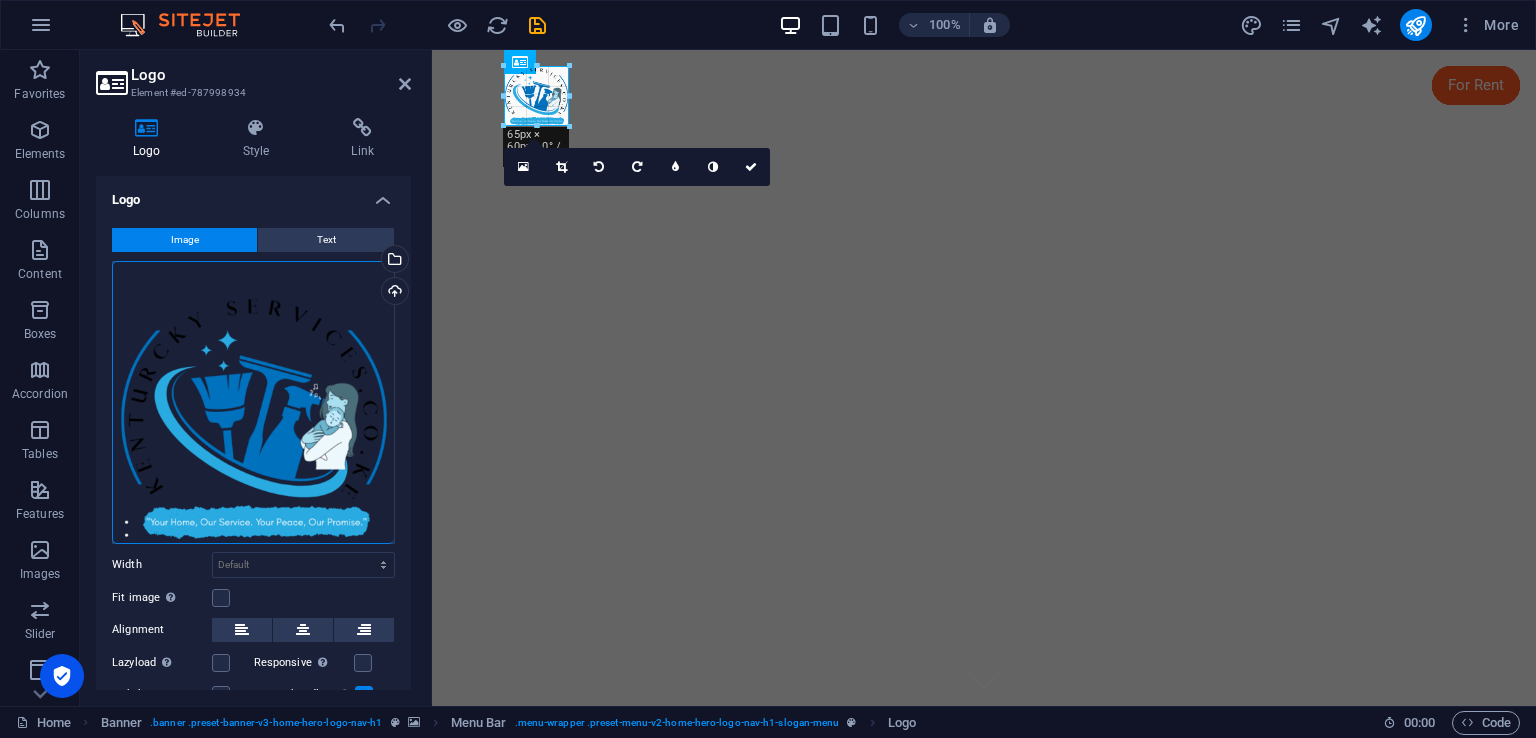 drag, startPoint x: 1004, startPoint y: 518, endPoint x: 569, endPoint y: 28, distance: 655.22894 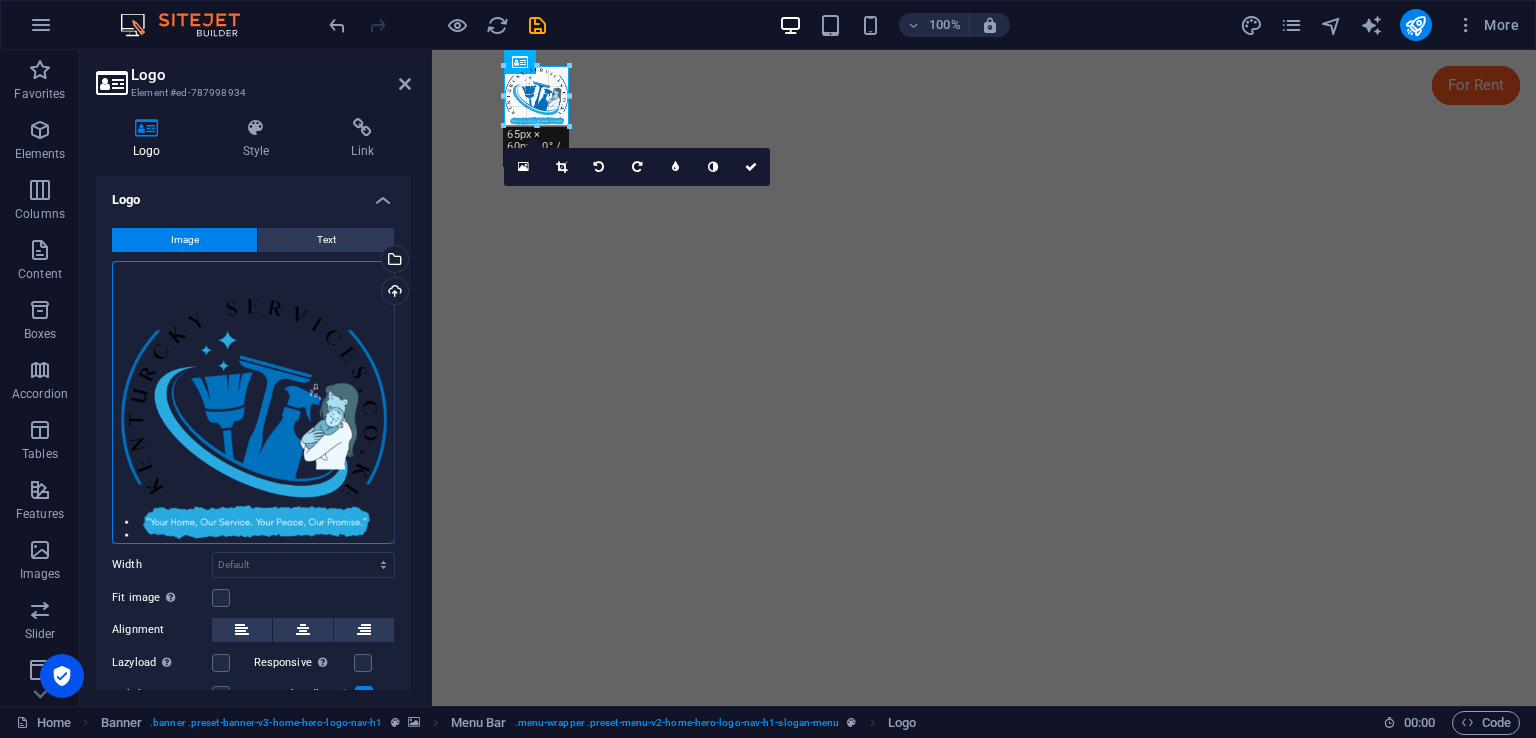 type on "65" 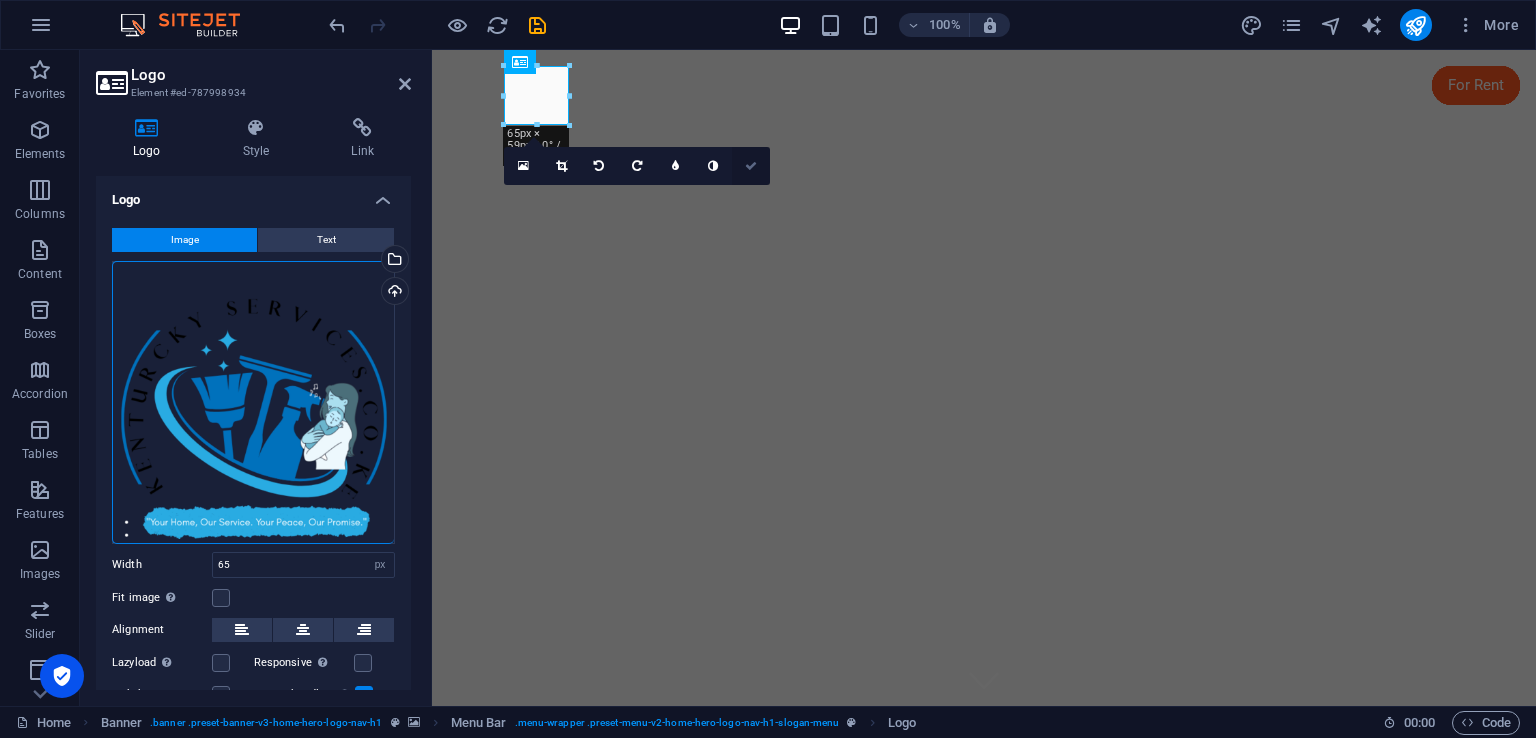 click at bounding box center [751, 166] 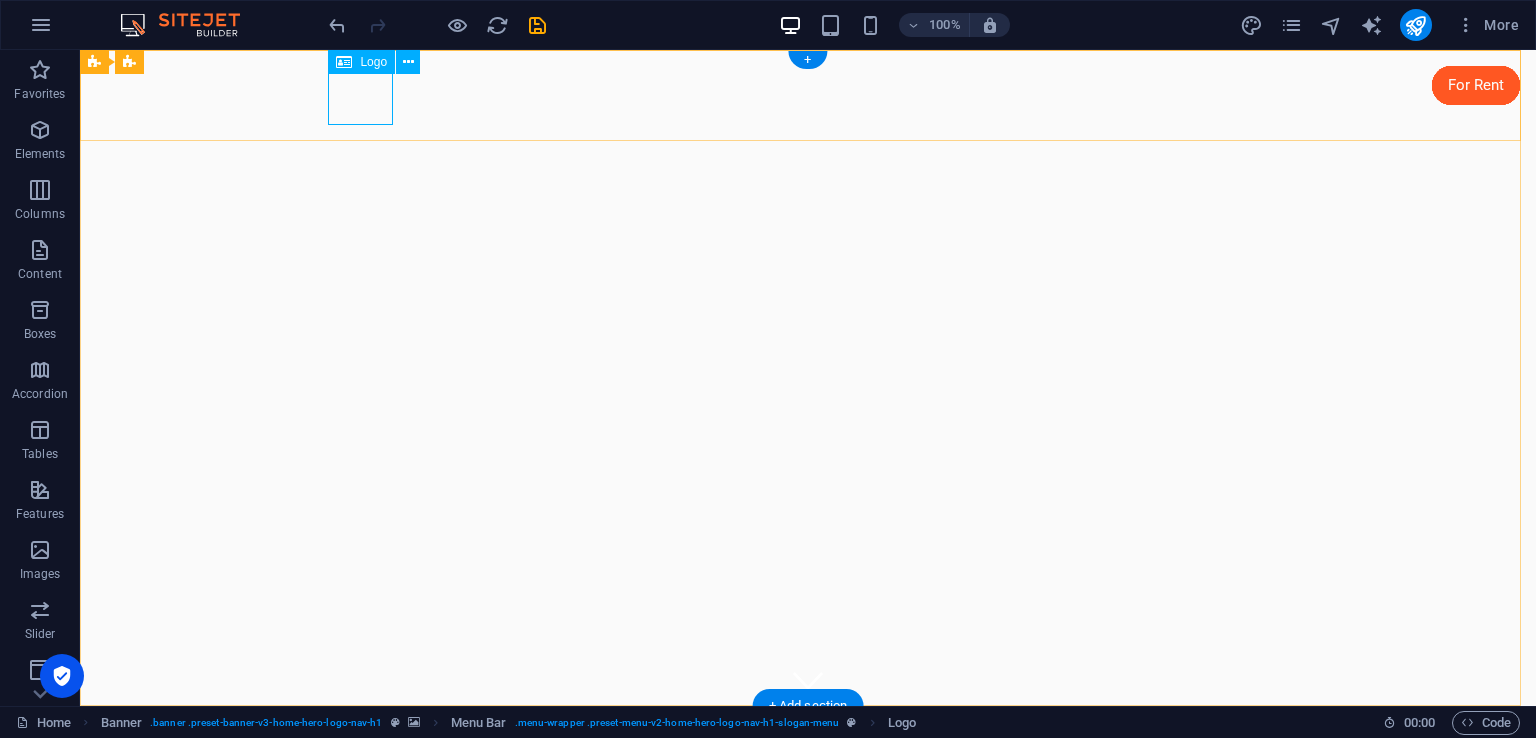 click at bounding box center [808, 751] 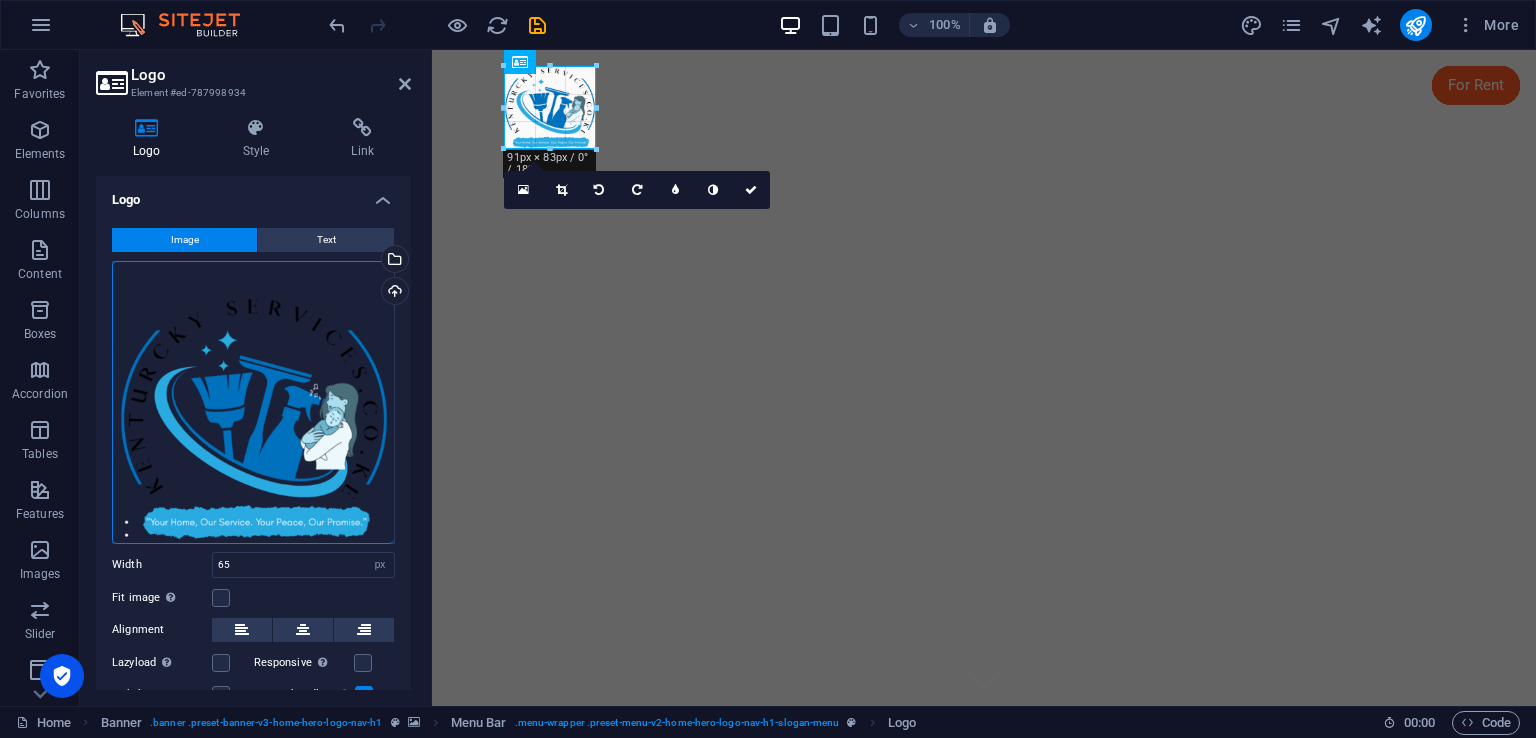 drag, startPoint x: 570, startPoint y: 125, endPoint x: 601, endPoint y: 149, distance: 39.20459 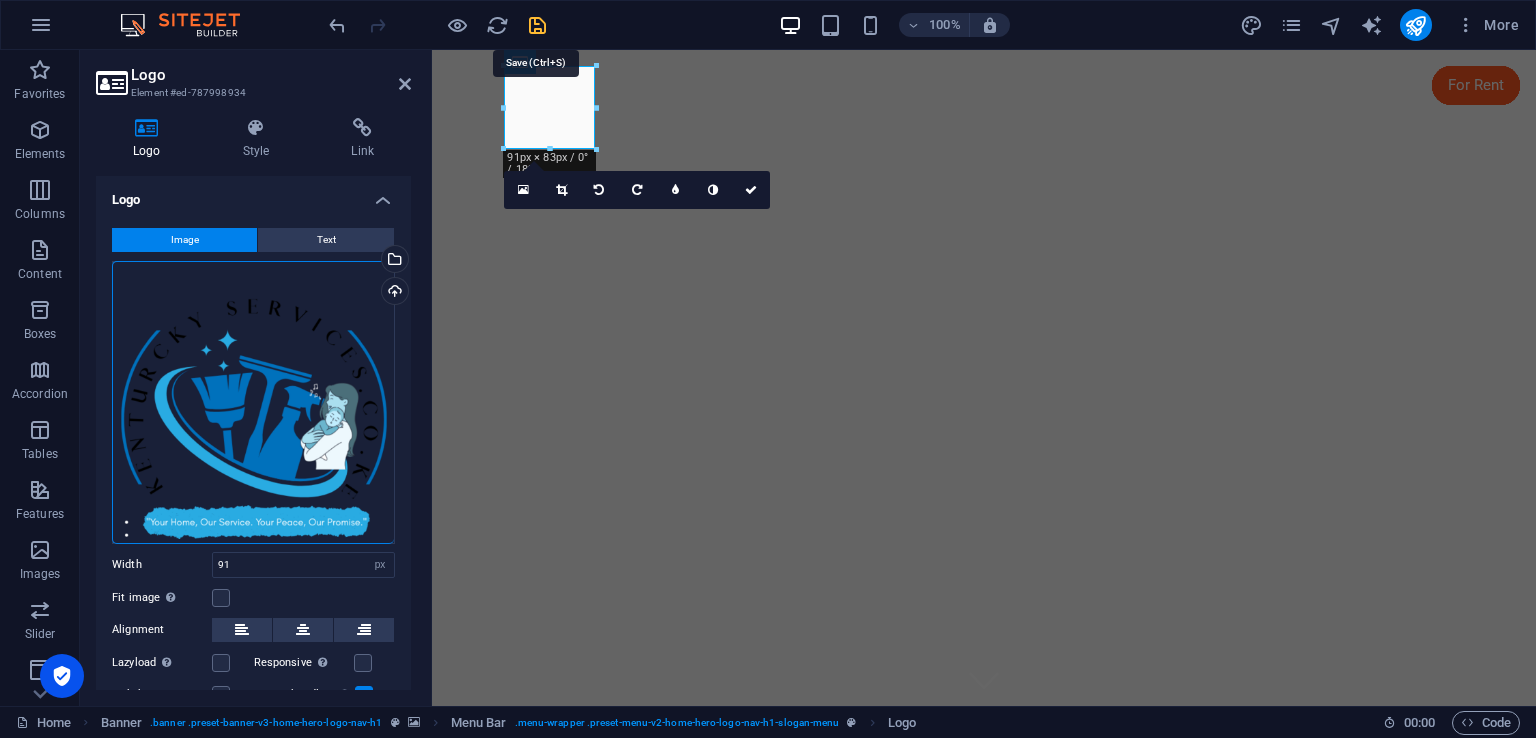 click at bounding box center [537, 25] 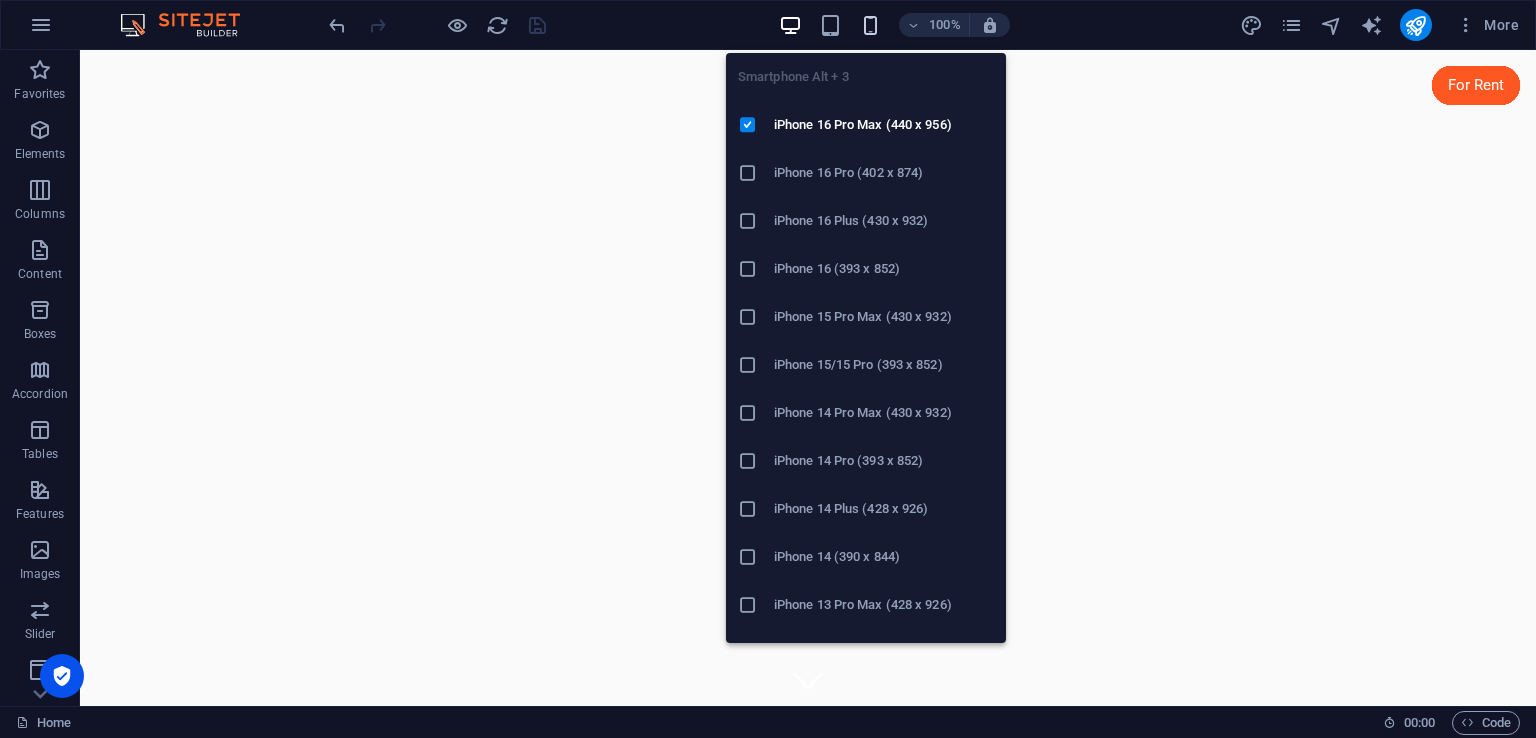 click at bounding box center (870, 25) 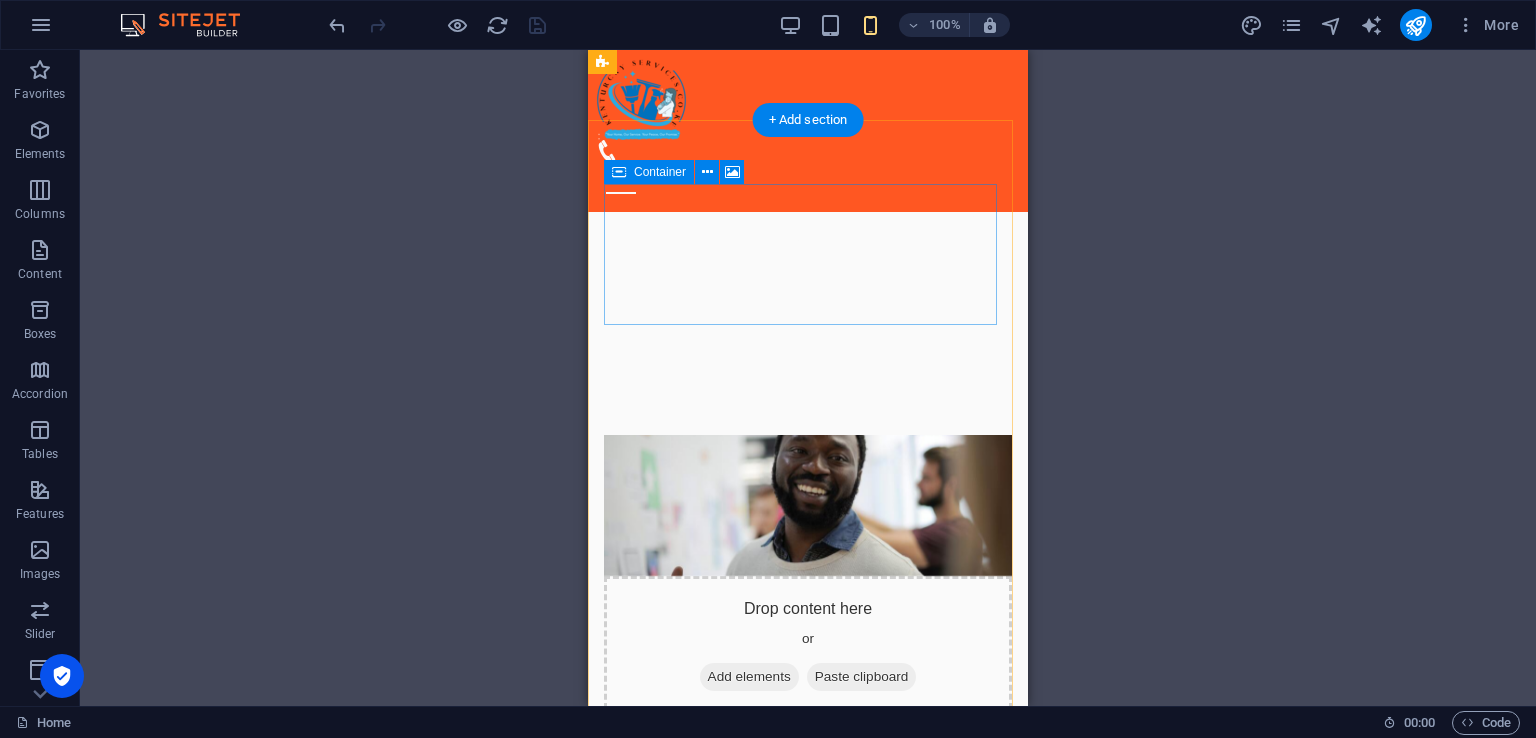 scroll, scrollTop: 0, scrollLeft: 0, axis: both 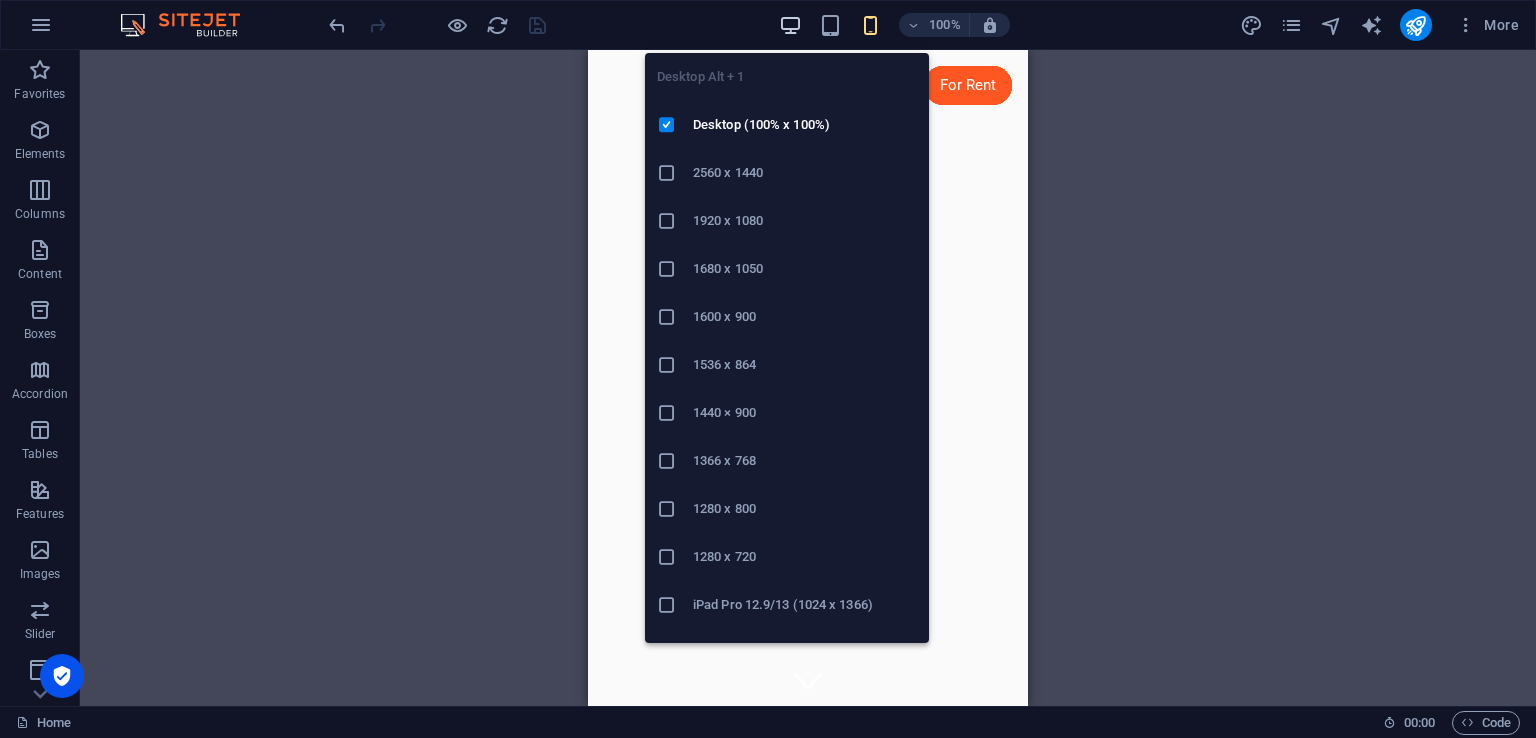 click at bounding box center [790, 25] 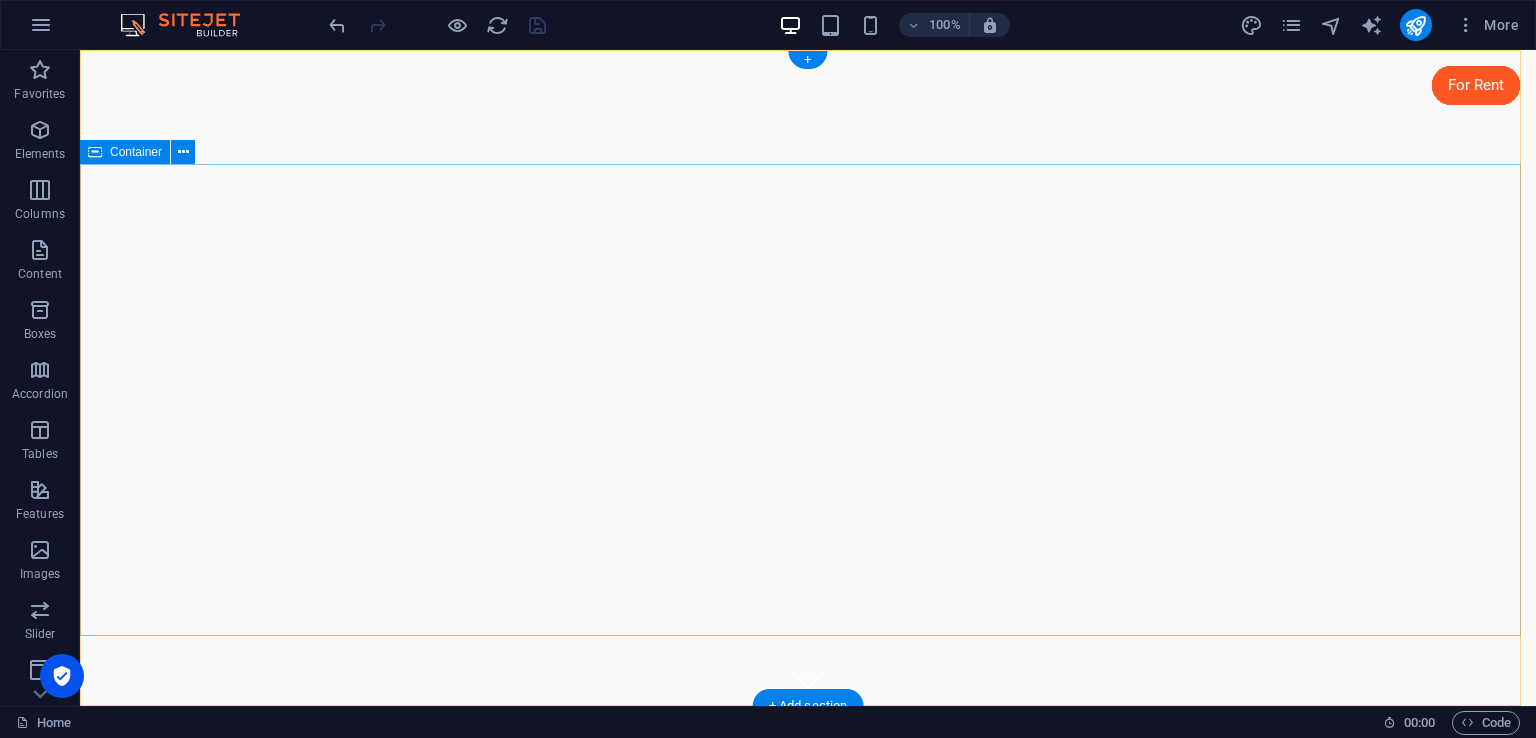click on "Welcome to [US_STATE] Services - Your one-stop solution for professional housekeeping, vetted nannies, mama fua, and sanitary services." at bounding box center (808, 1008) 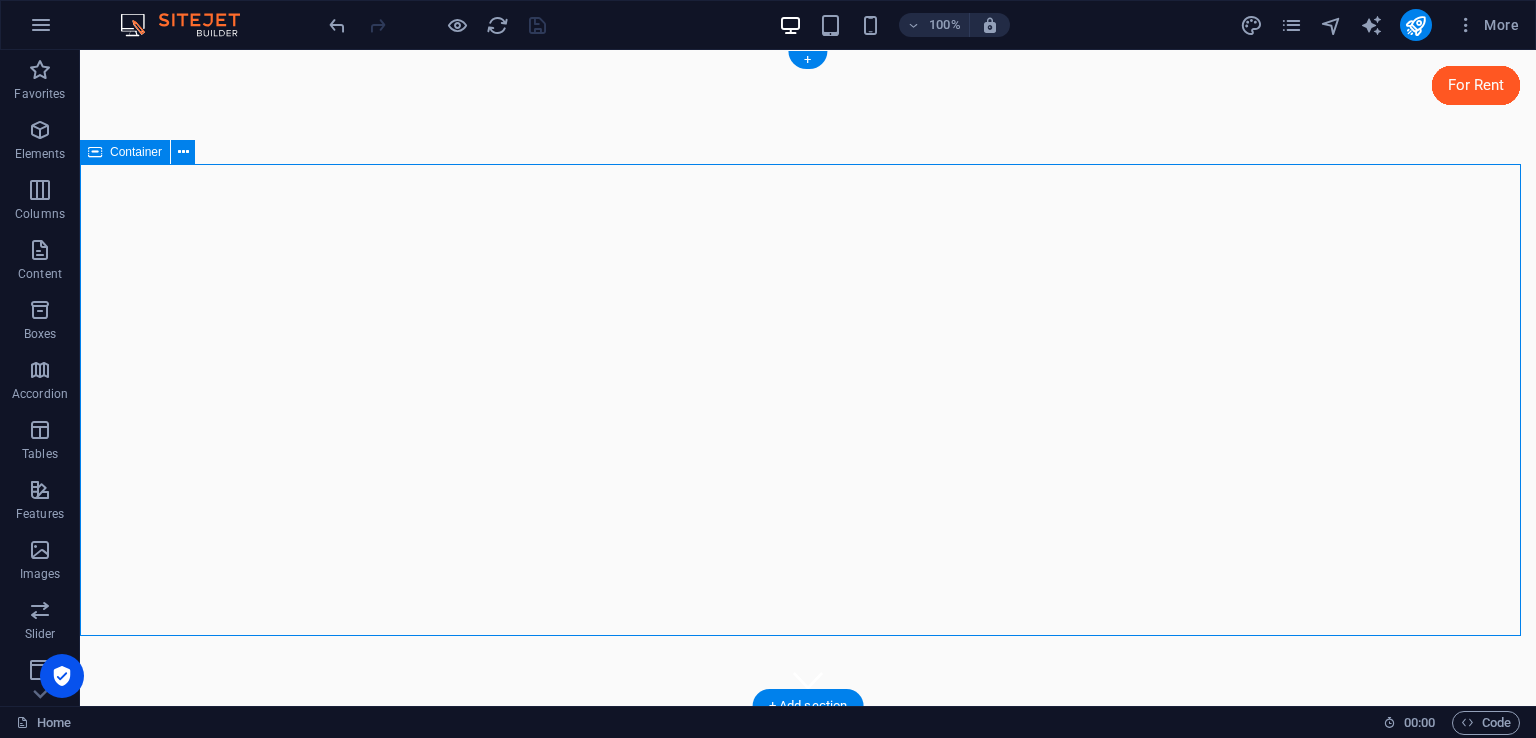 click on "Welcome to [US_STATE] Services - Your one-stop solution for professional housekeeping, vetted nannies, mama fua, and sanitary services." at bounding box center (808, 1008) 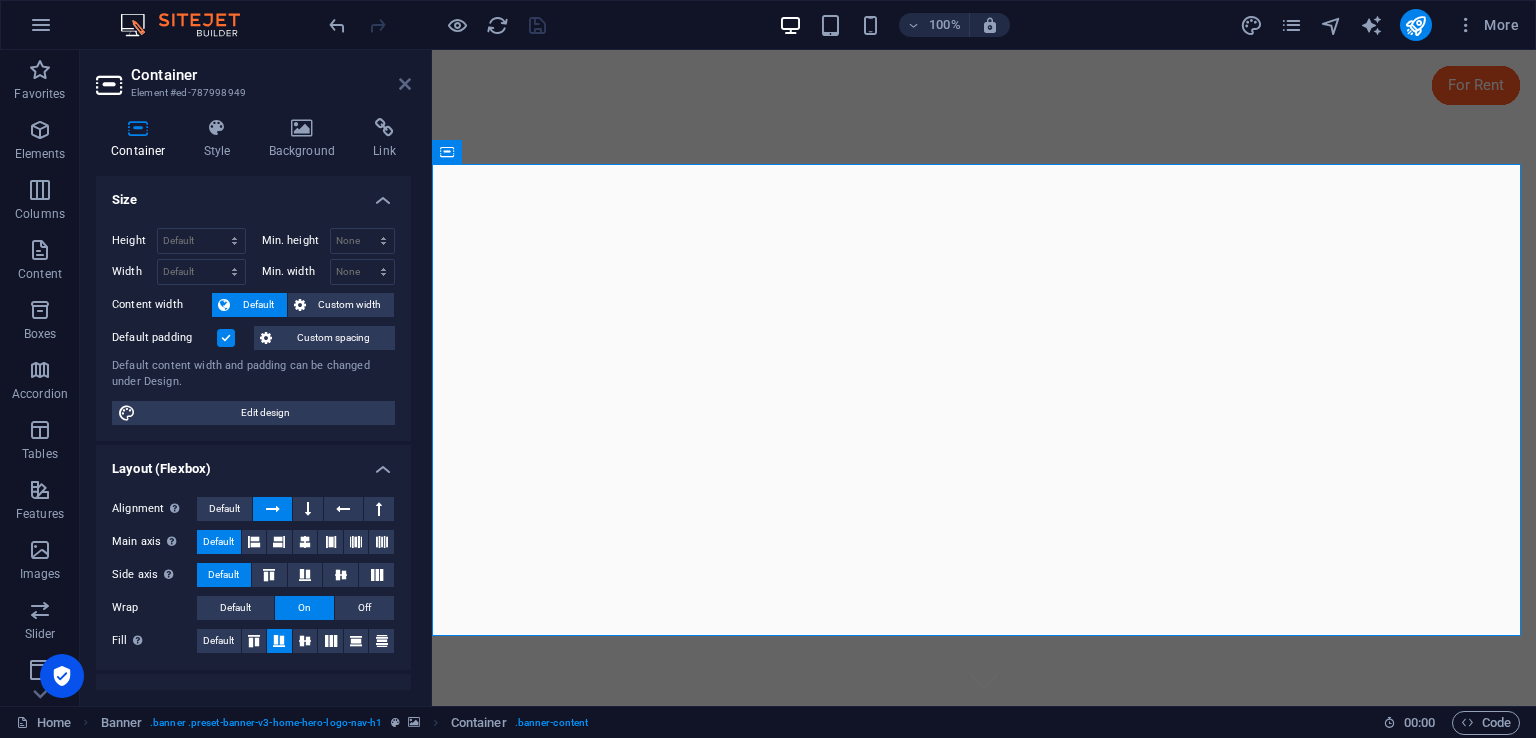 click at bounding box center (405, 84) 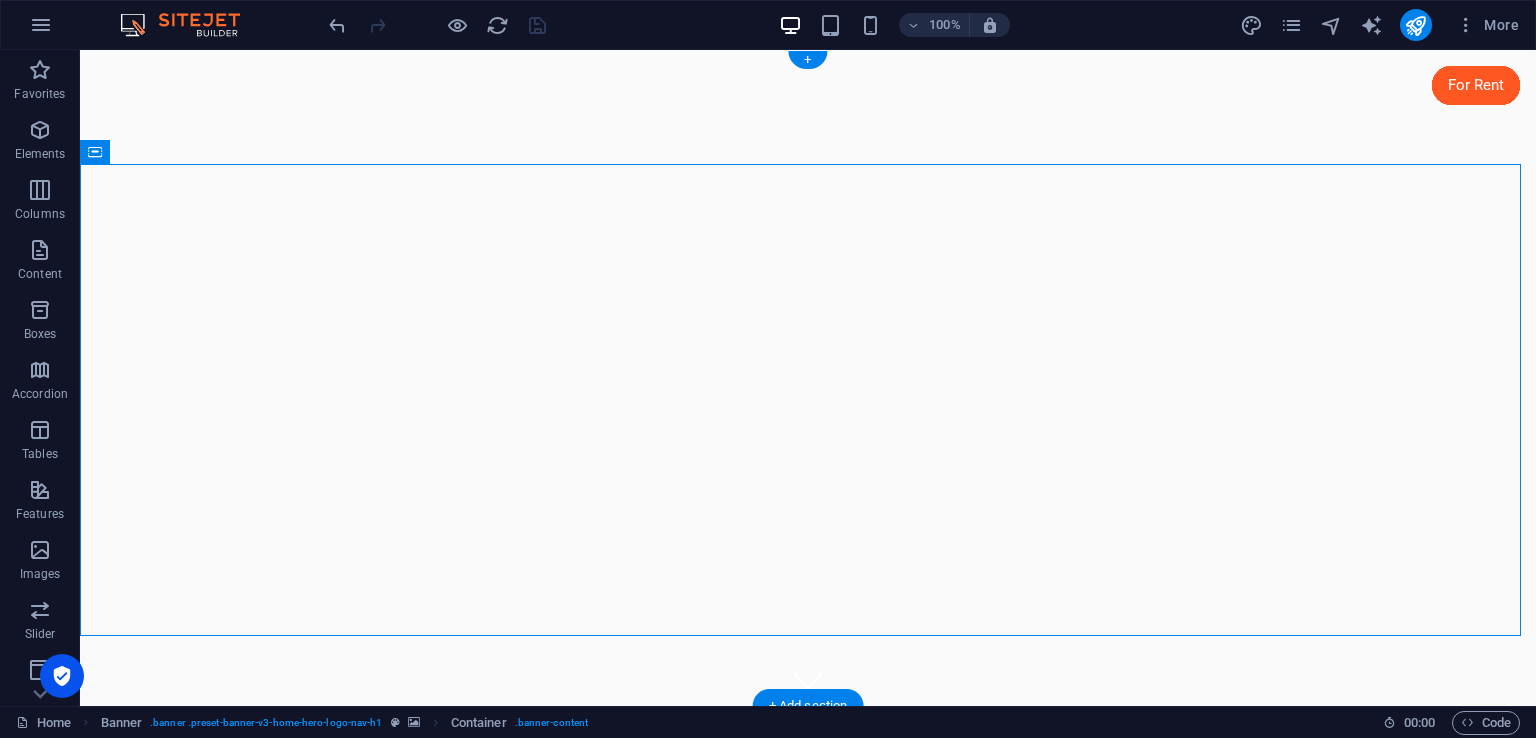 click at bounding box center (-641, 50) 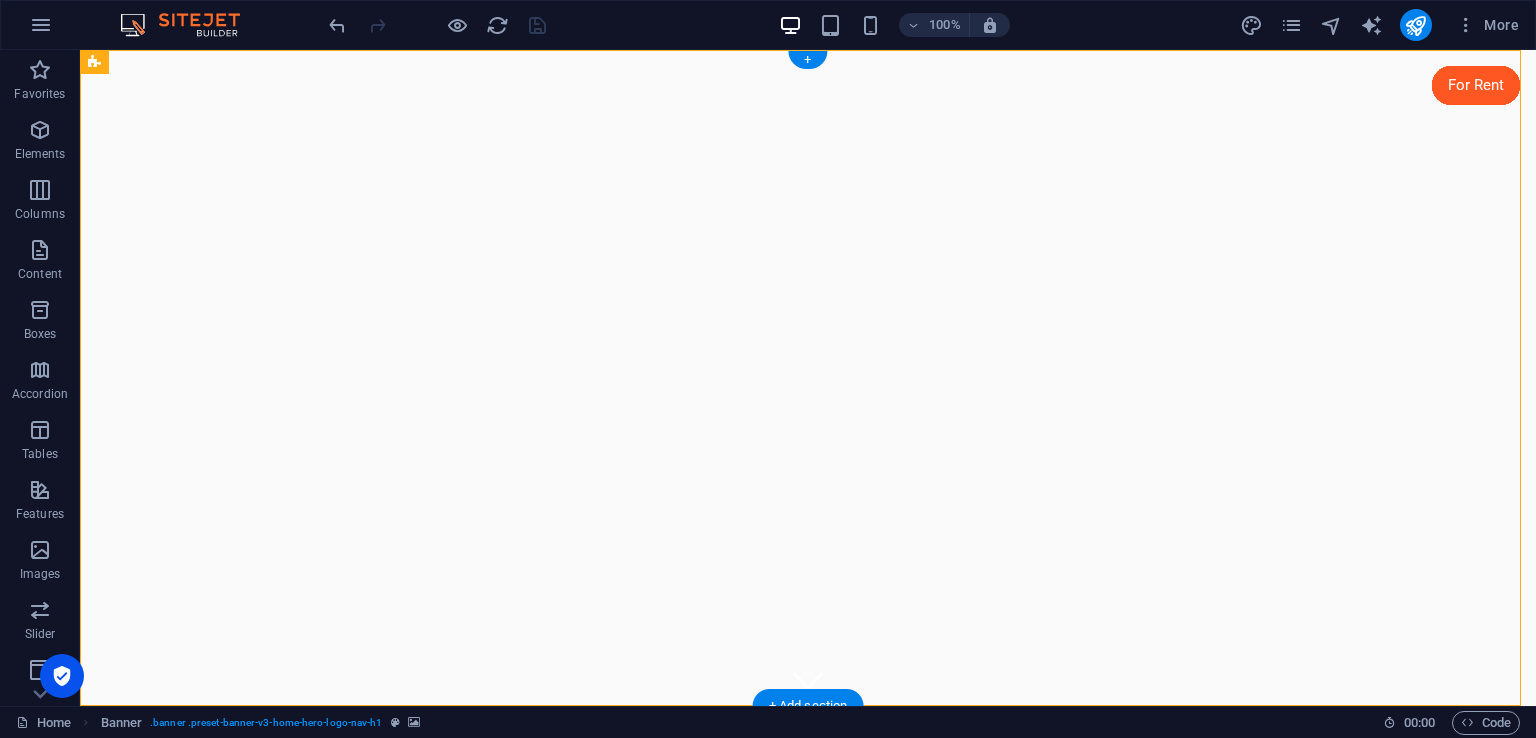 click at bounding box center (-641, 50) 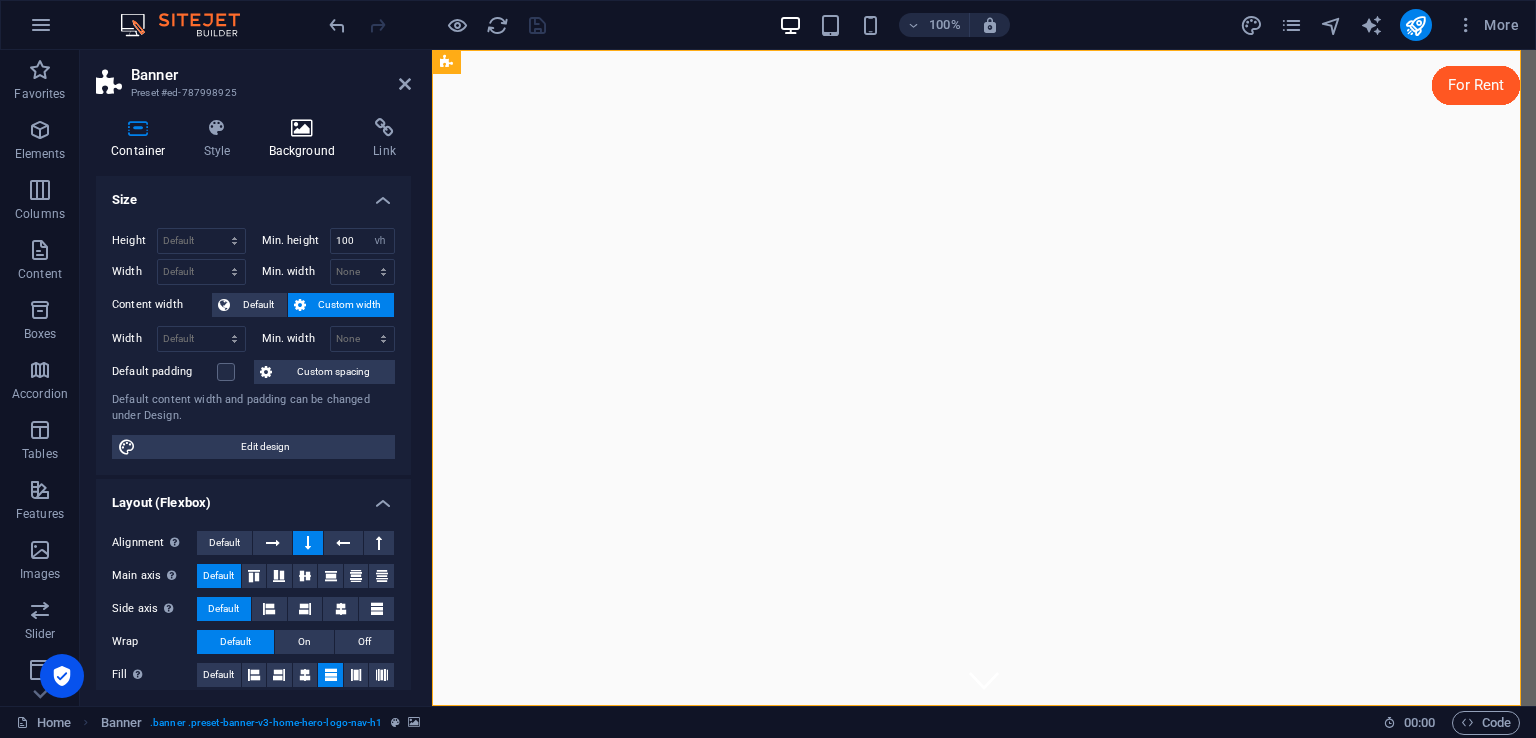 click on "Background" at bounding box center (306, 139) 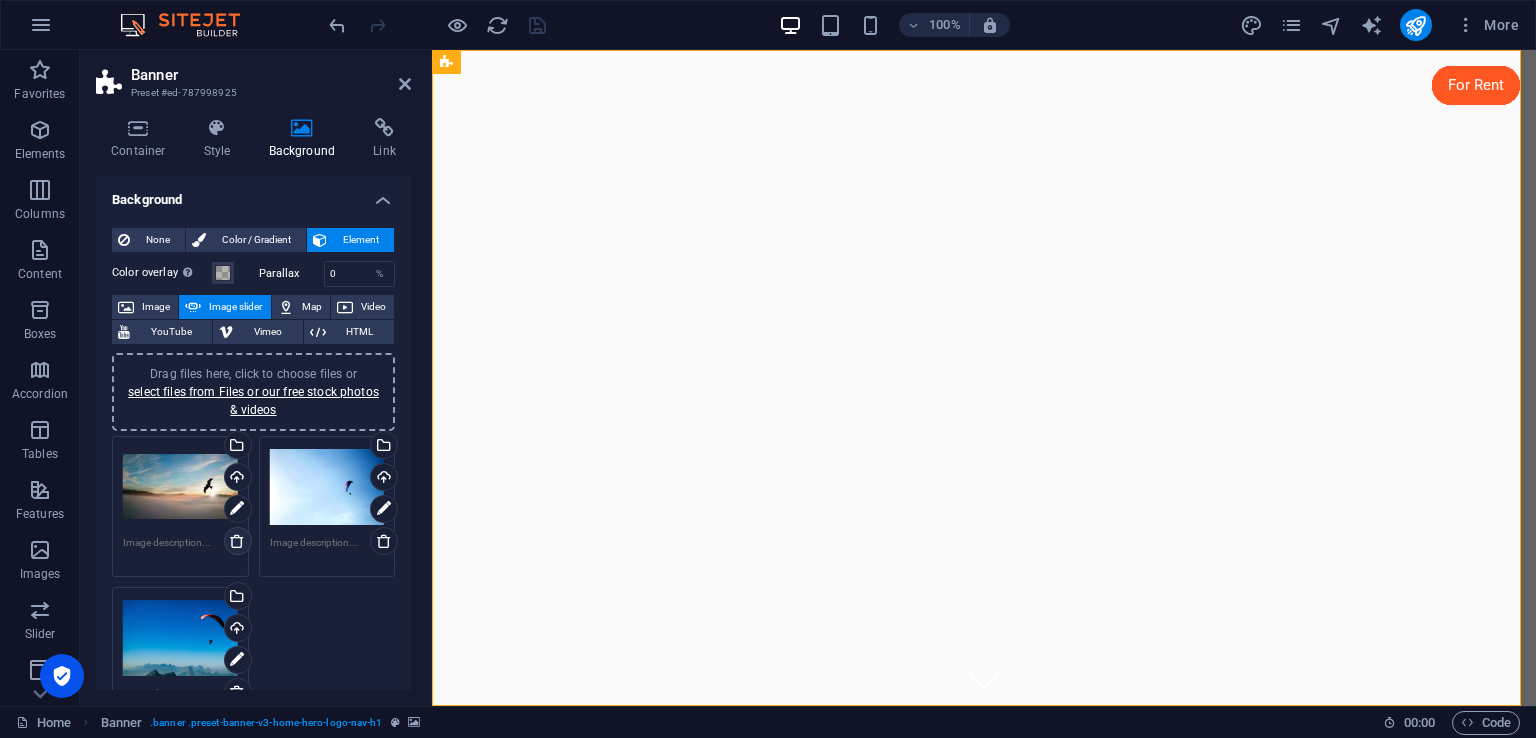 click at bounding box center [237, 541] 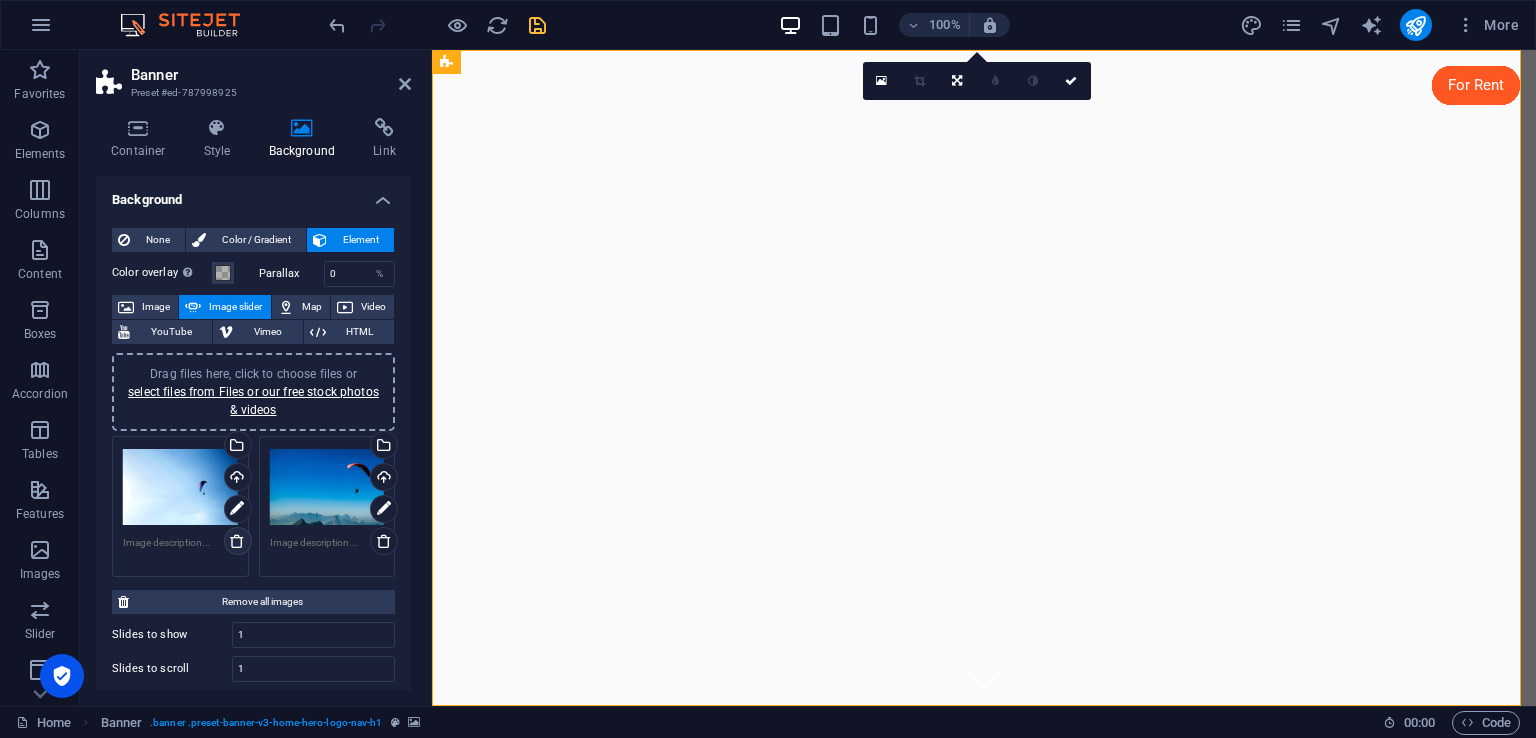 click at bounding box center [237, 541] 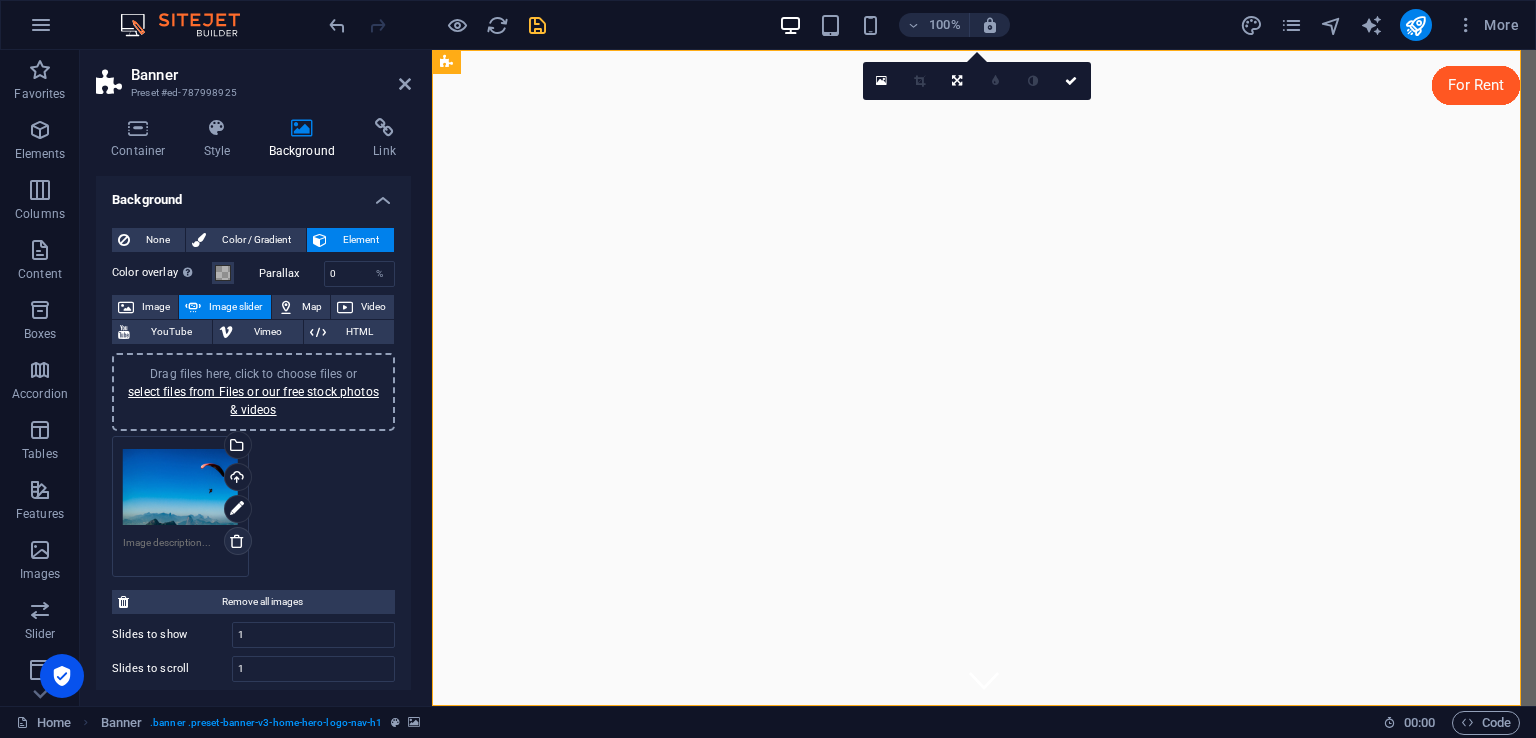 click at bounding box center (237, 541) 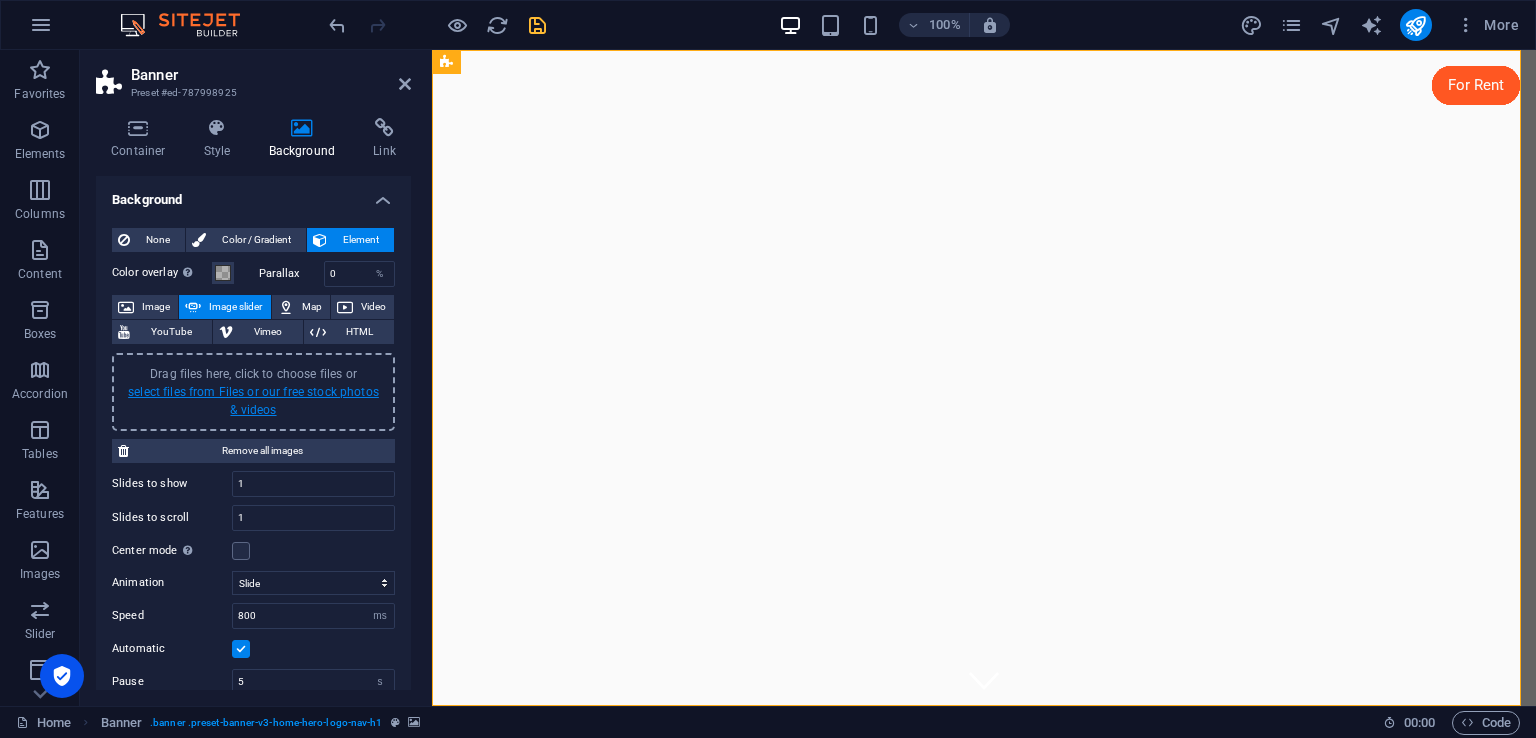 click on "select files from Files or our free stock photos & videos" at bounding box center (253, 401) 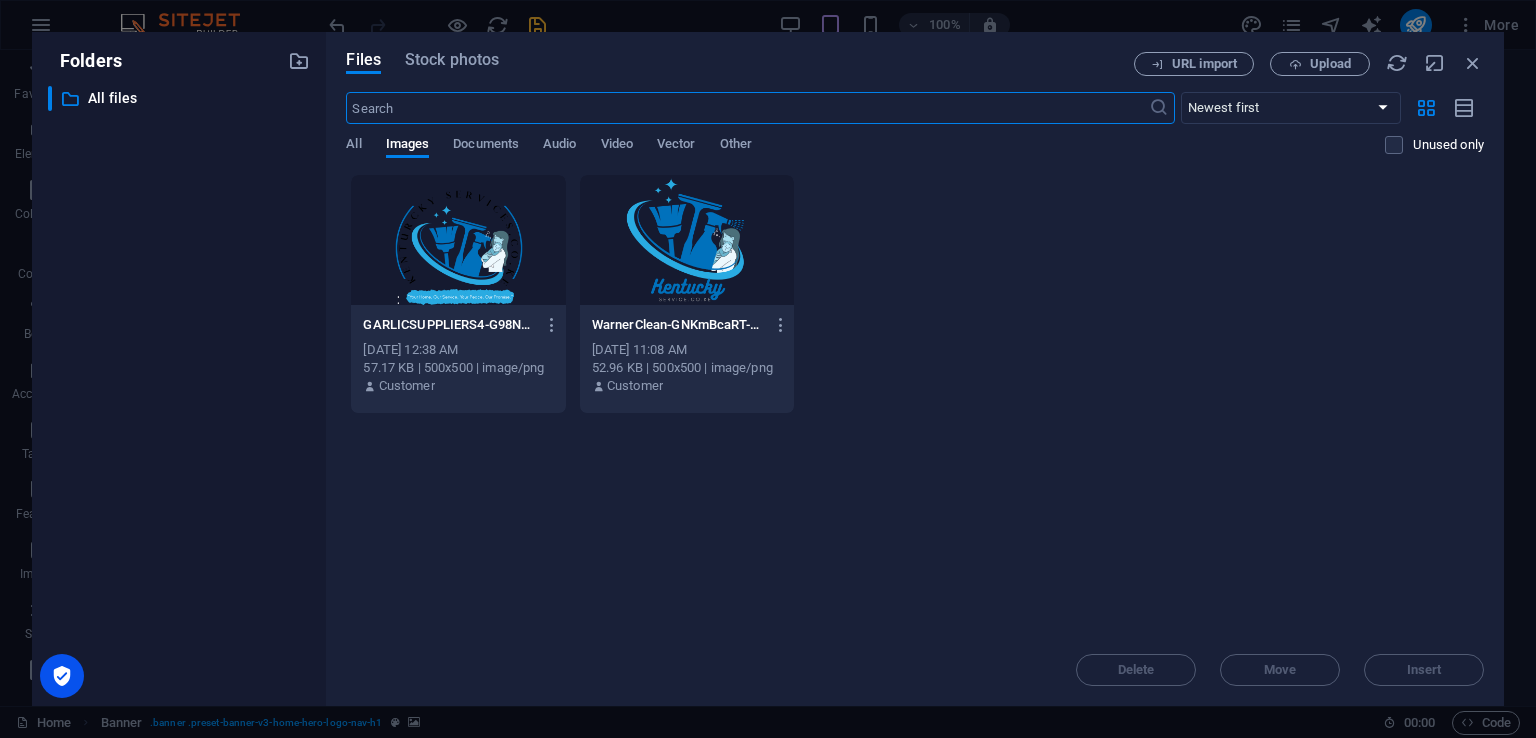click at bounding box center [747, 108] 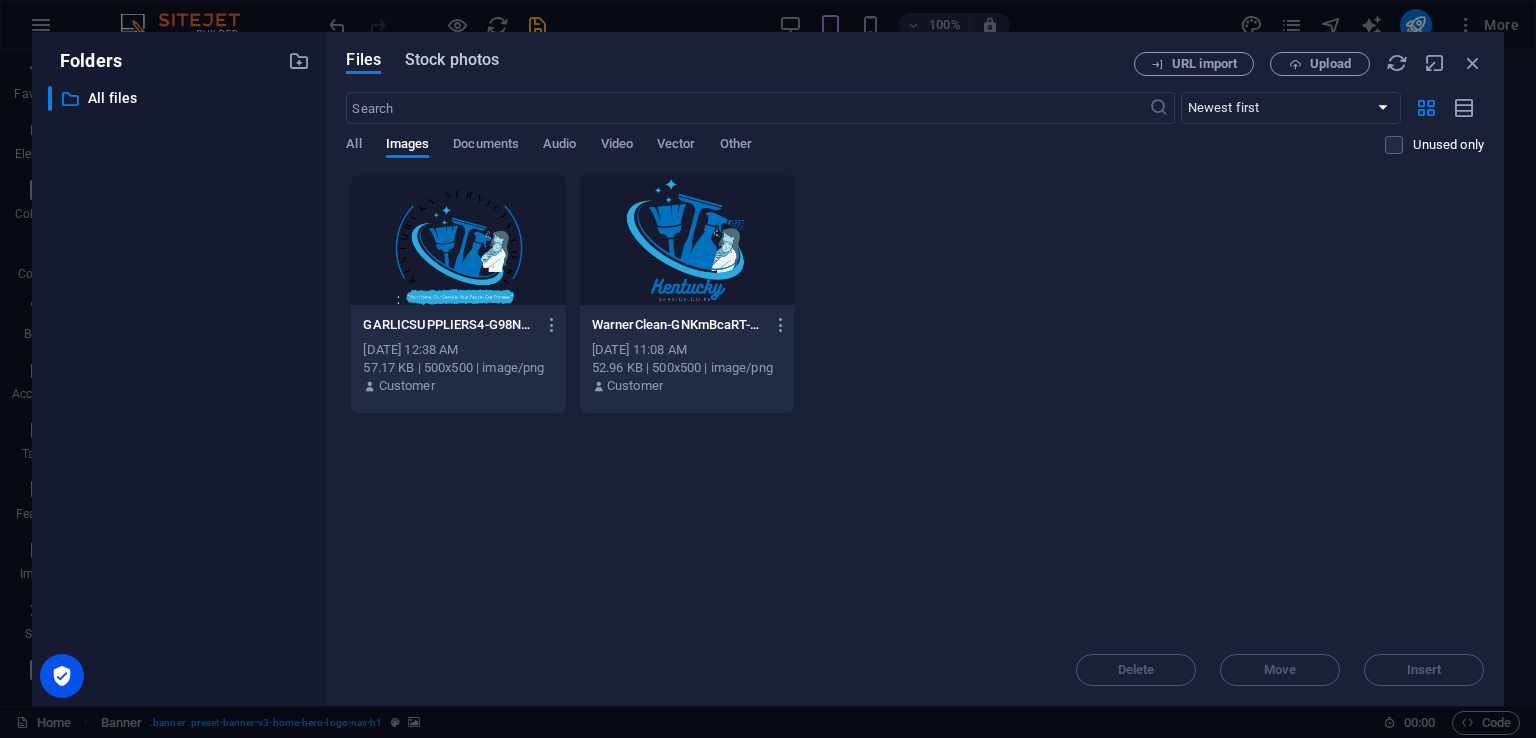 click on "Stock photos" at bounding box center (452, 60) 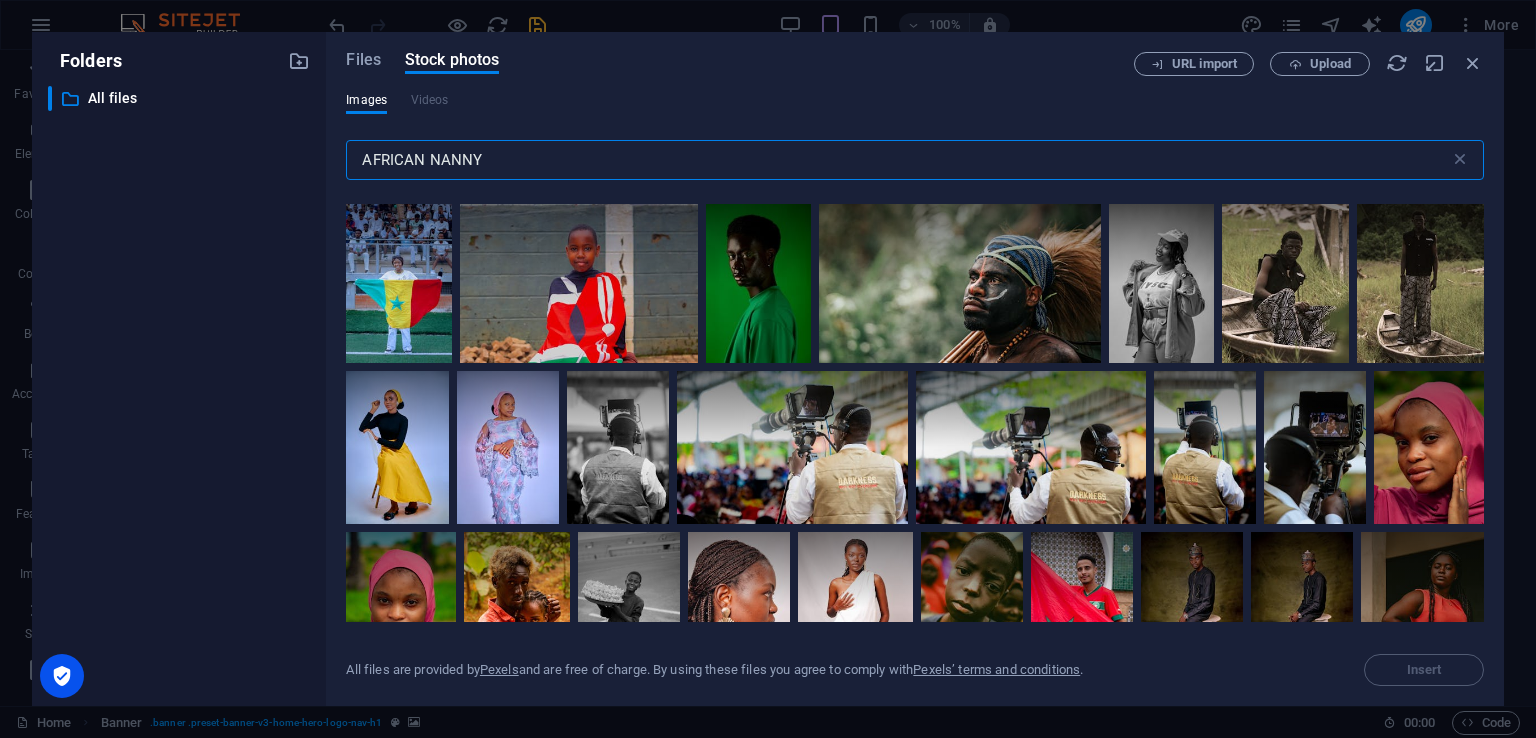 scroll, scrollTop: 1200, scrollLeft: 0, axis: vertical 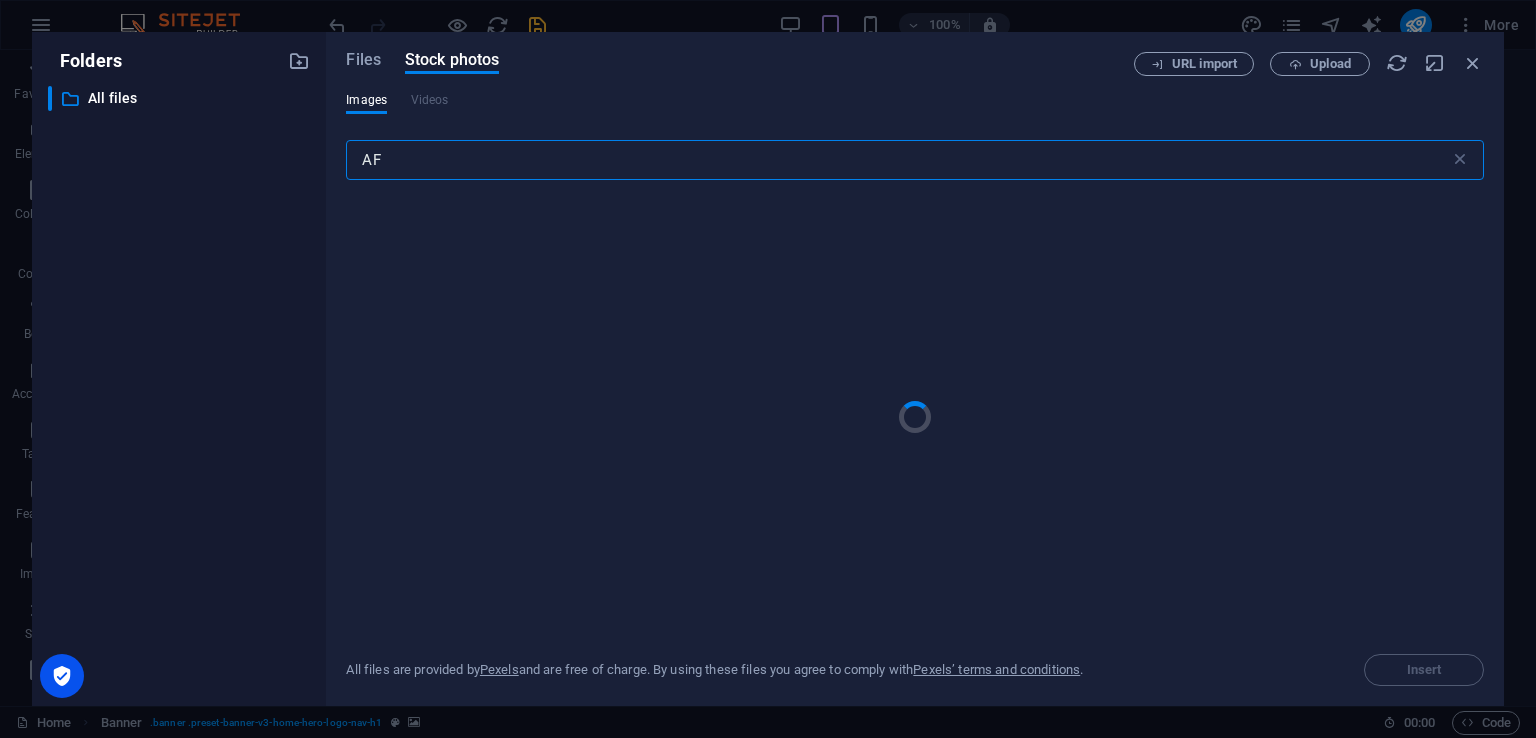 type on "A" 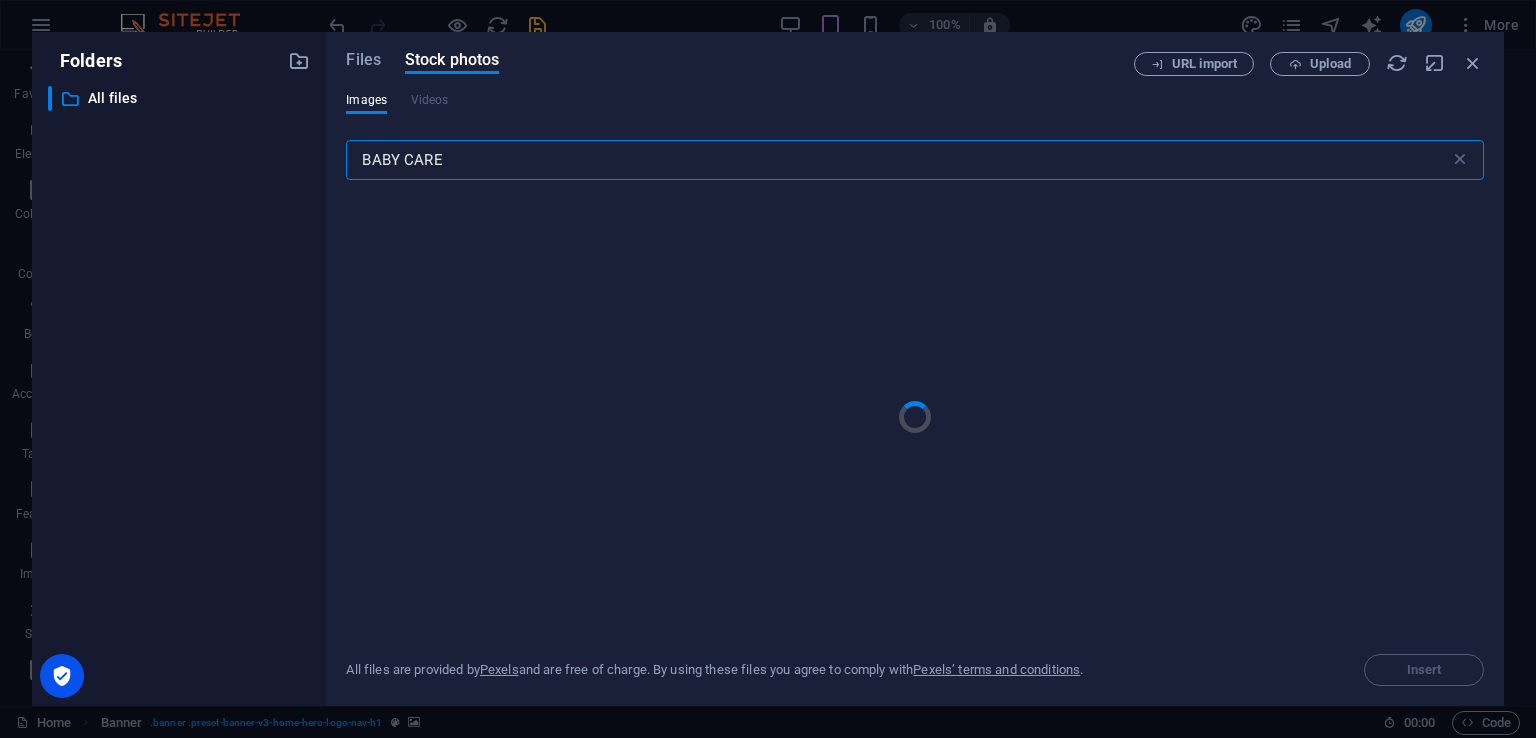 type on "BABY CARE" 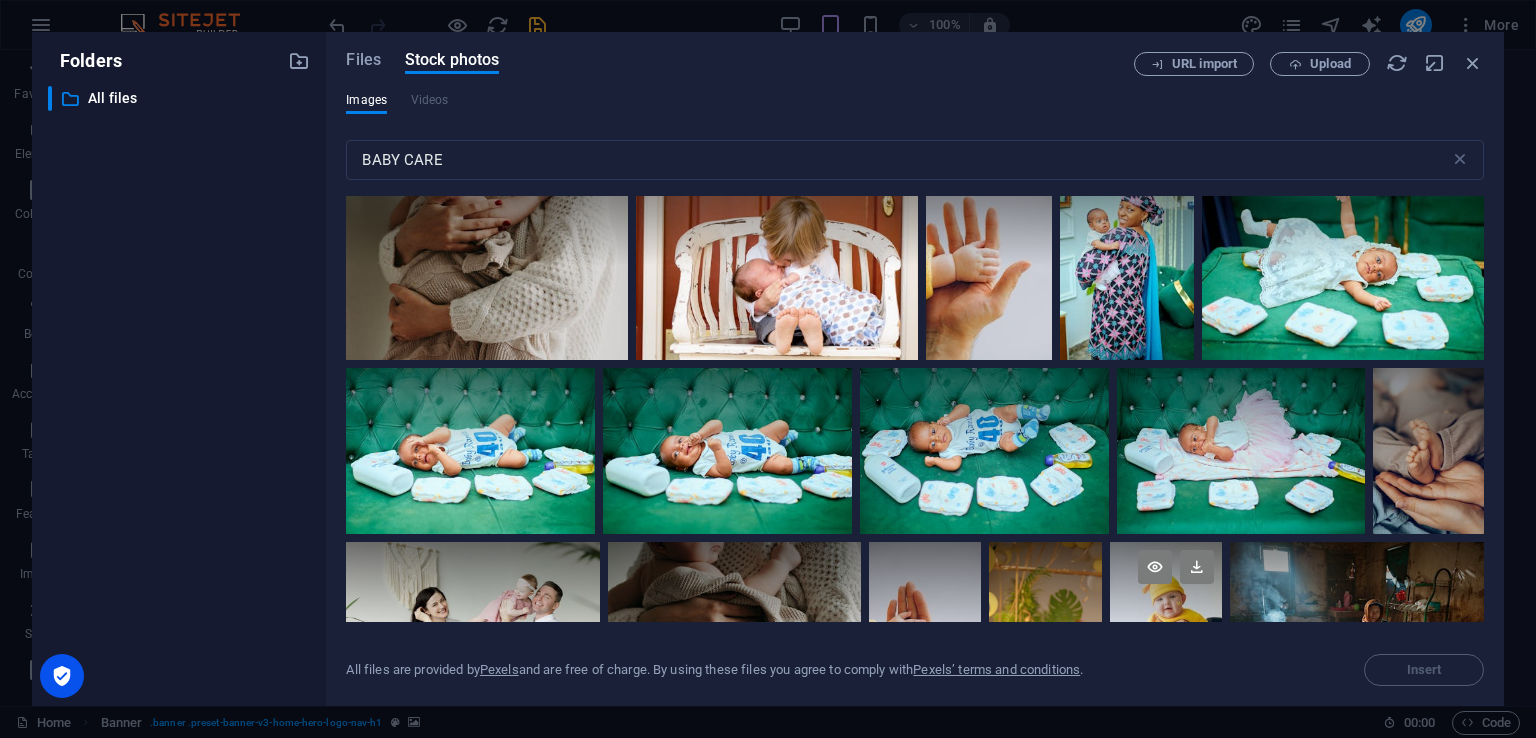 scroll, scrollTop: 200, scrollLeft: 0, axis: vertical 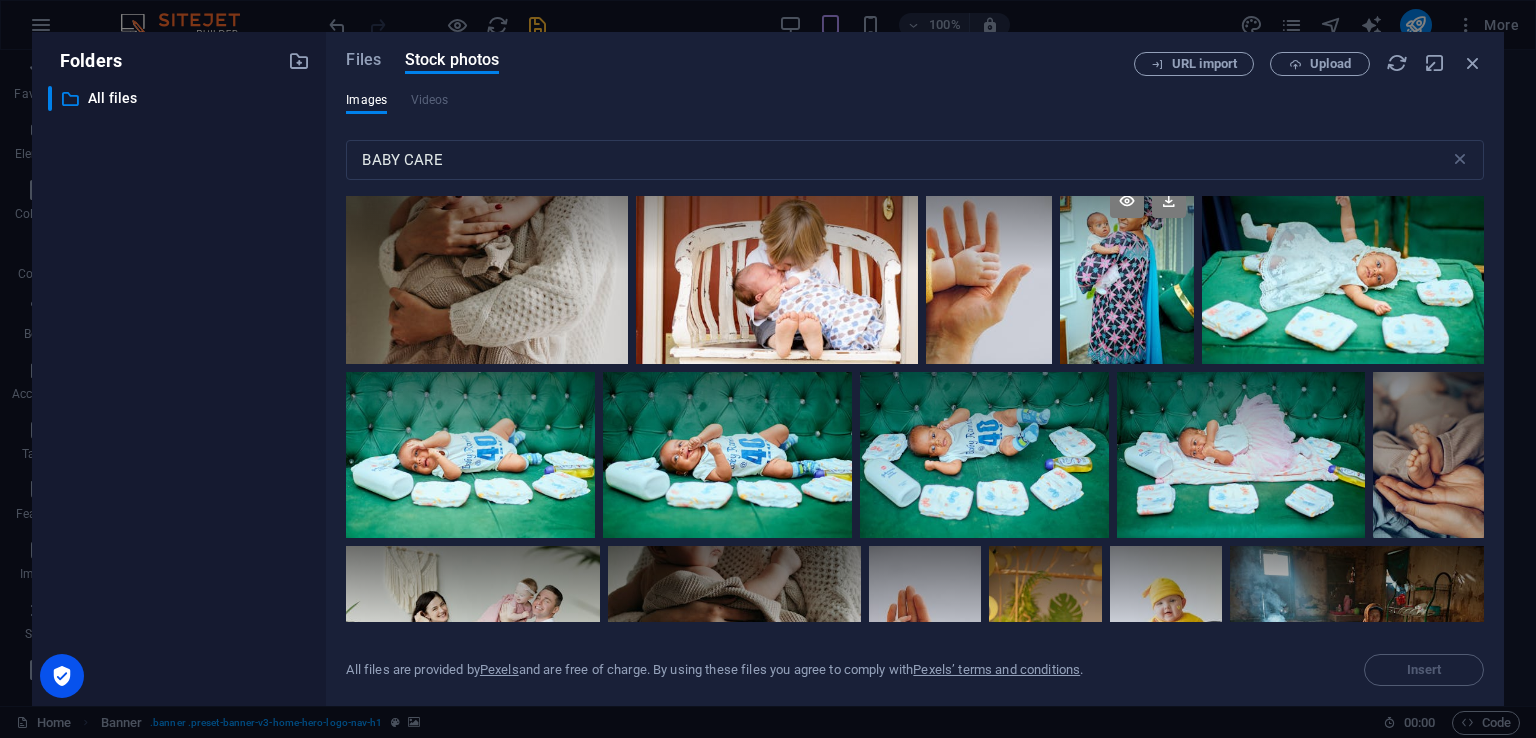 click at bounding box center [1127, 270] 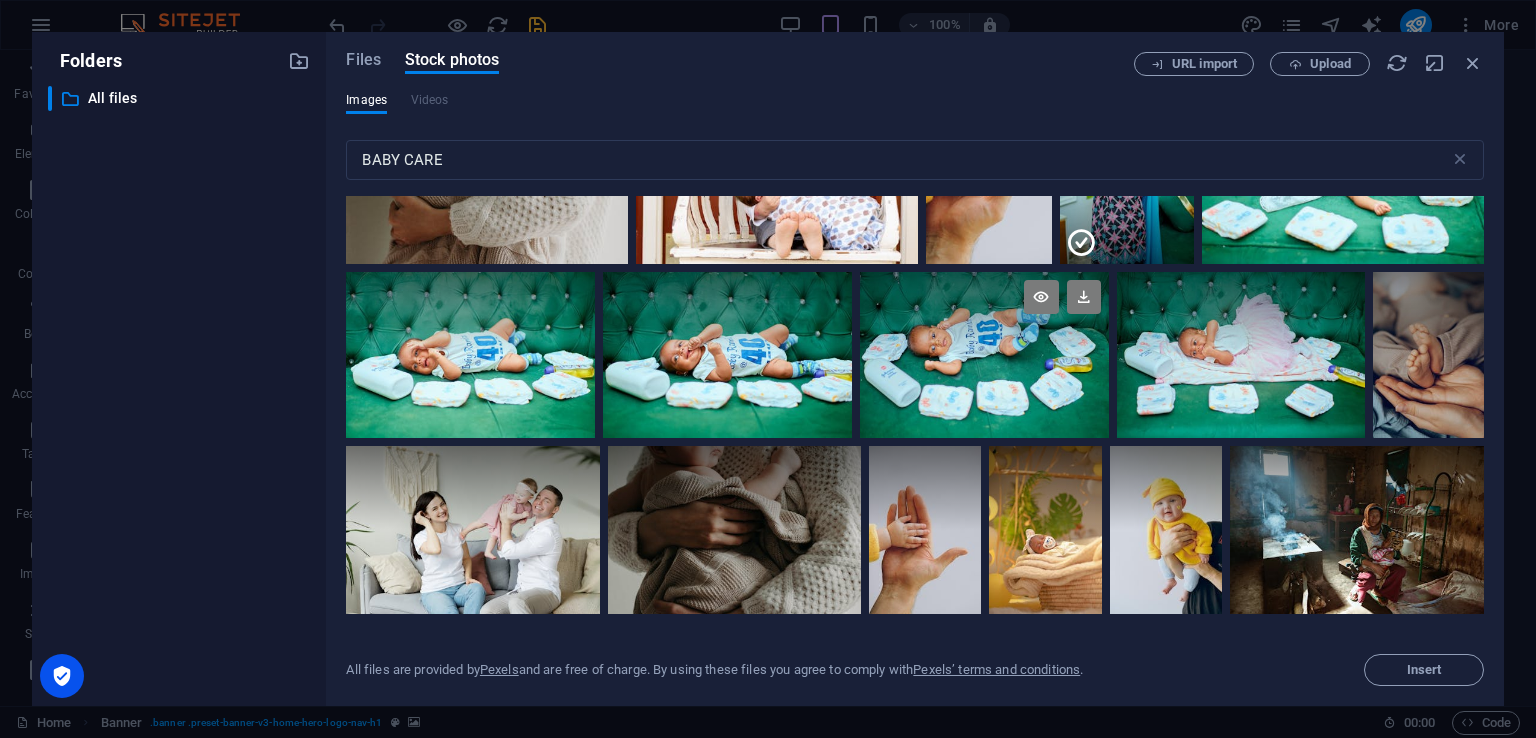 scroll, scrollTop: 100, scrollLeft: 0, axis: vertical 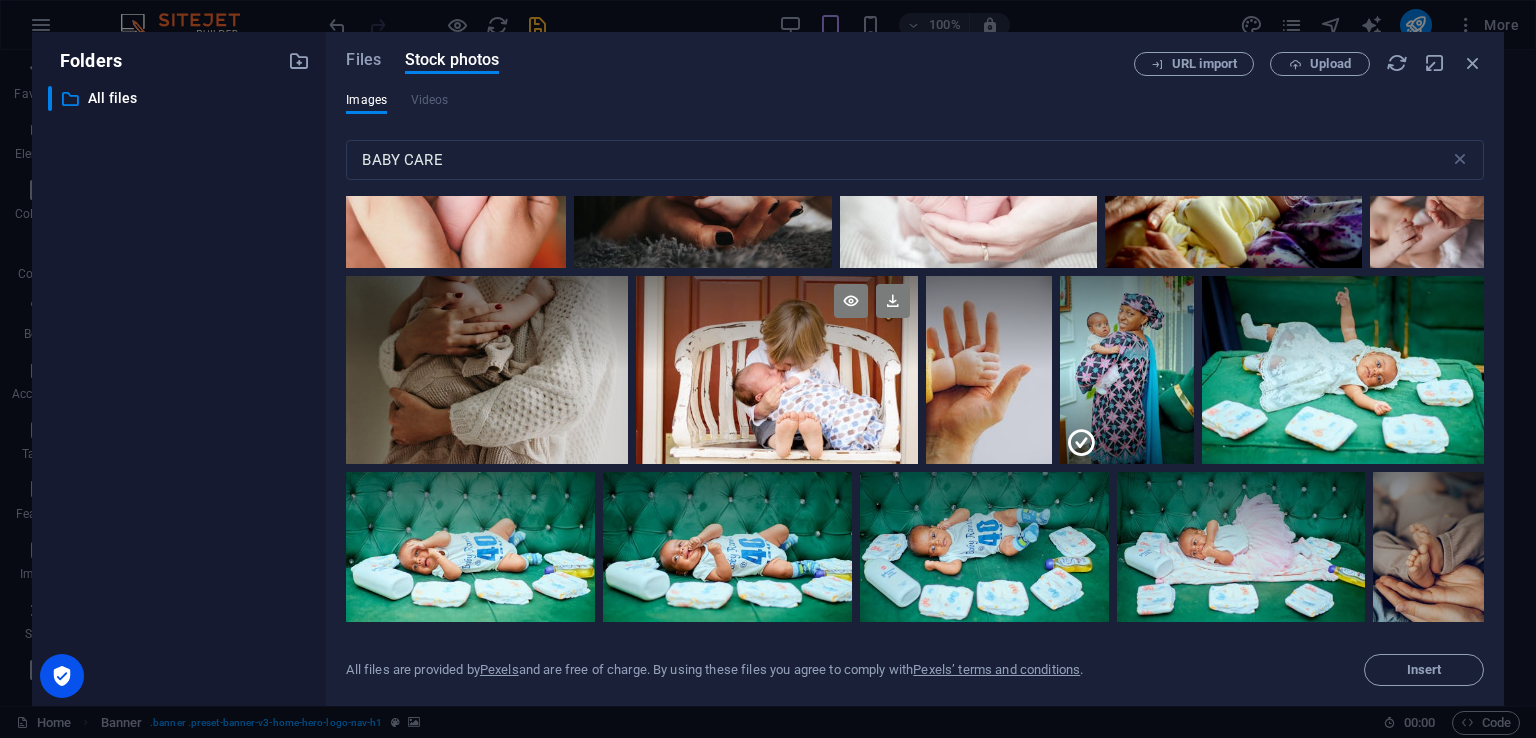click at bounding box center (777, 370) 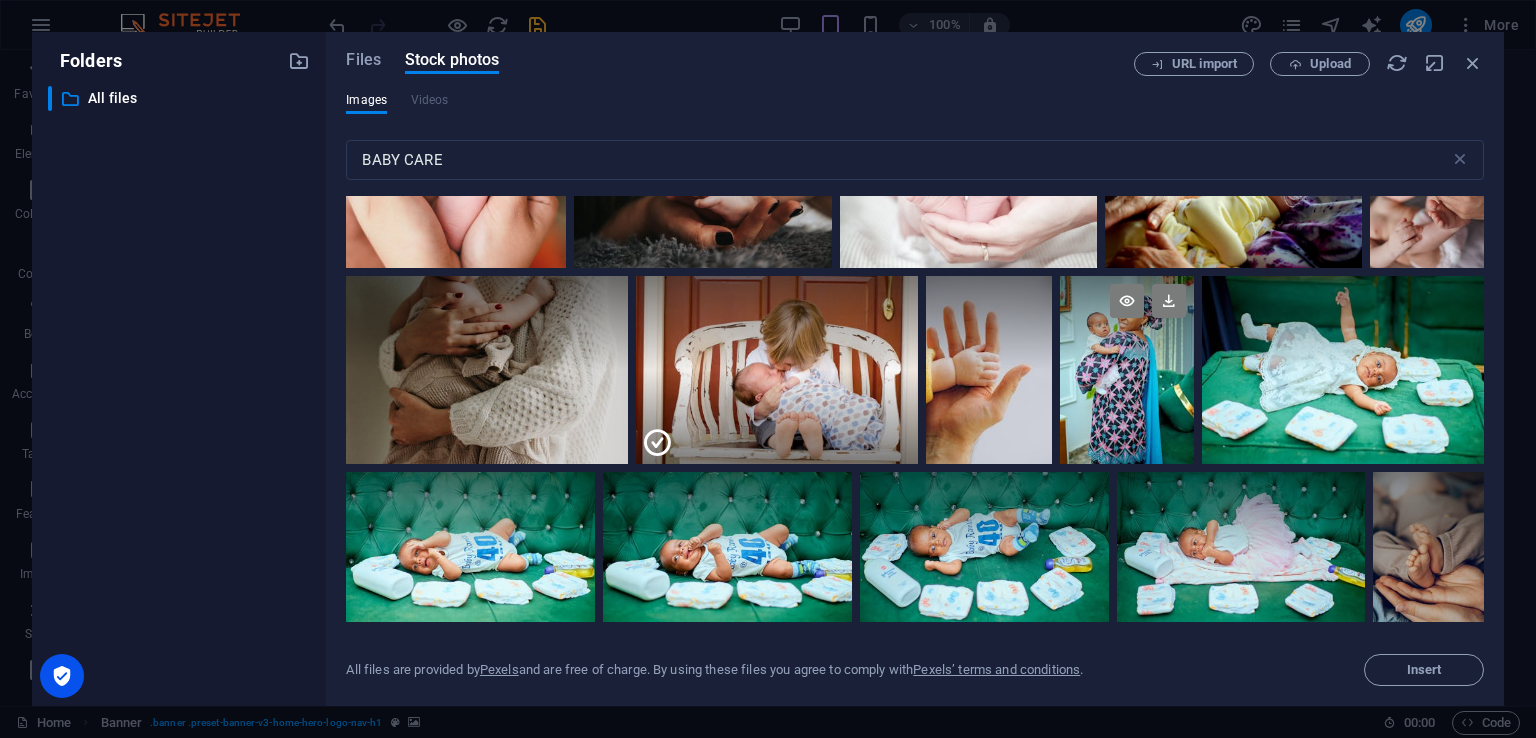 click at bounding box center (1127, 370) 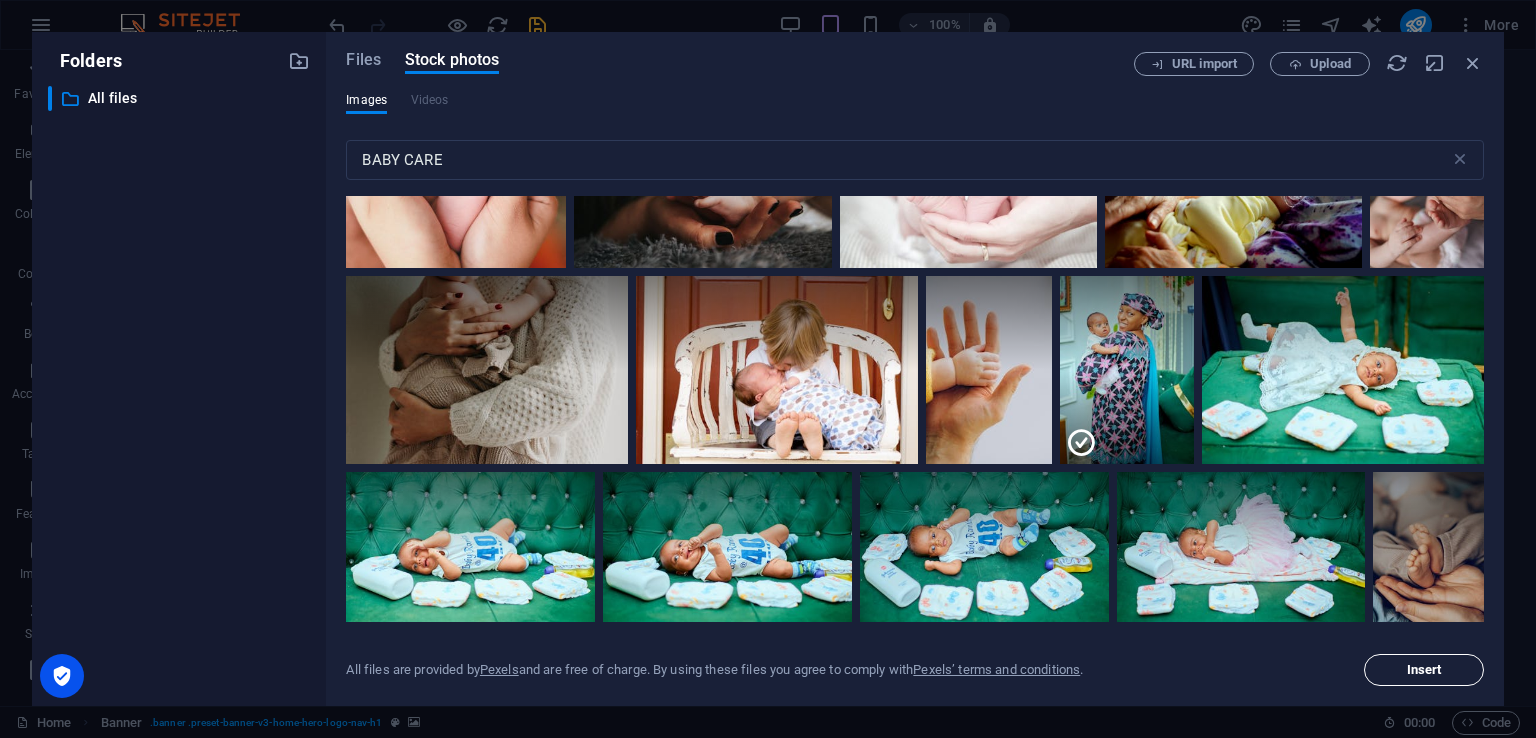click on "Insert" at bounding box center (1424, 670) 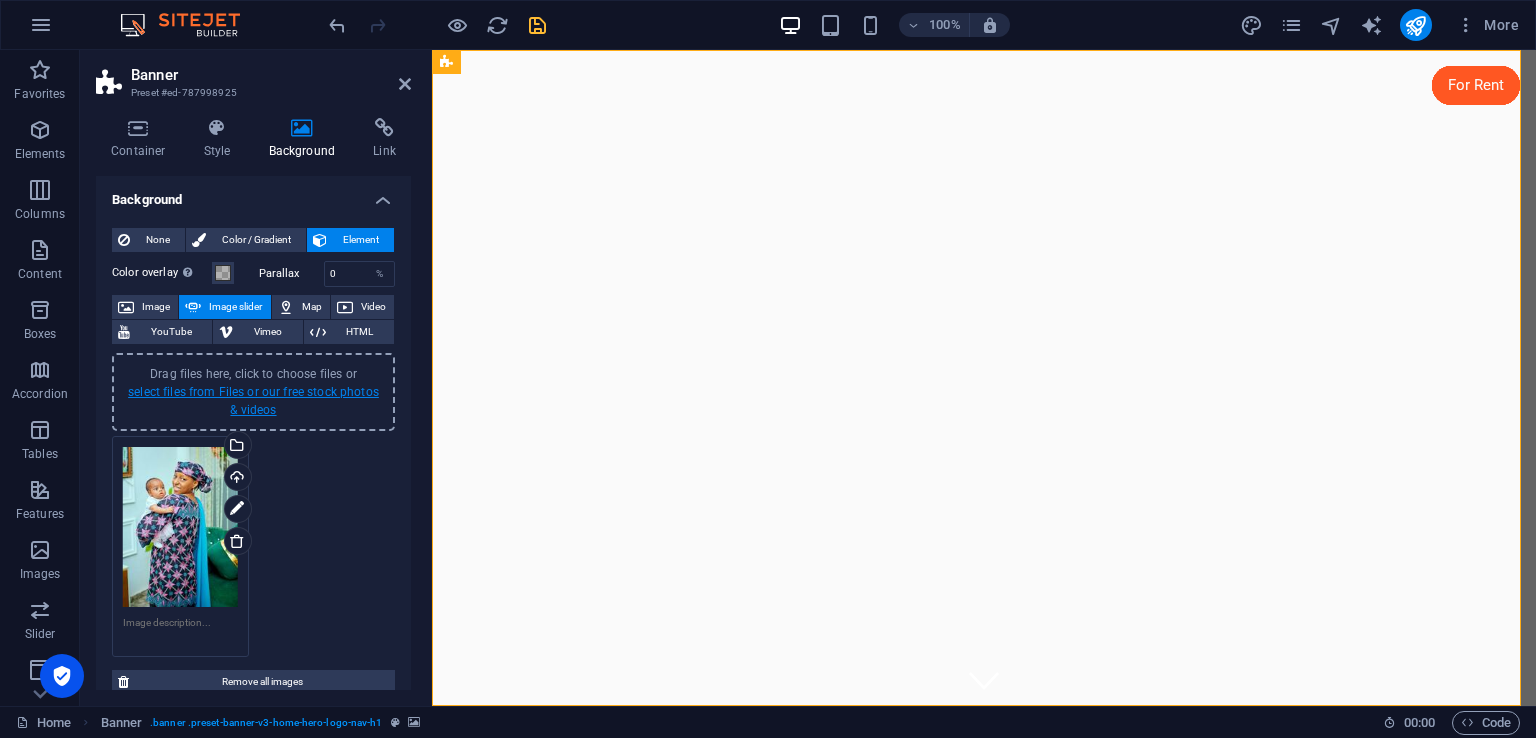 click on "select files from Files or our free stock photos & videos" at bounding box center (253, 401) 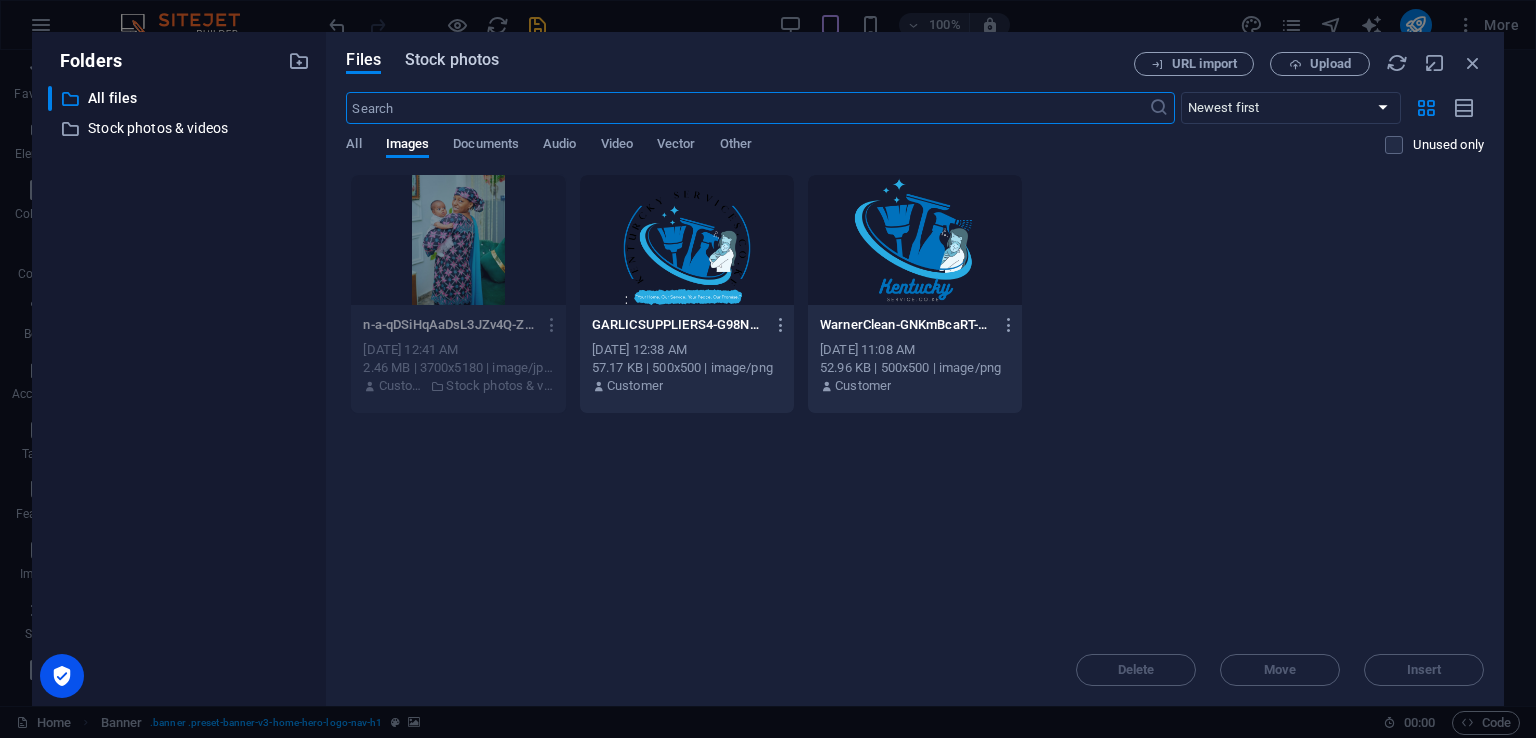 click on "Stock photos" at bounding box center [452, 60] 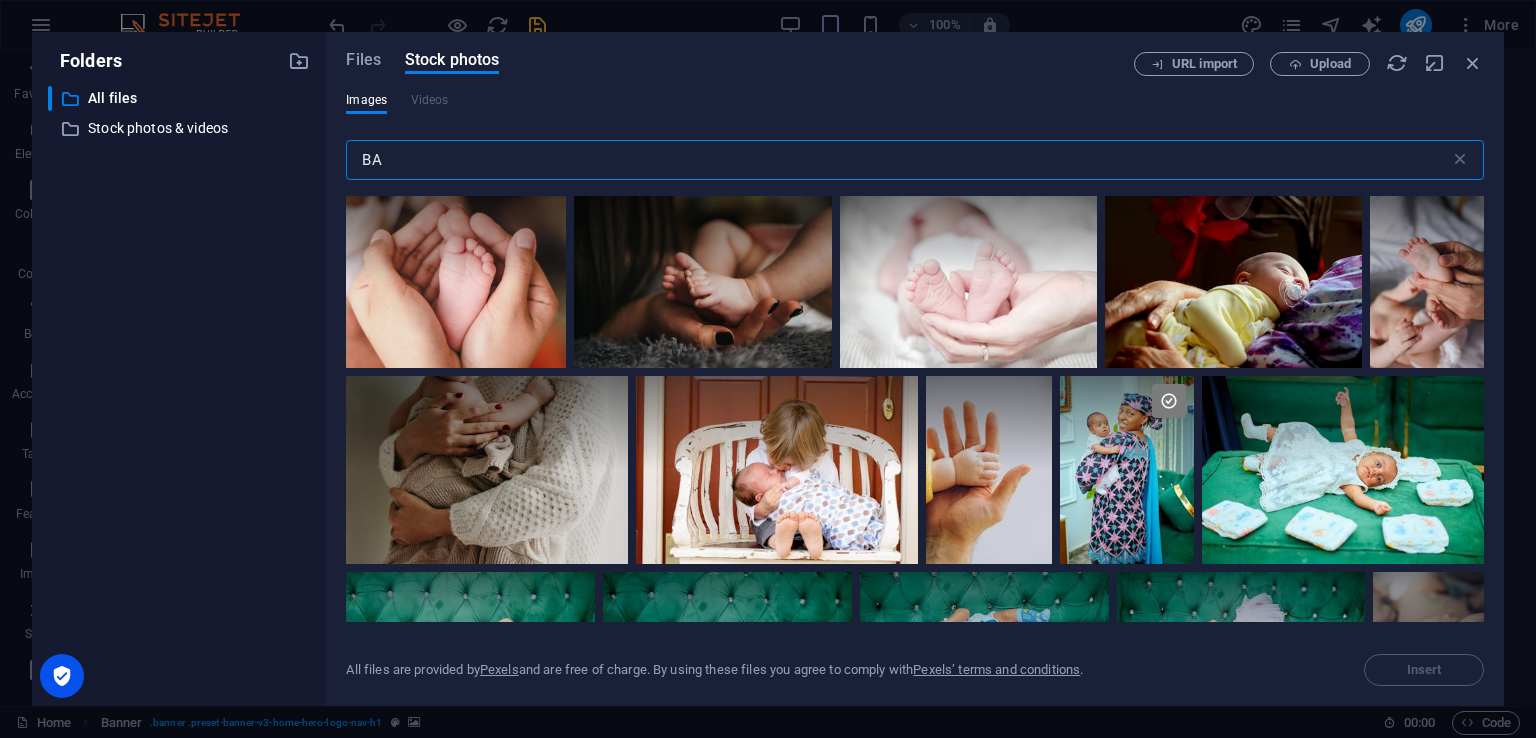 type on "B" 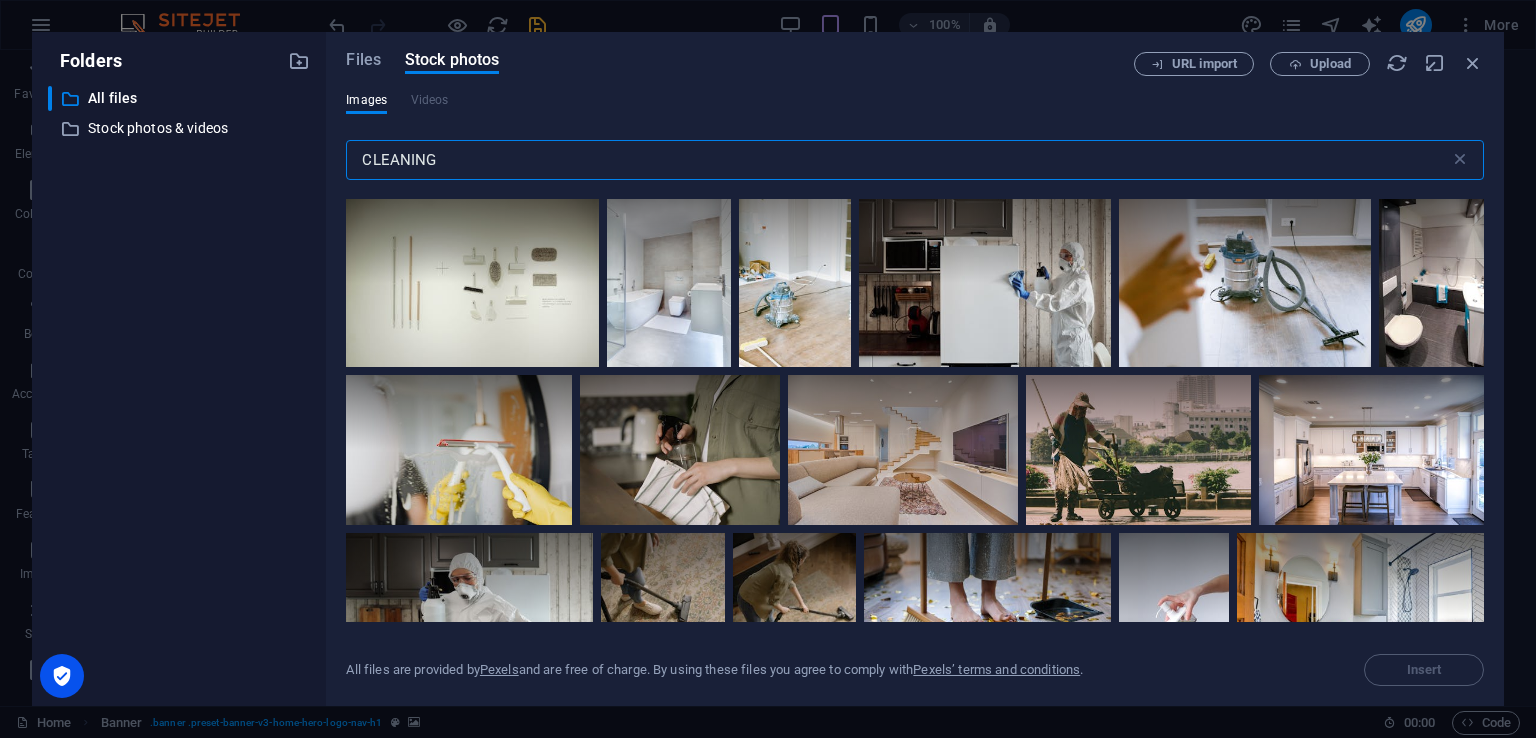 scroll, scrollTop: 800, scrollLeft: 0, axis: vertical 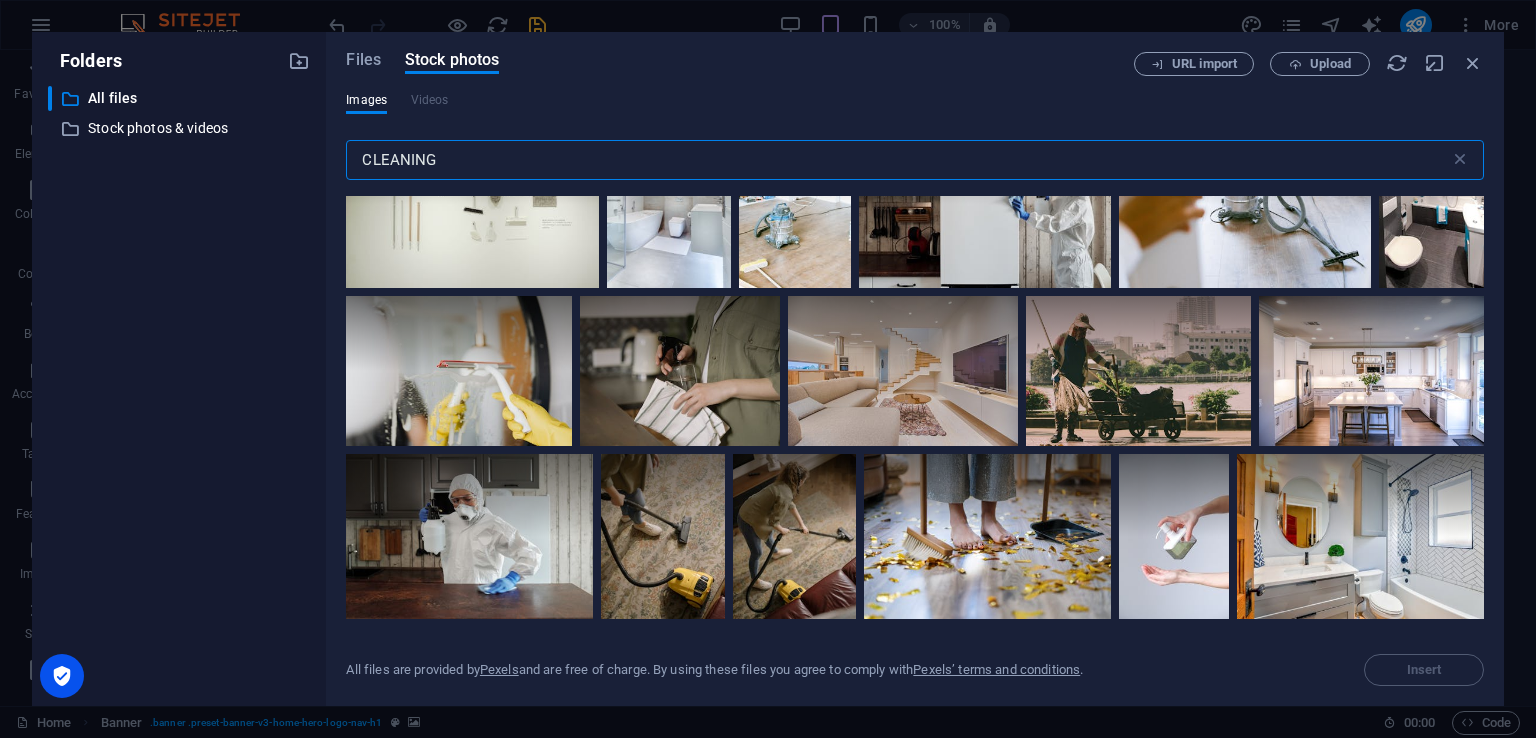 type on "CLEANING" 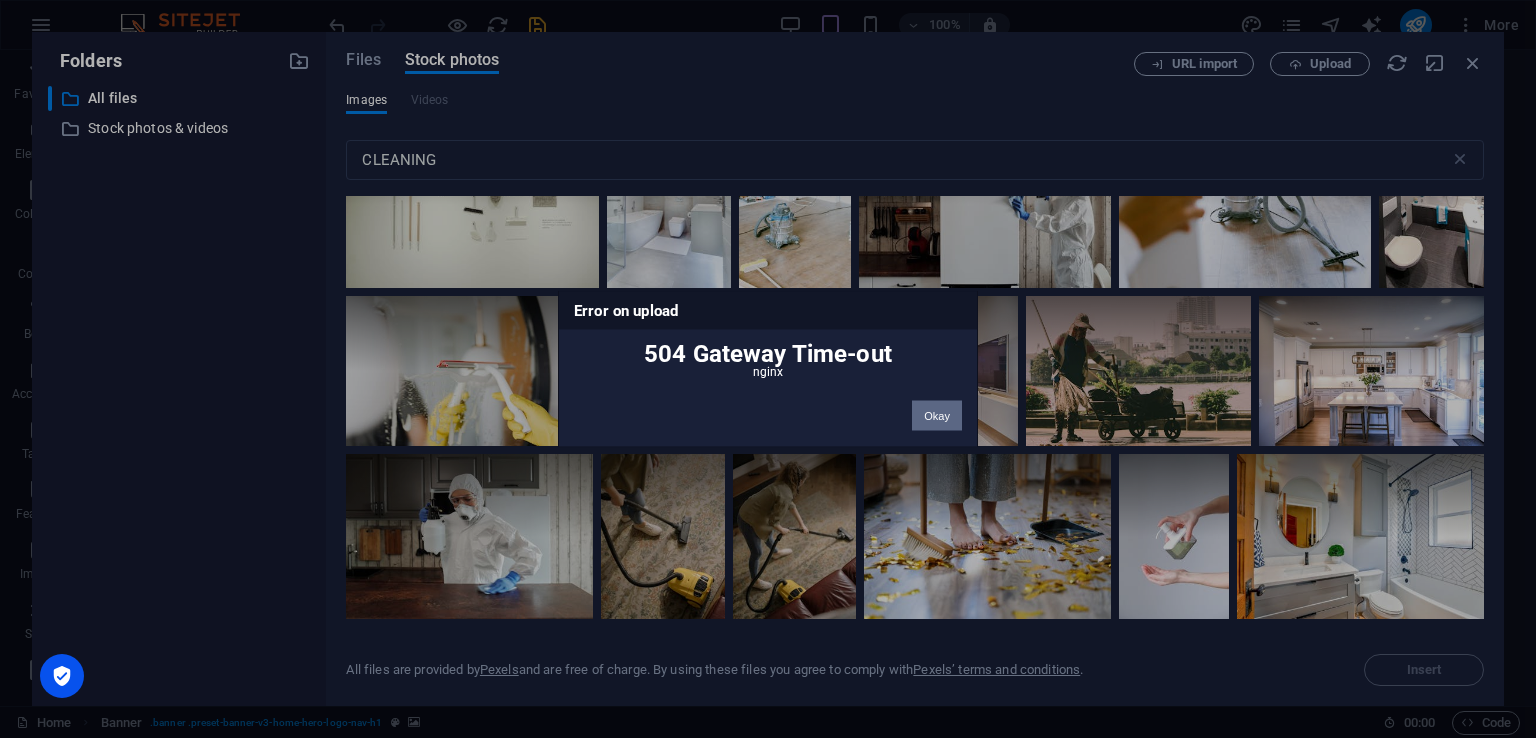 click on "Okay" at bounding box center (937, 416) 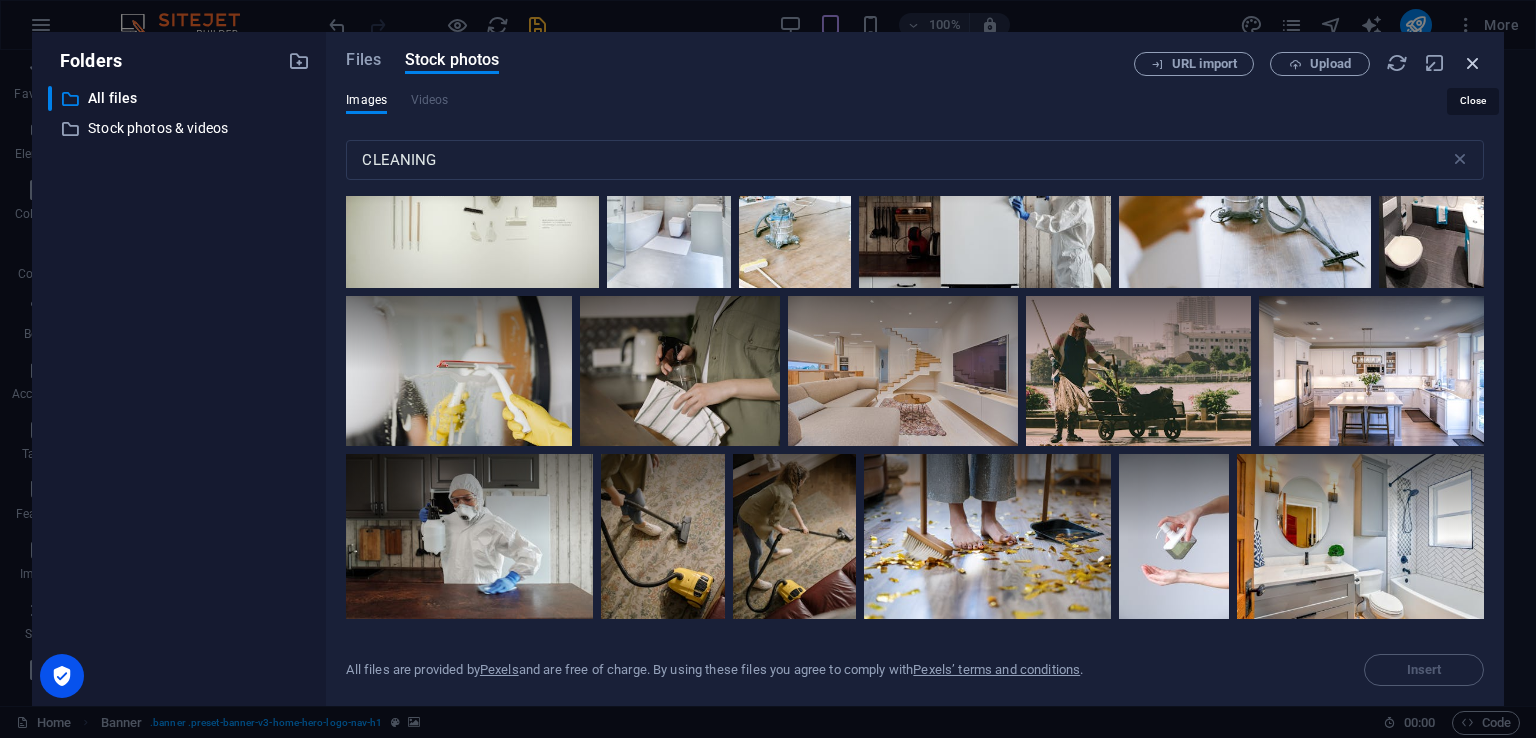 click at bounding box center [1473, 63] 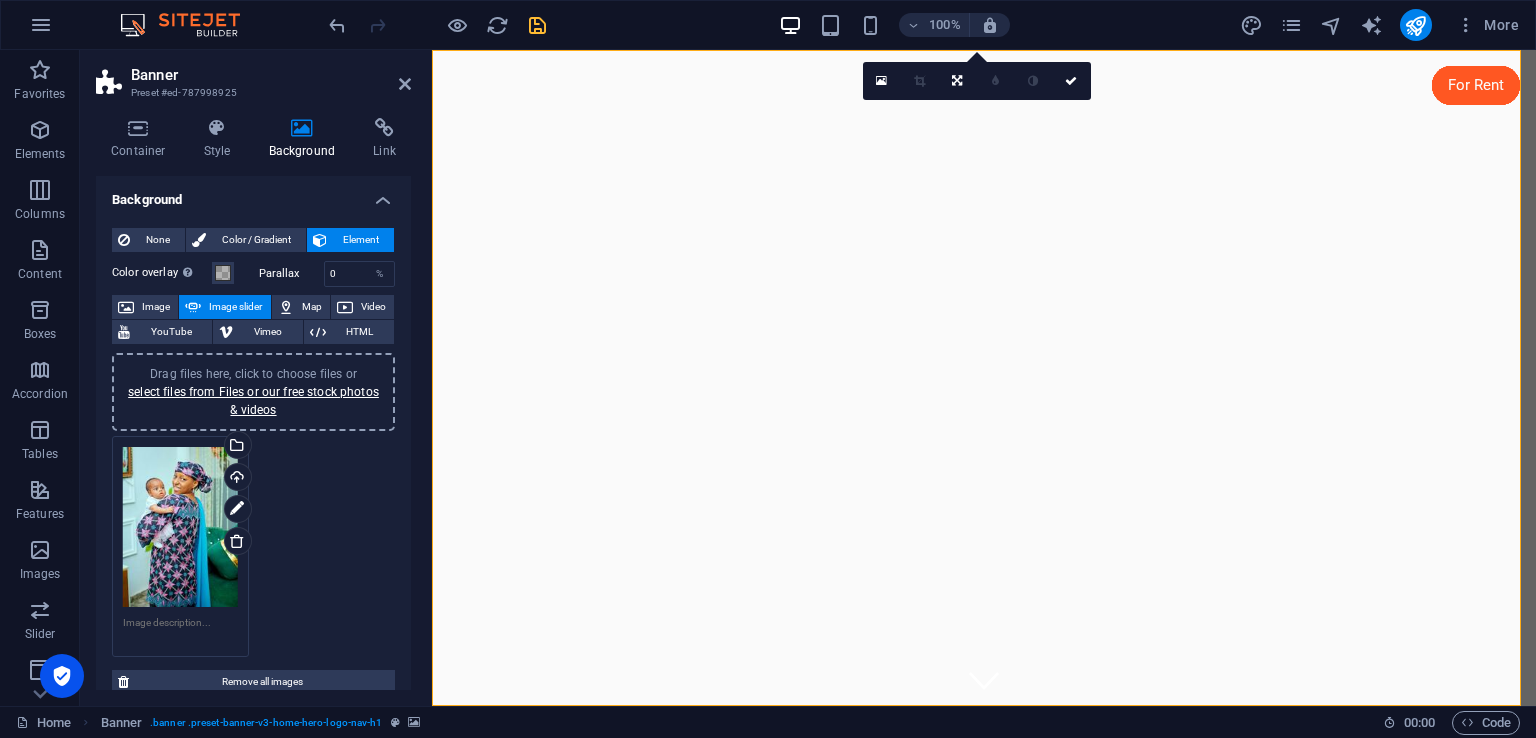 click at bounding box center (437, 25) 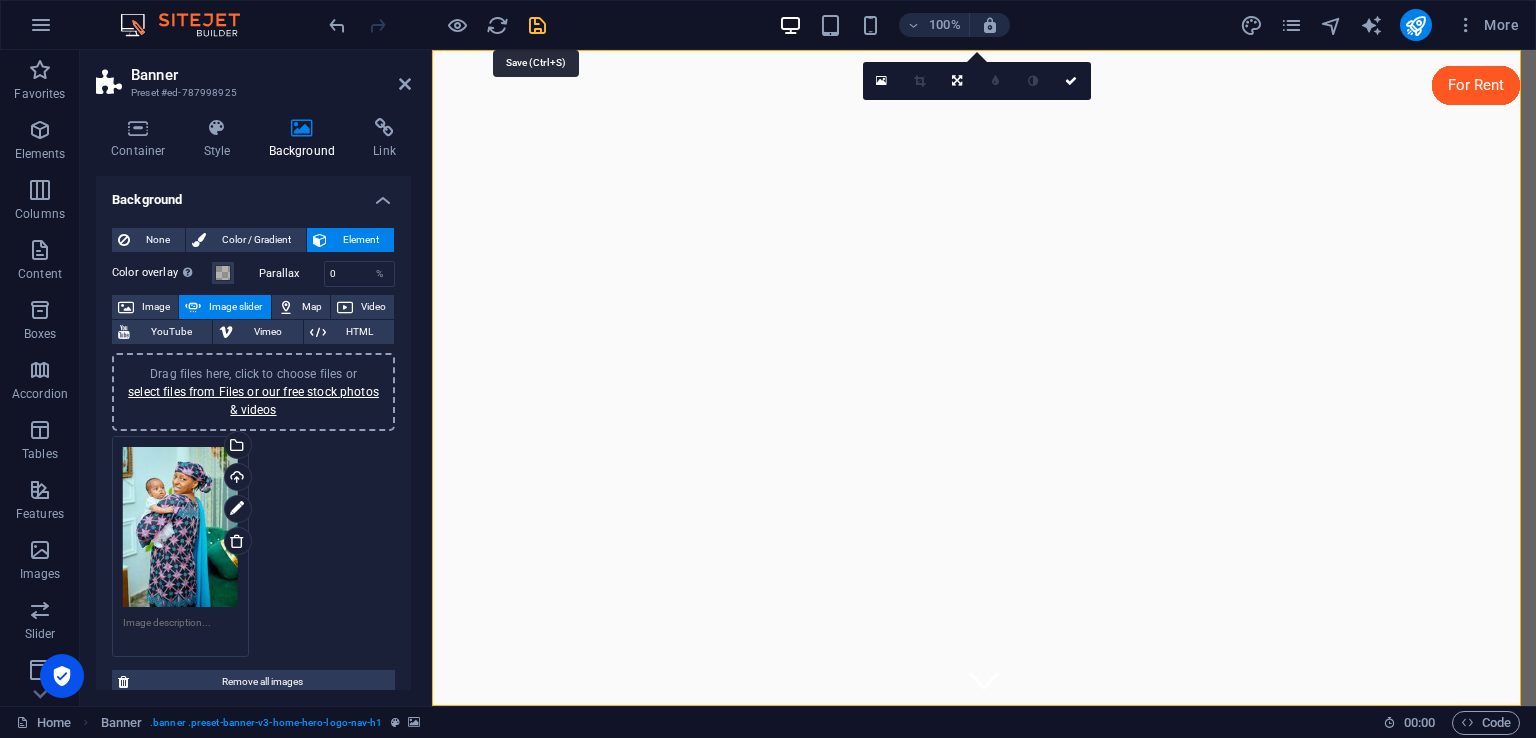 click at bounding box center (537, 25) 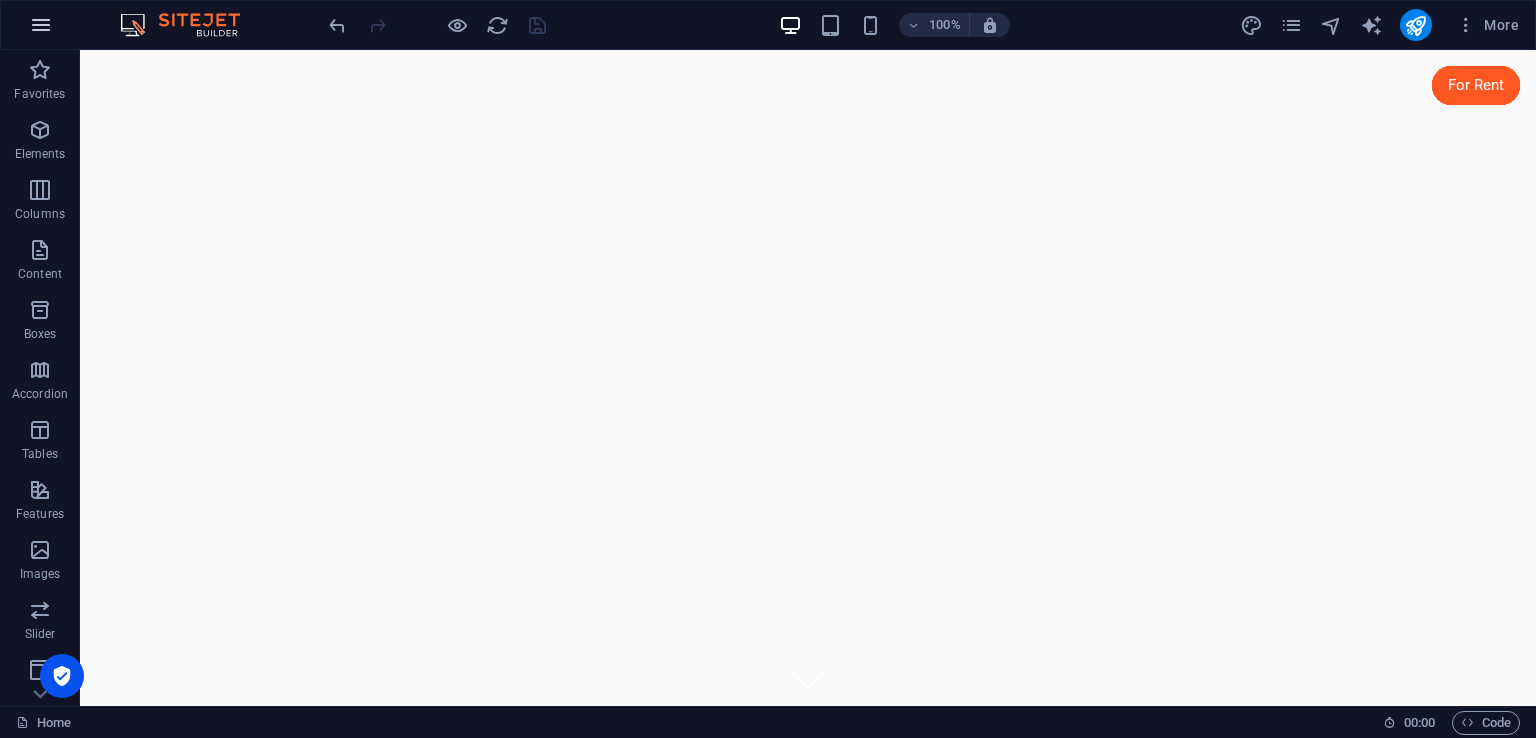 click at bounding box center [41, 25] 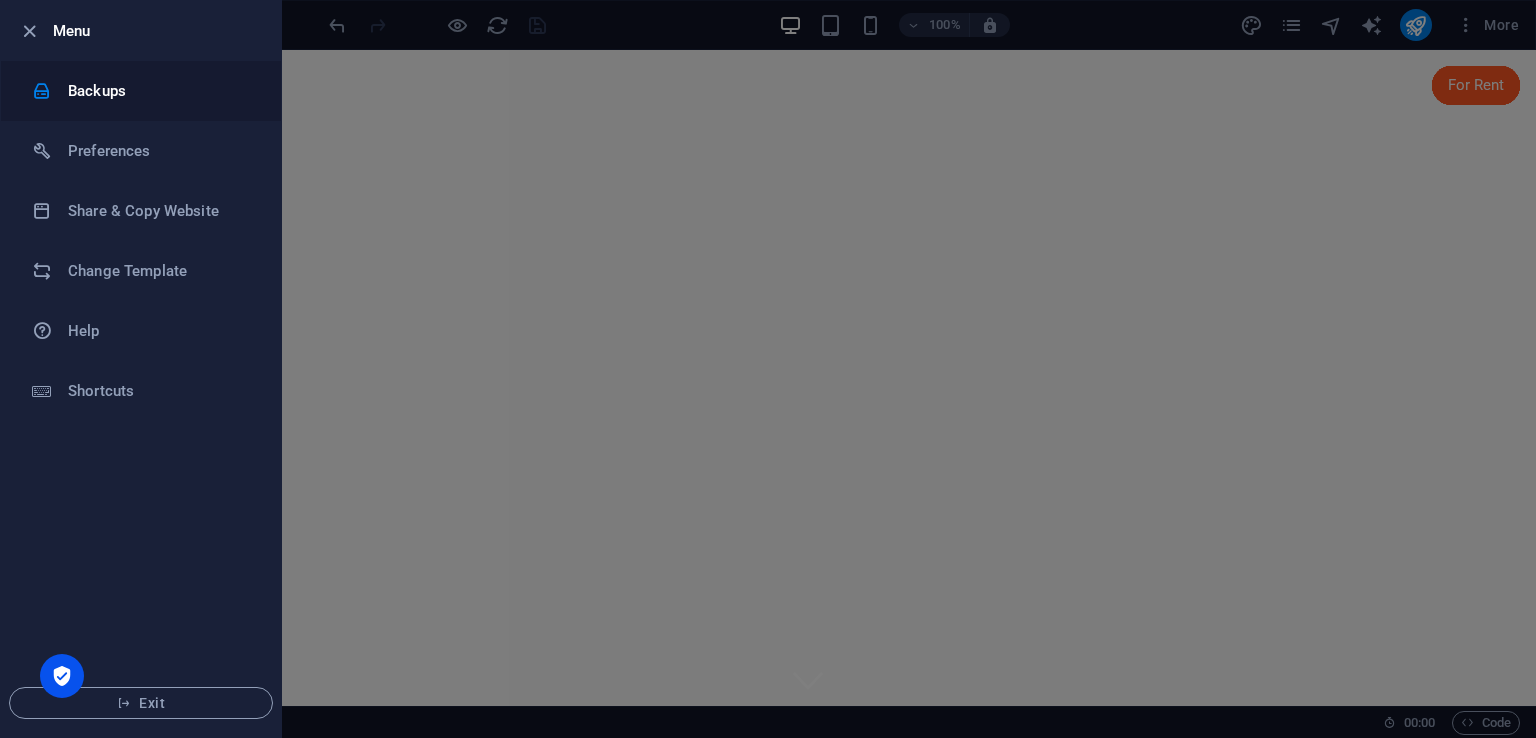 click on "Backups" at bounding box center (160, 91) 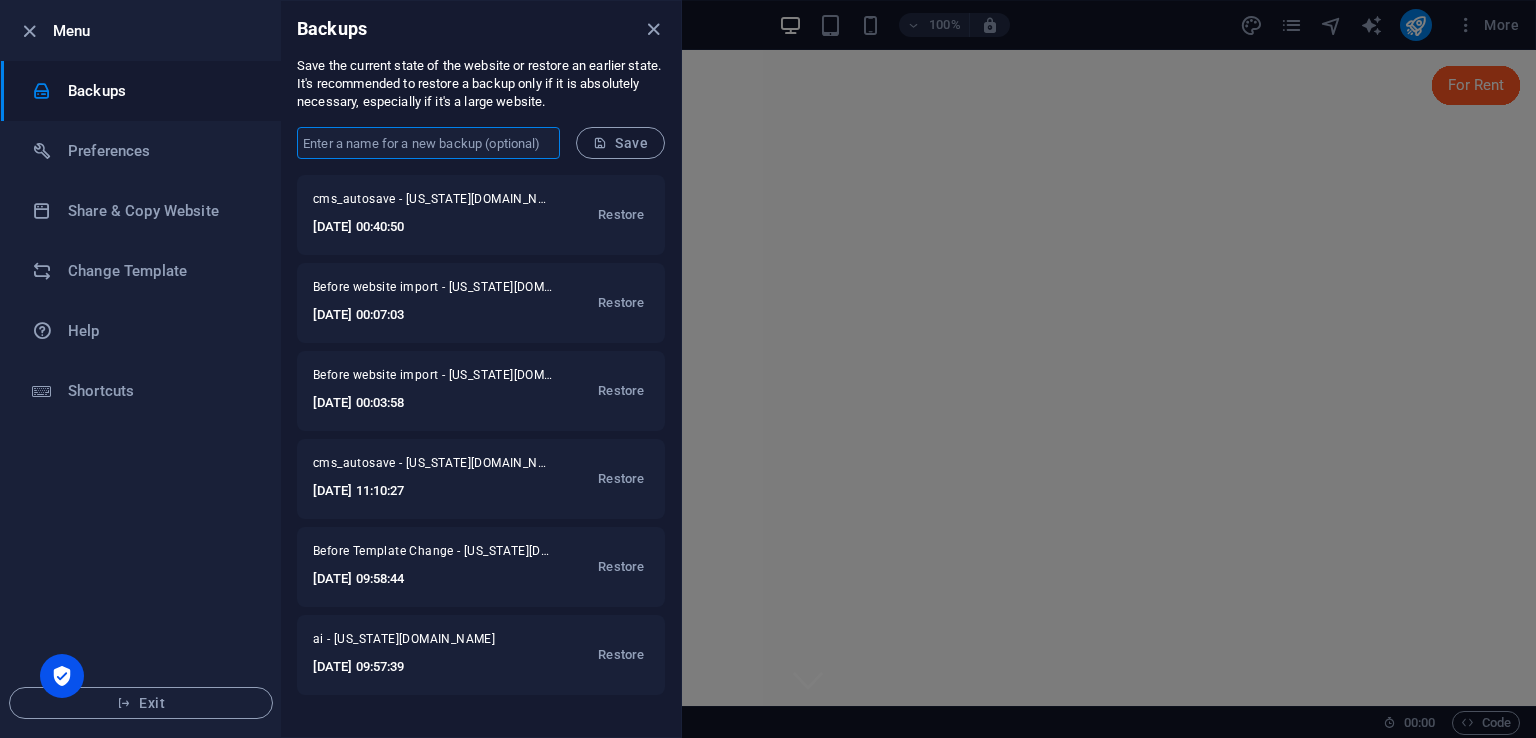 click at bounding box center (428, 143) 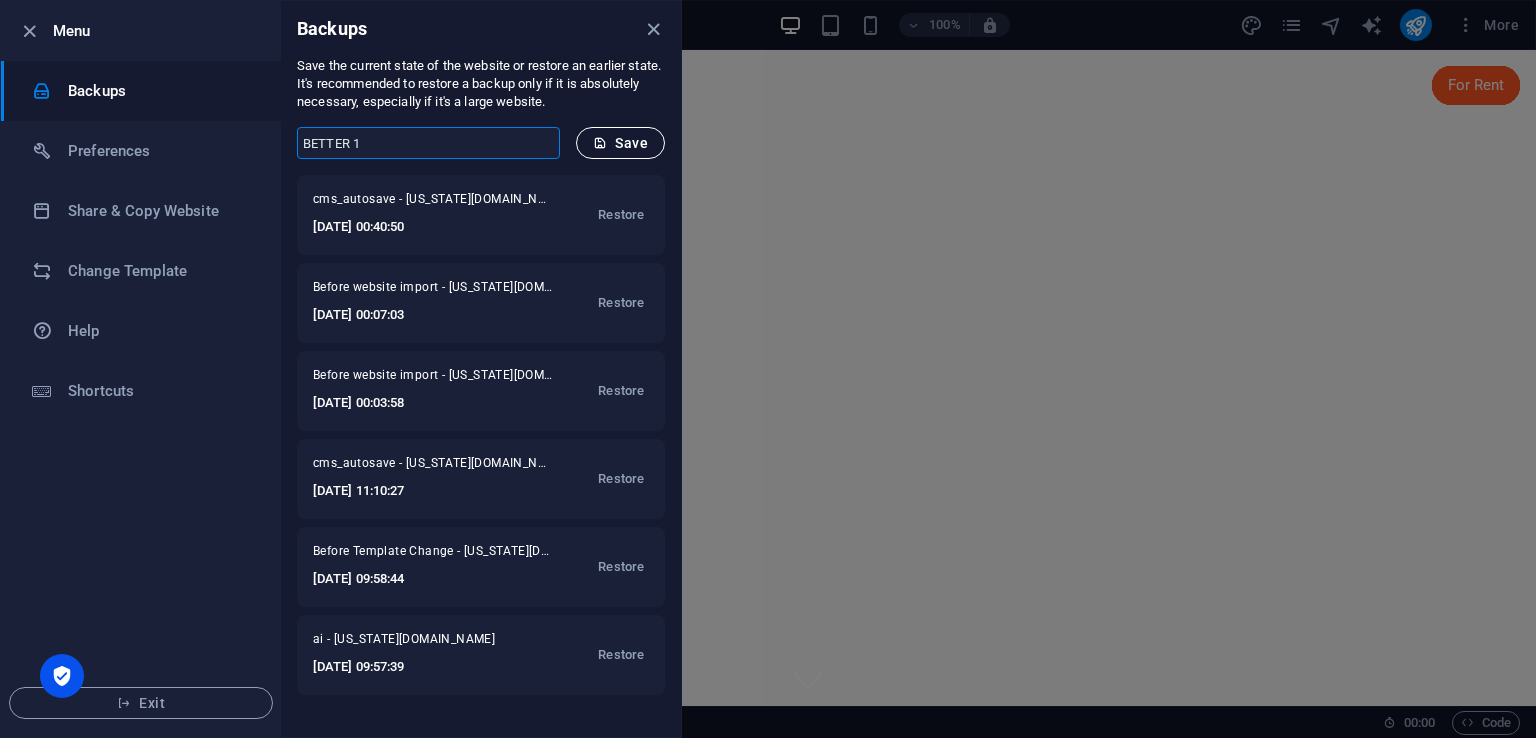 type on "BETTER 1" 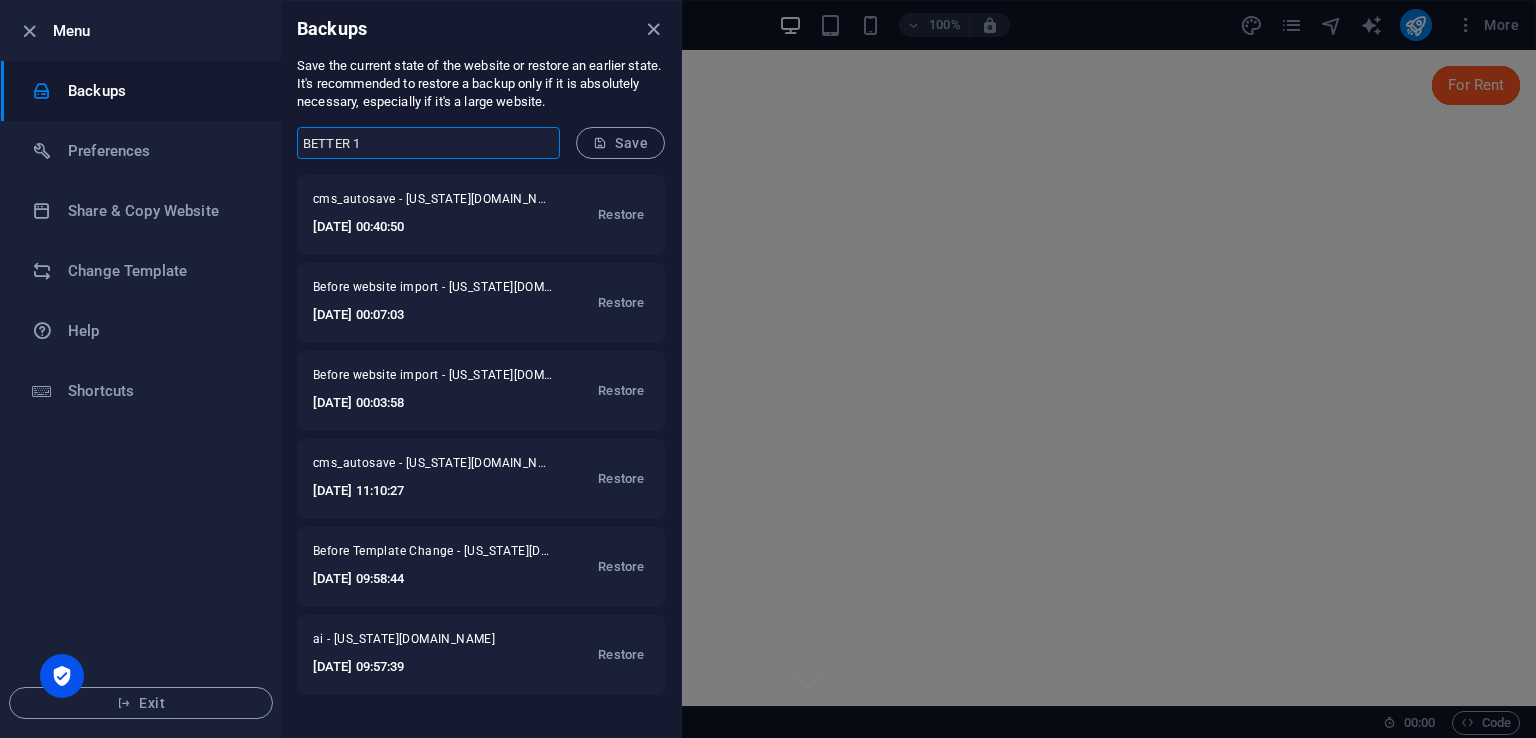 click on "Save" at bounding box center [620, 143] 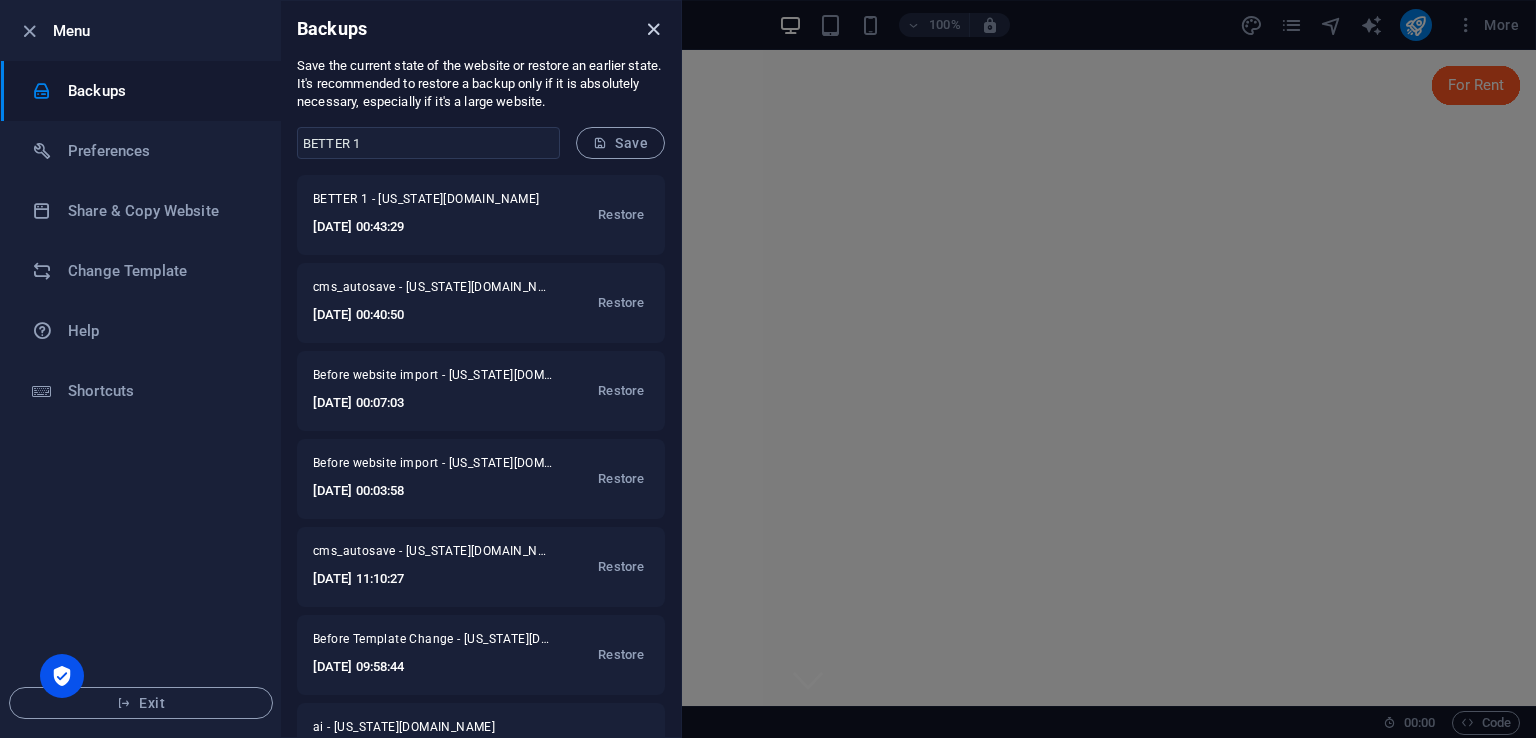 click at bounding box center (653, 29) 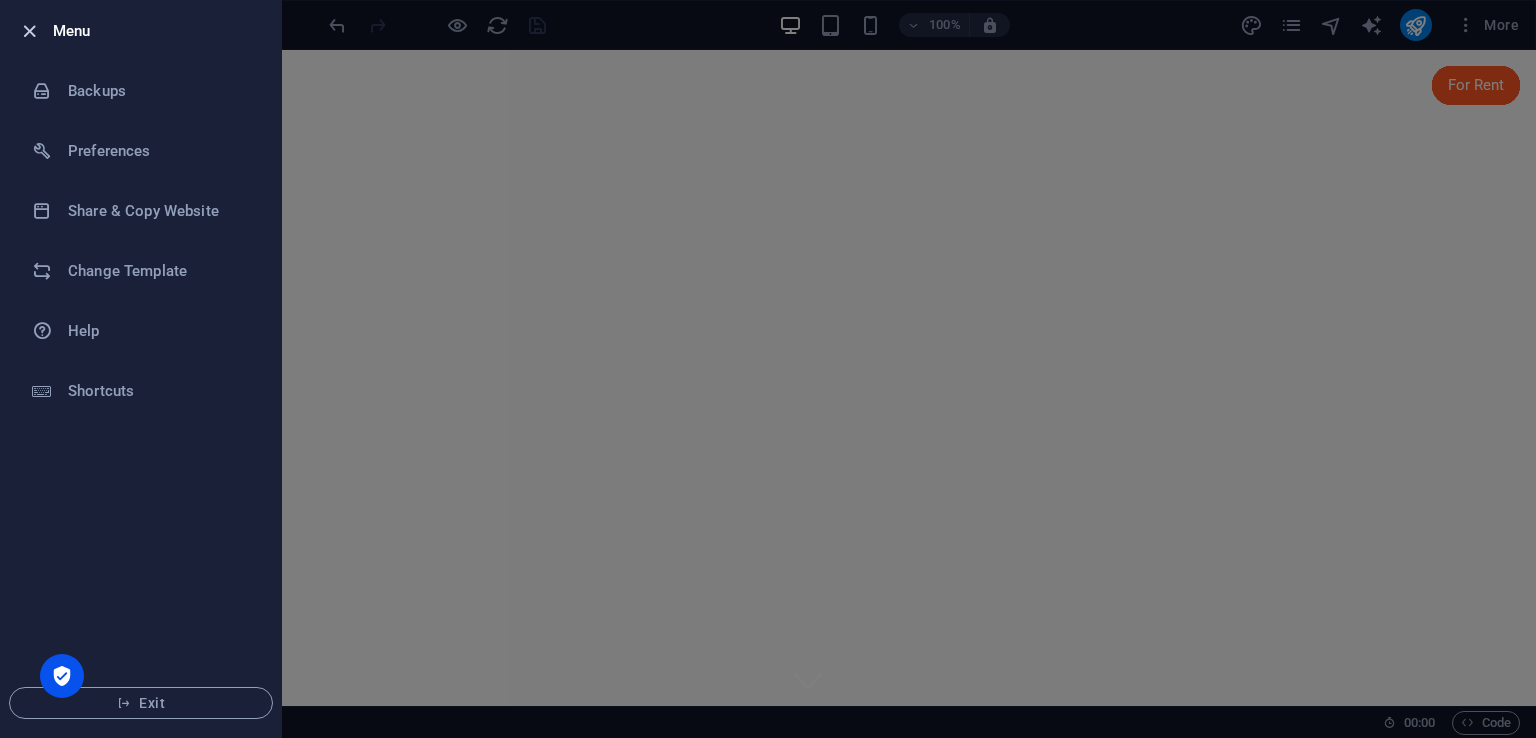 click at bounding box center [29, 31] 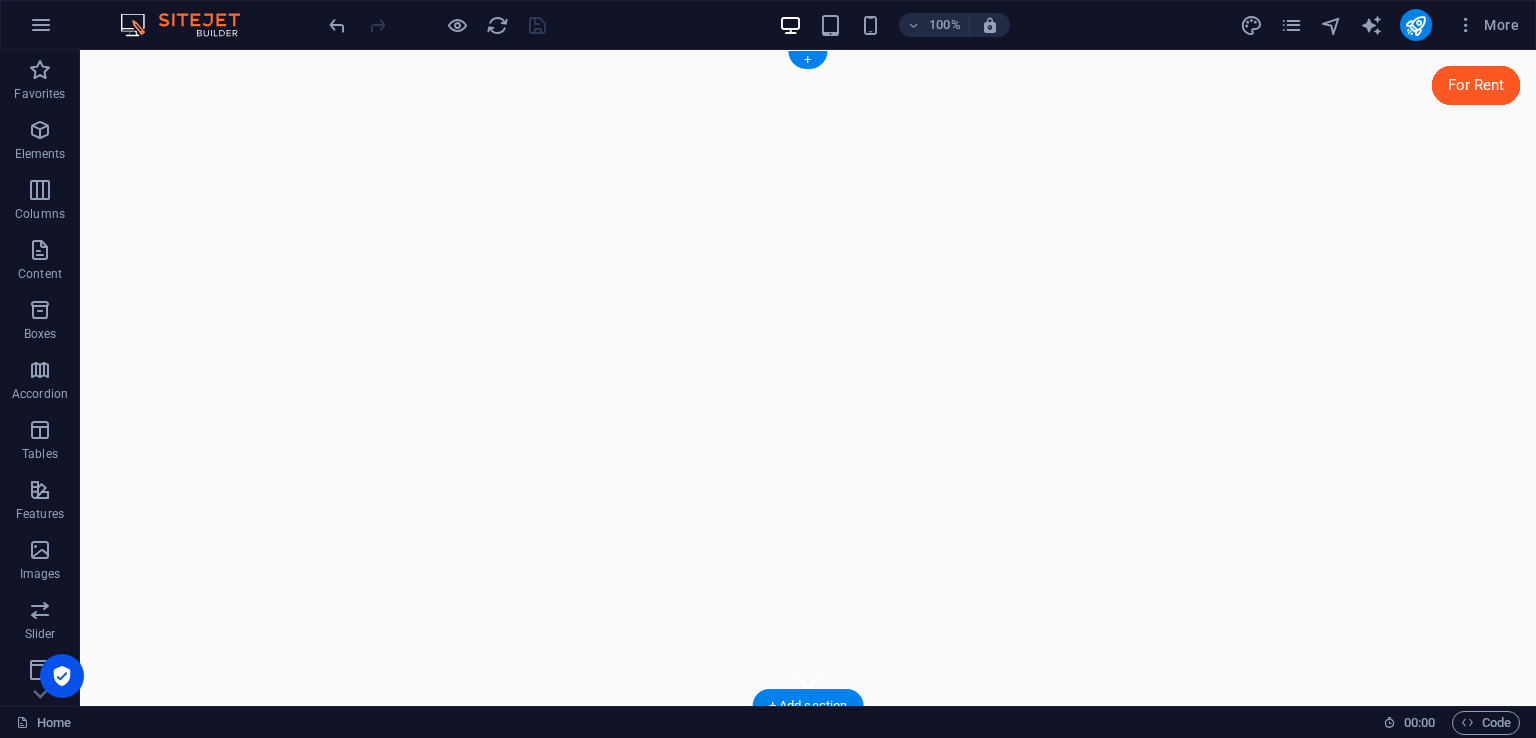 click at bounding box center (800, 50) 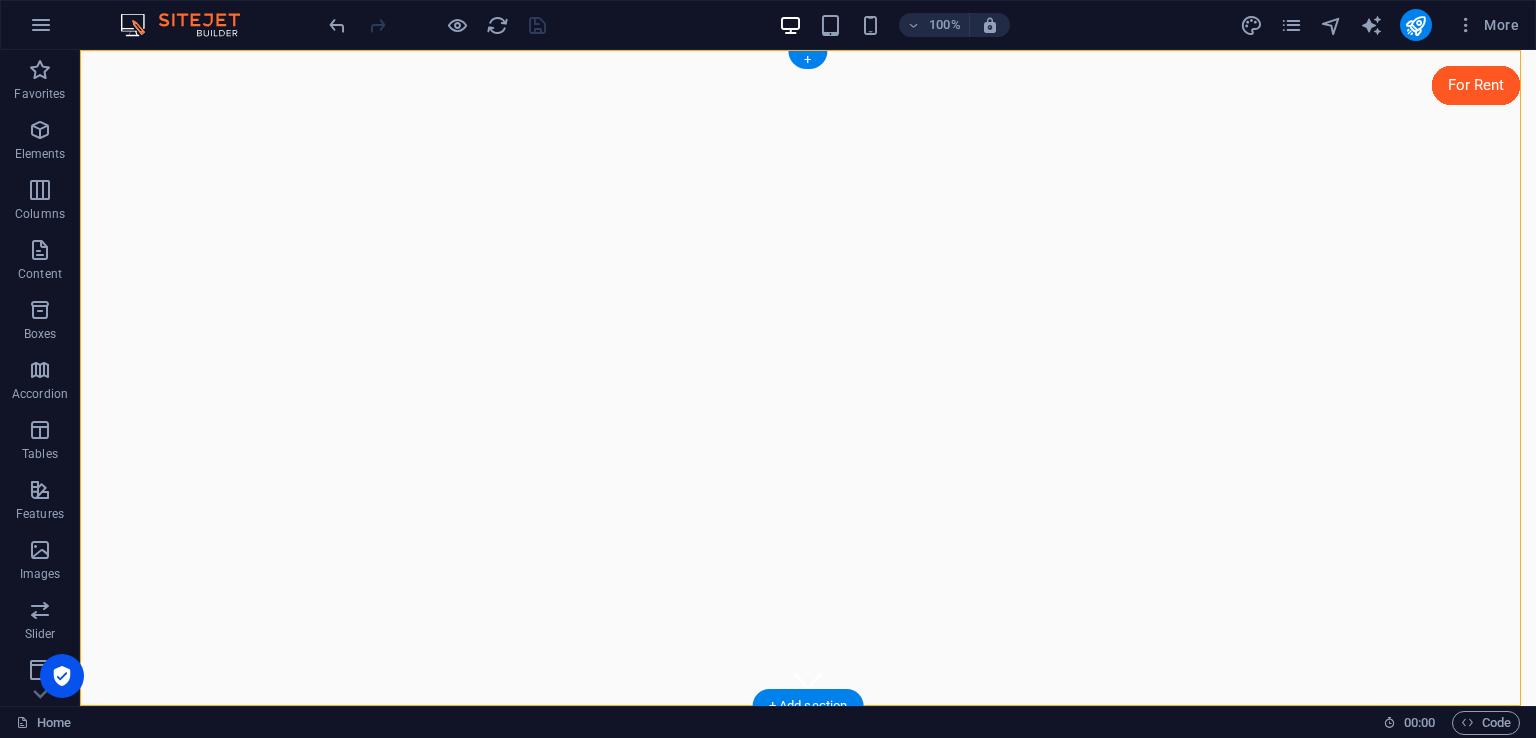 click at bounding box center (800, 50) 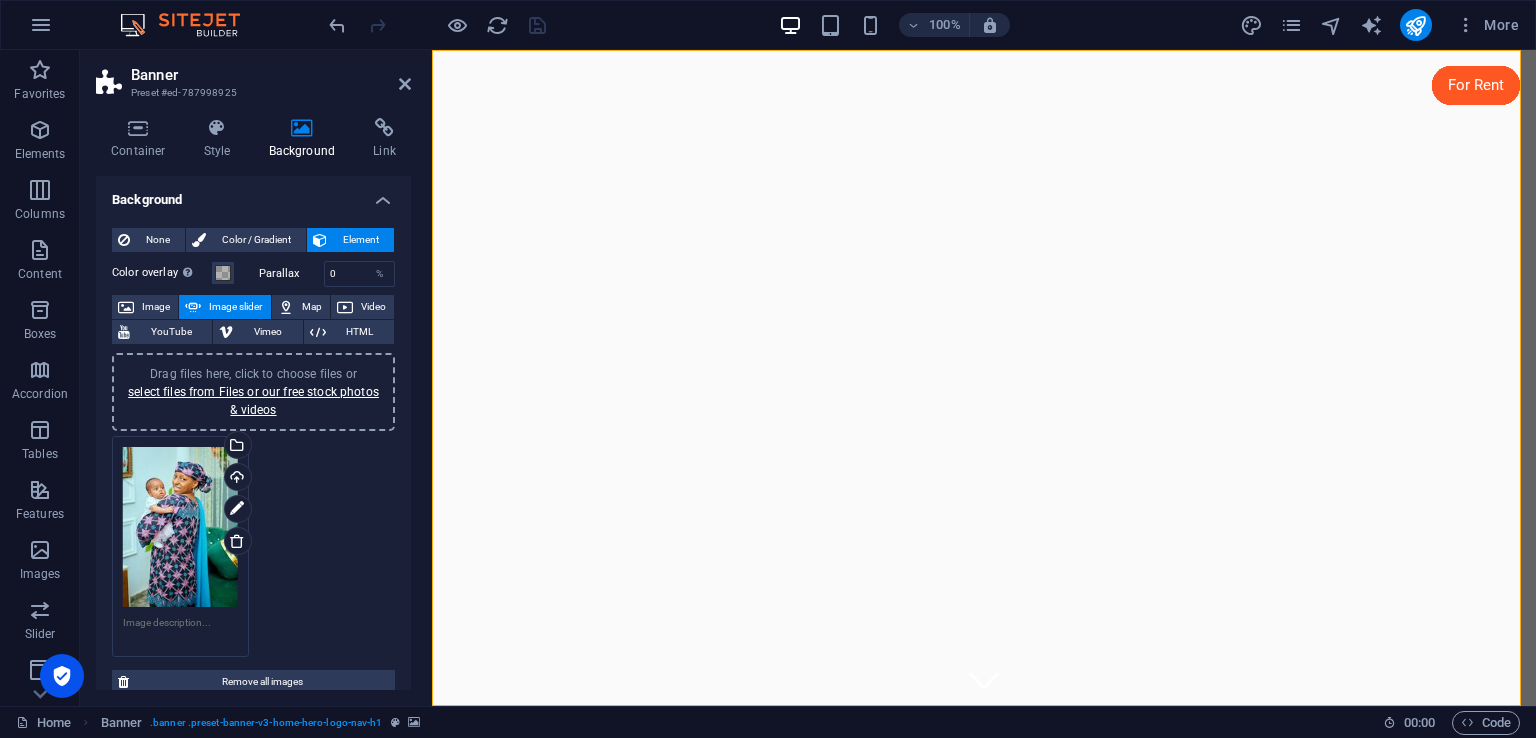 click on "Drag files here, click to choose files or select files from Files or our free stock photos & videos" at bounding box center (180, 527) 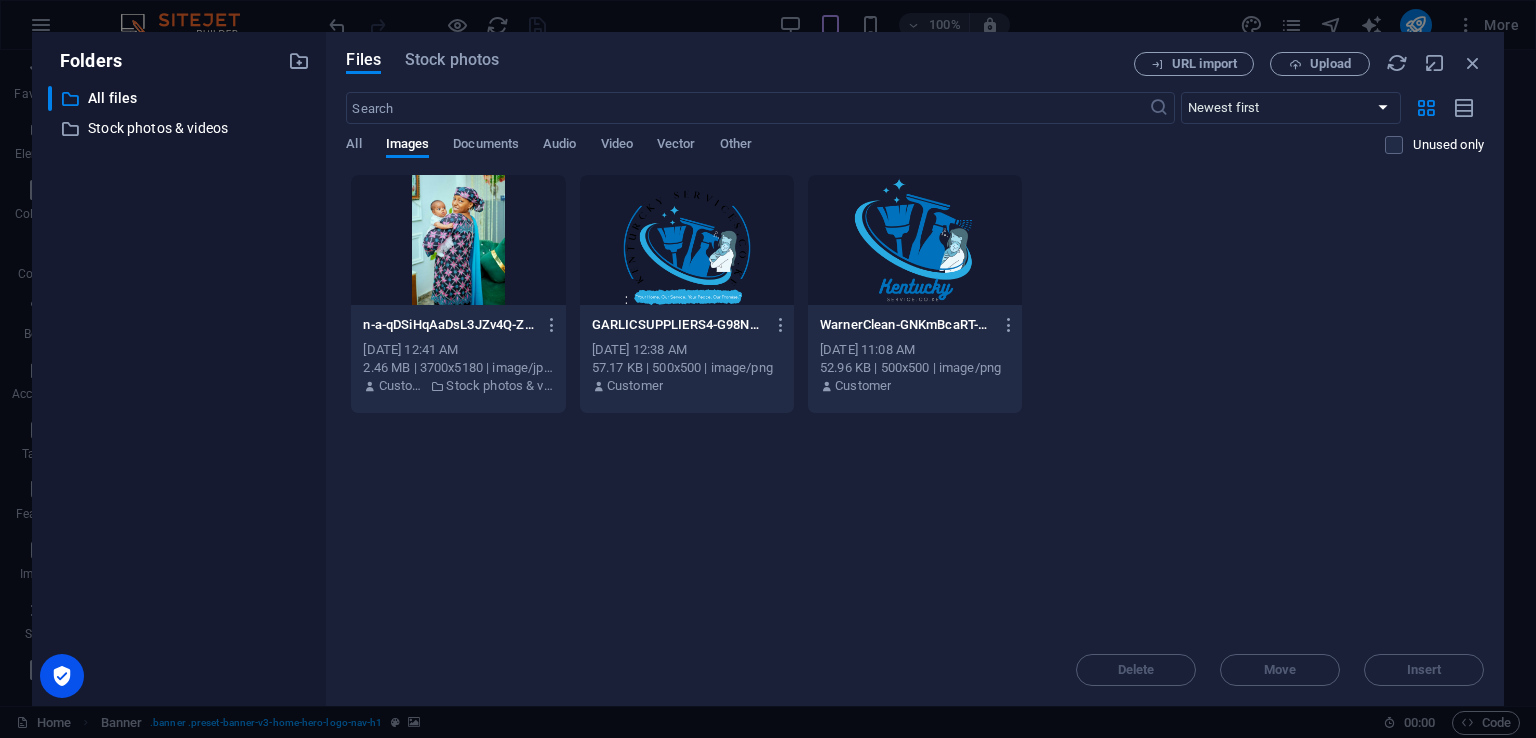 click at bounding box center (458, 240) 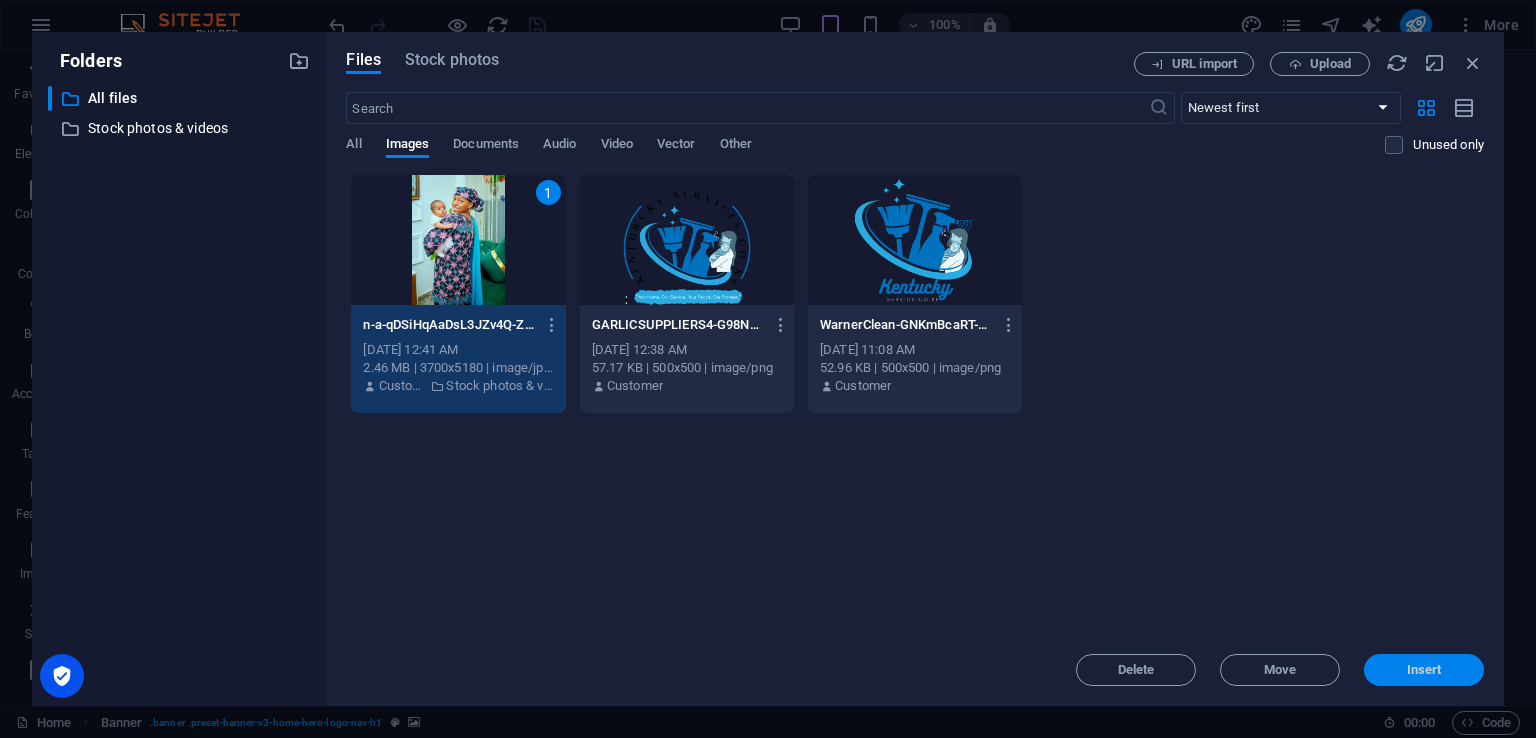 click on "Insert" at bounding box center [1424, 670] 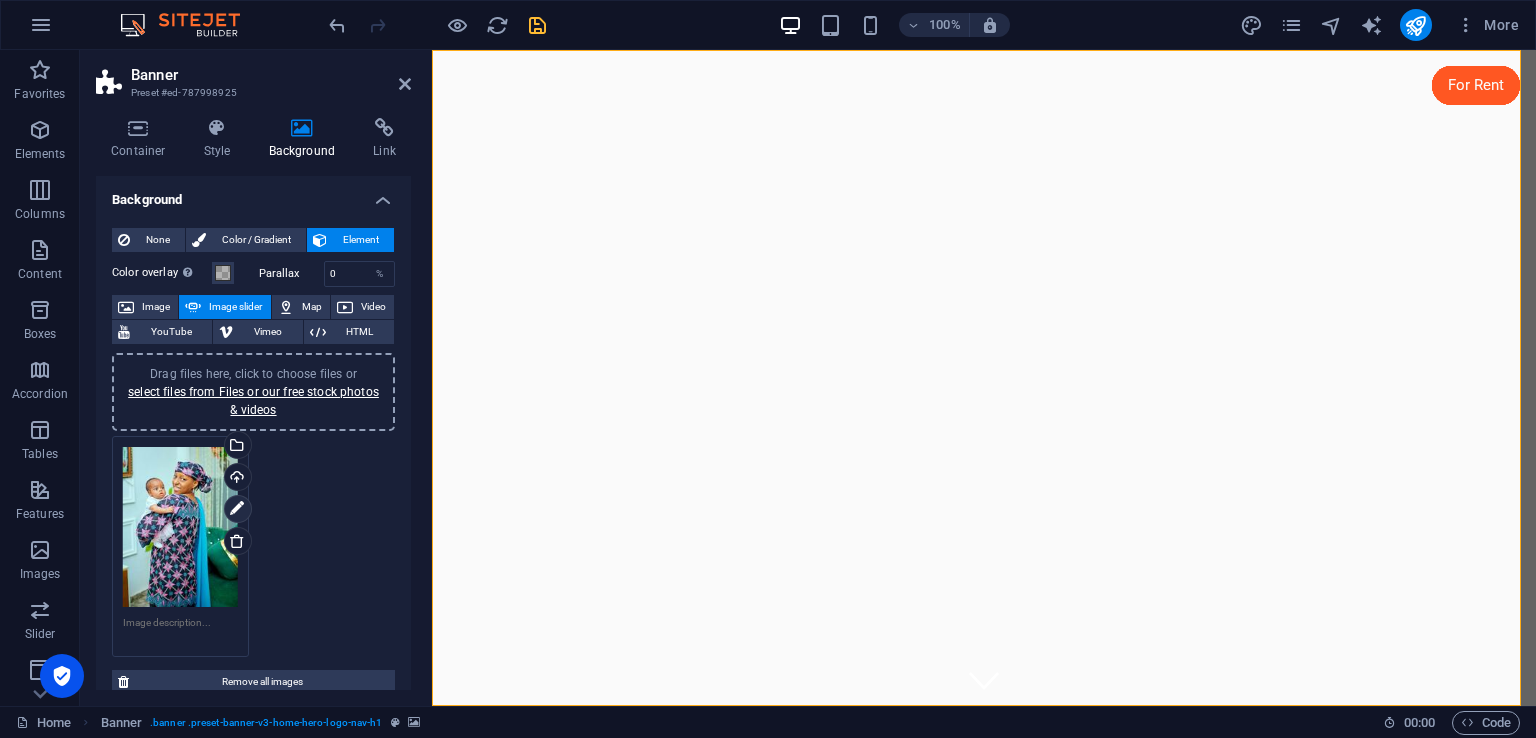 click at bounding box center [237, 509] 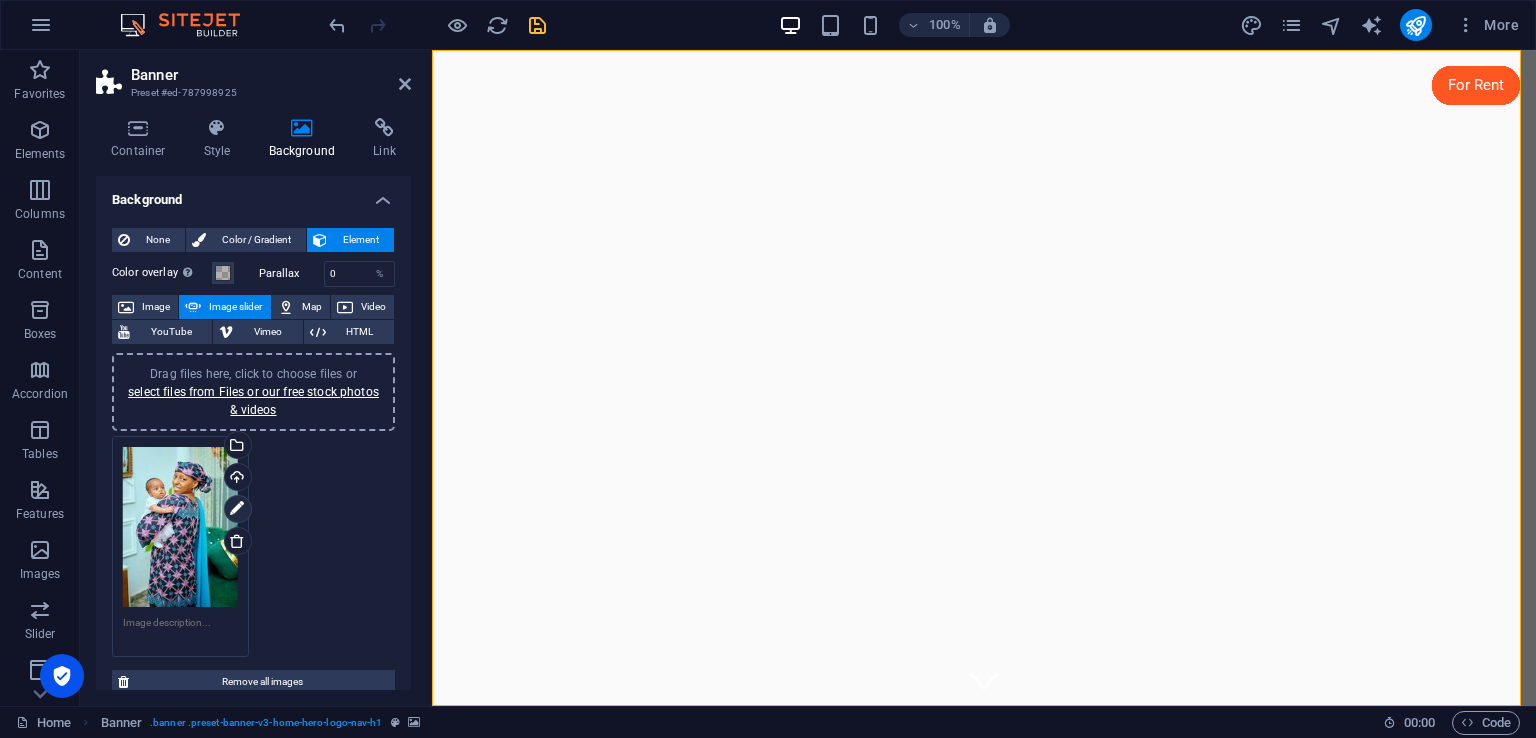 click at bounding box center [237, 509] 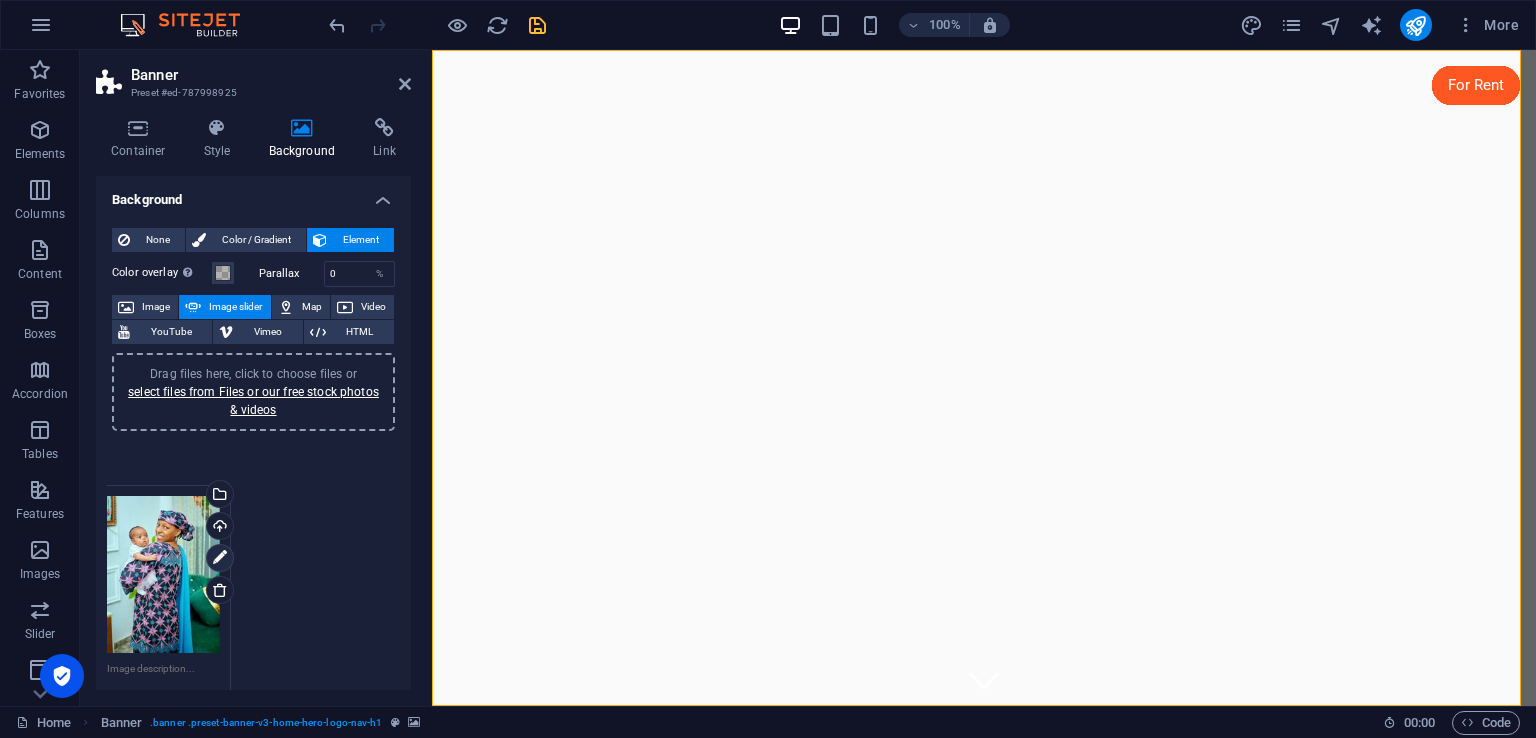 drag, startPoint x: 241, startPoint y: 505, endPoint x: 225, endPoint y: 554, distance: 51.546097 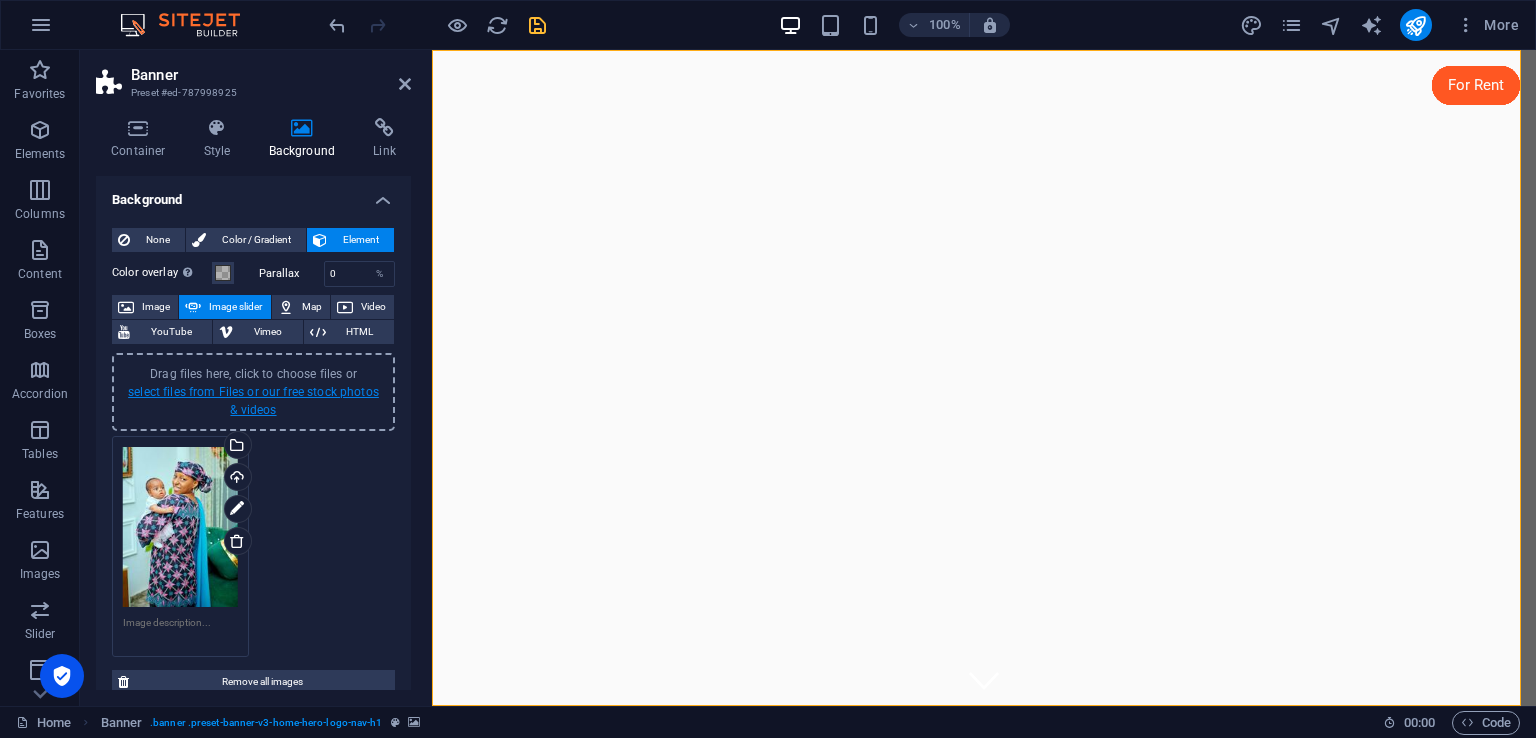 click on "select files from Files or our free stock photos & videos" at bounding box center (253, 401) 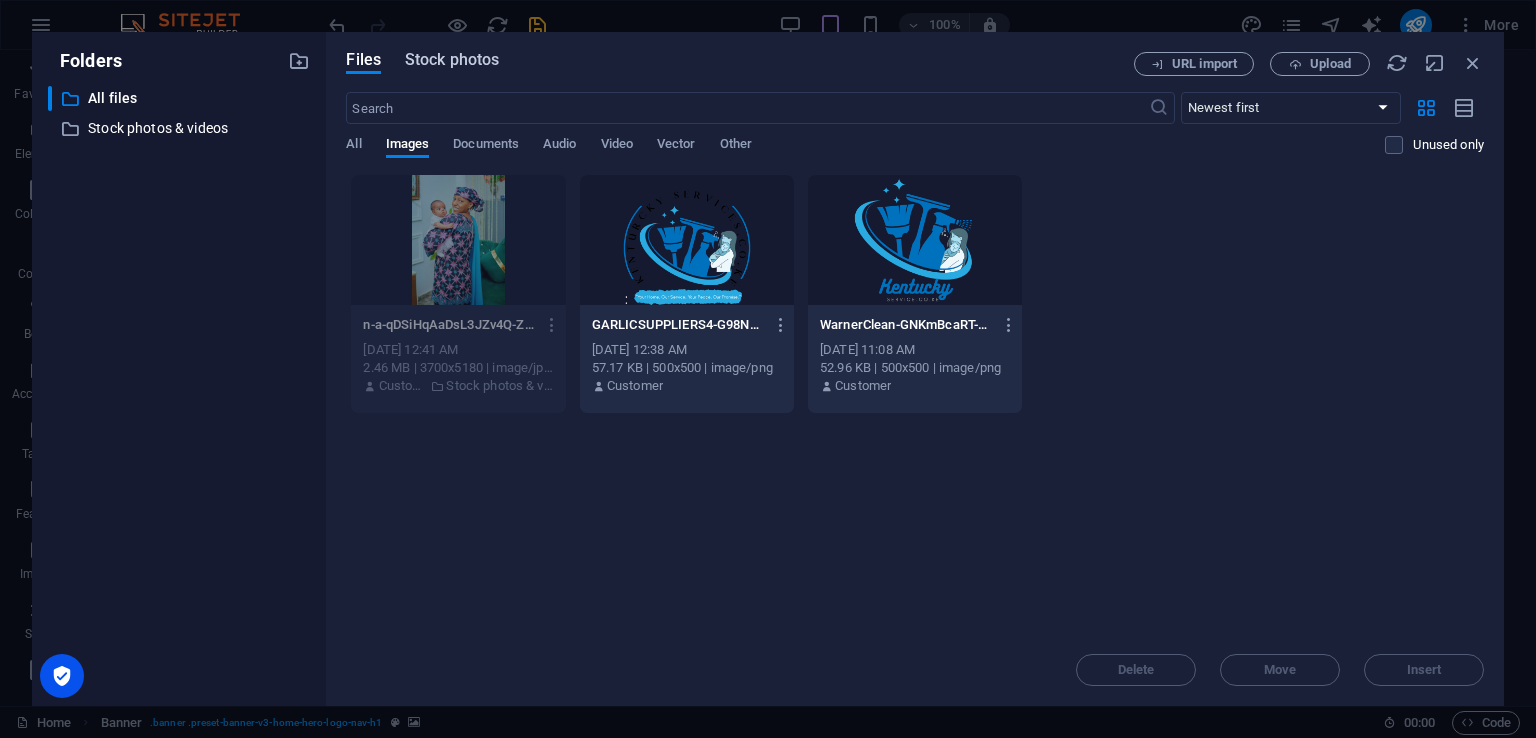 click on "Stock photos" at bounding box center [452, 60] 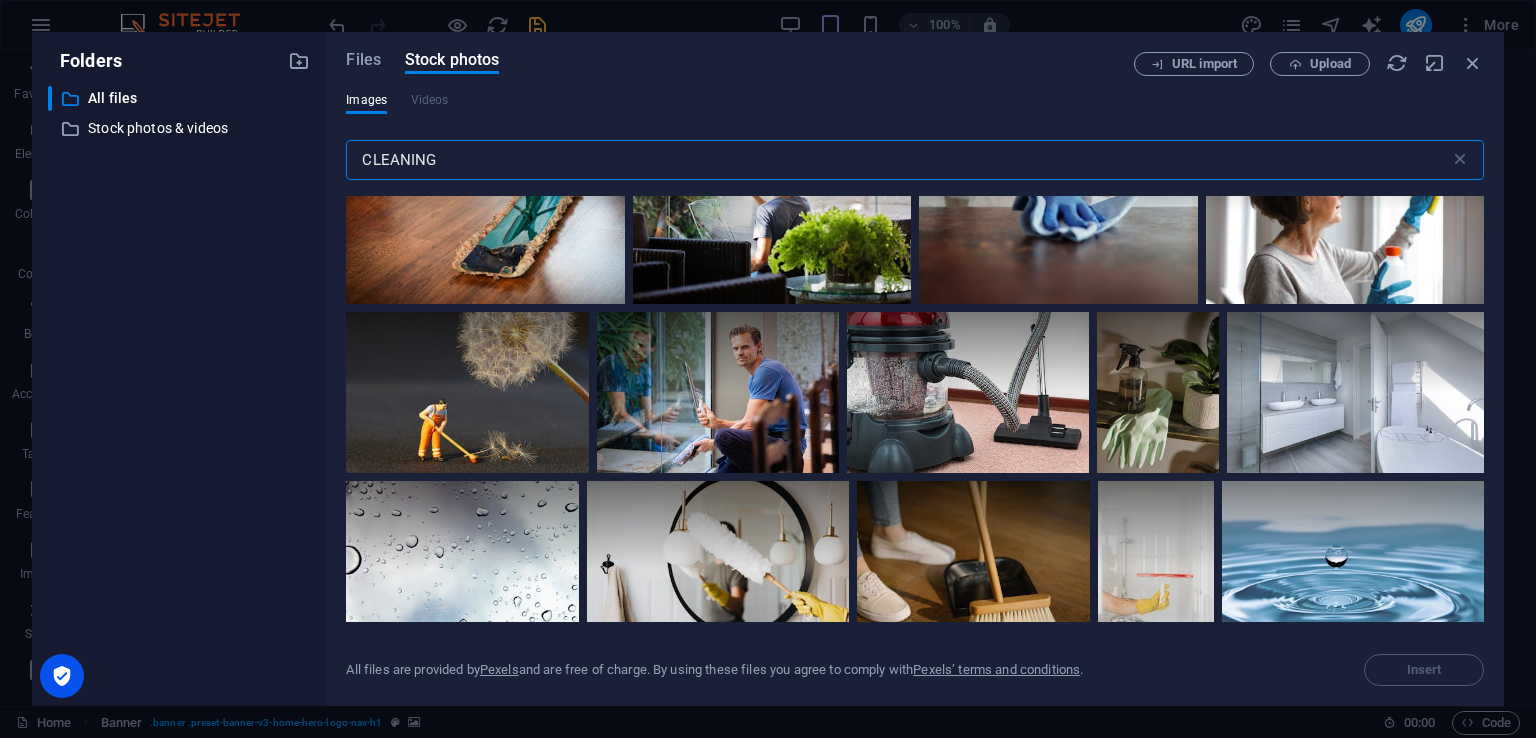 scroll, scrollTop: 0, scrollLeft: 0, axis: both 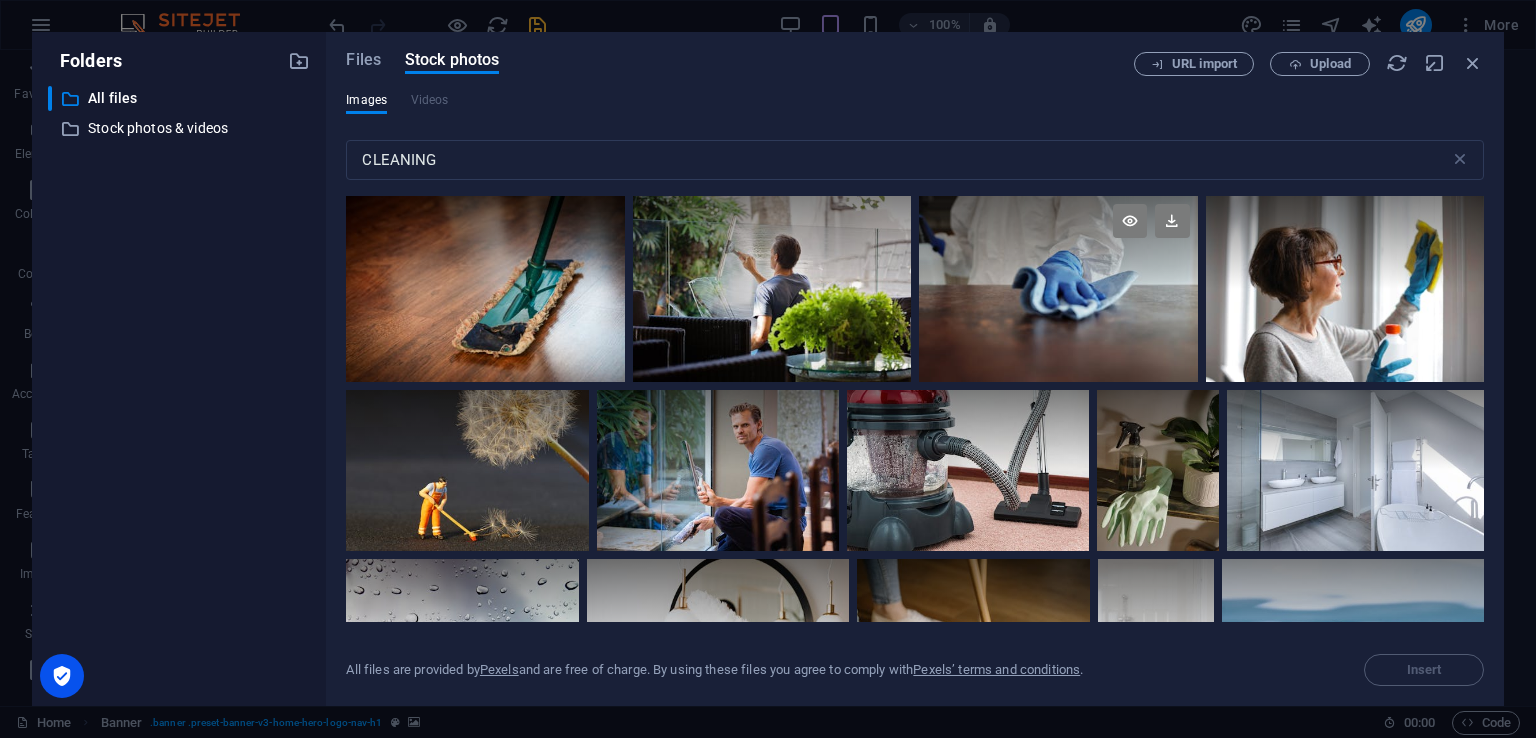 click at bounding box center (1058, 242) 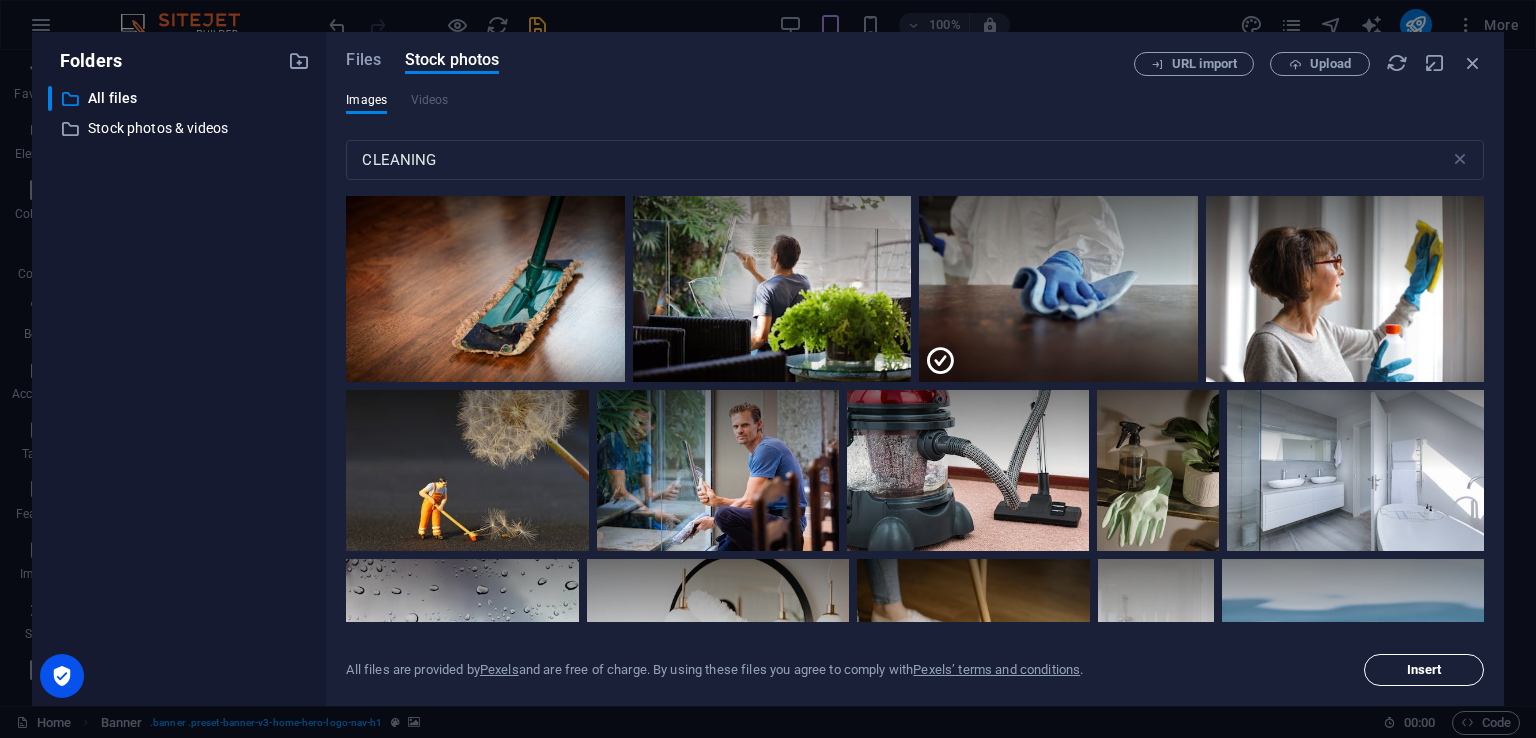 click on "Insert" at bounding box center [1424, 670] 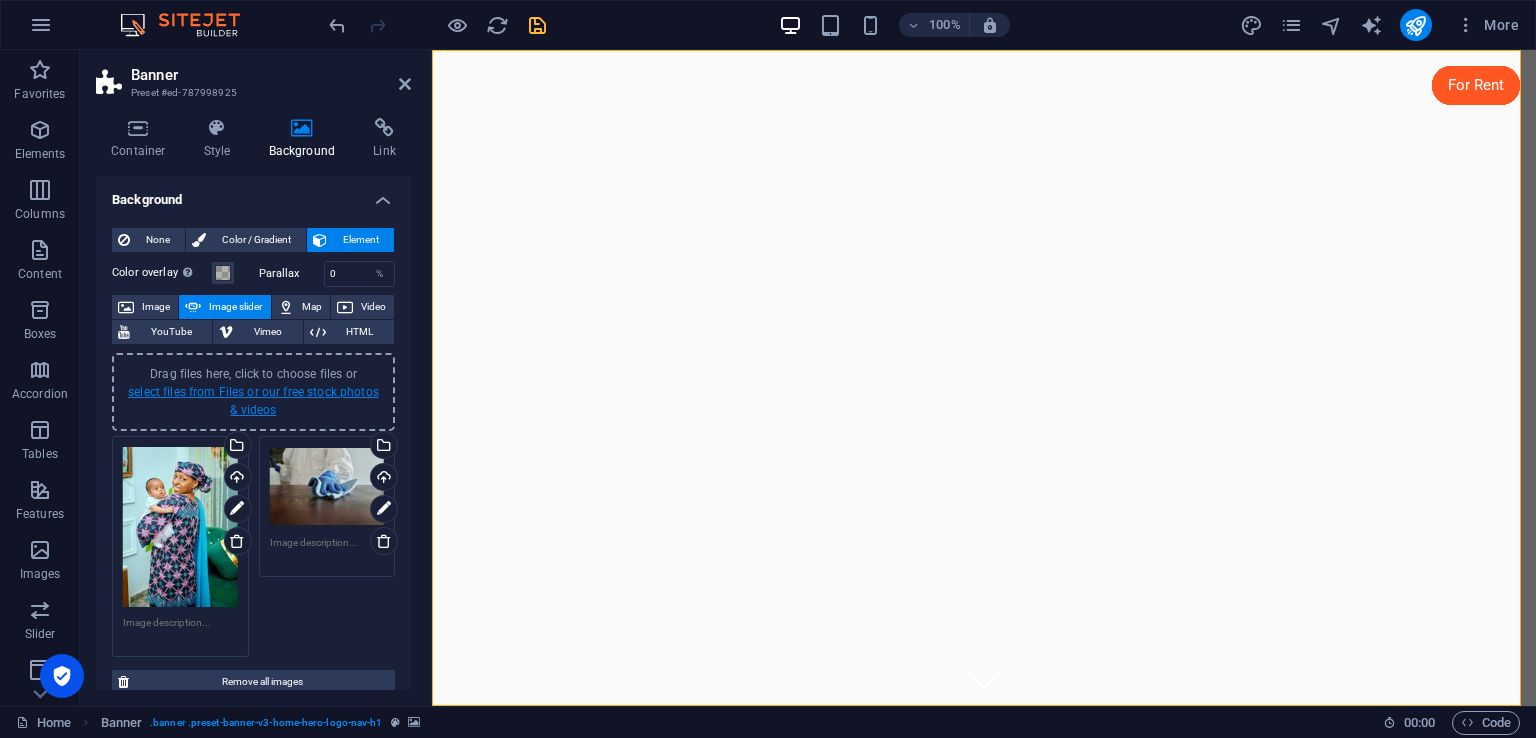 click on "select files from Files or our free stock photos & videos" at bounding box center (253, 401) 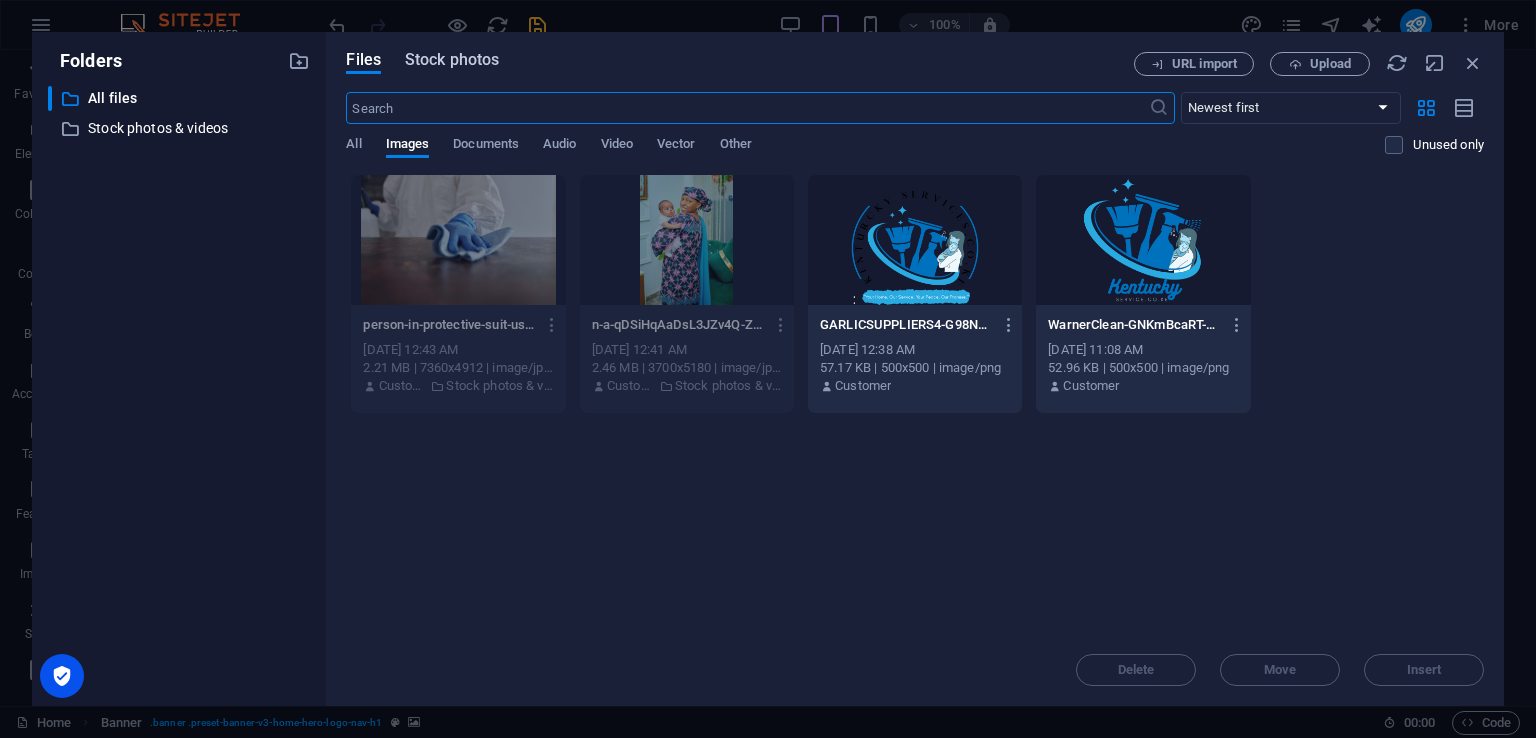 click on "Stock photos" at bounding box center (452, 60) 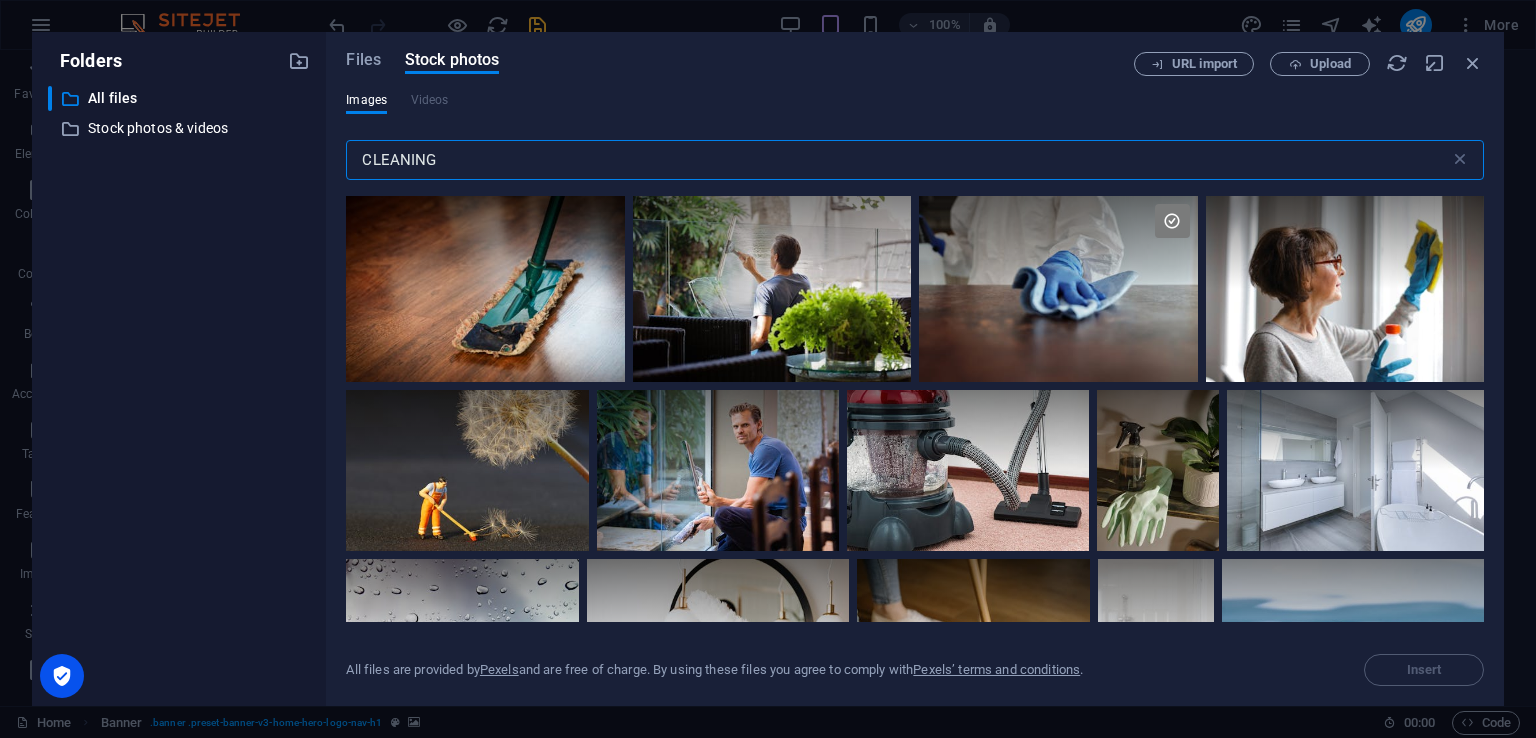 click on "CLEANING" at bounding box center (897, 160) 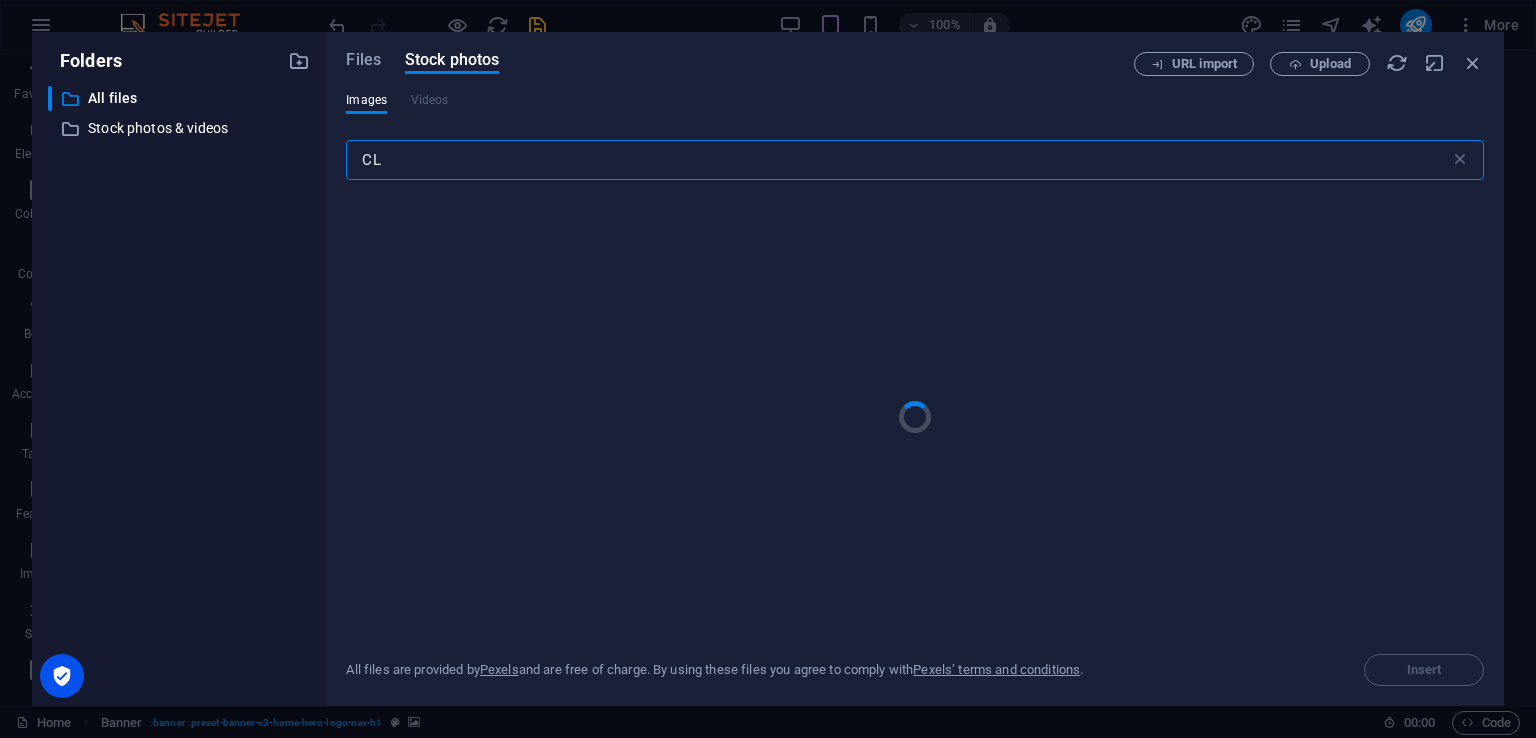 type on "C" 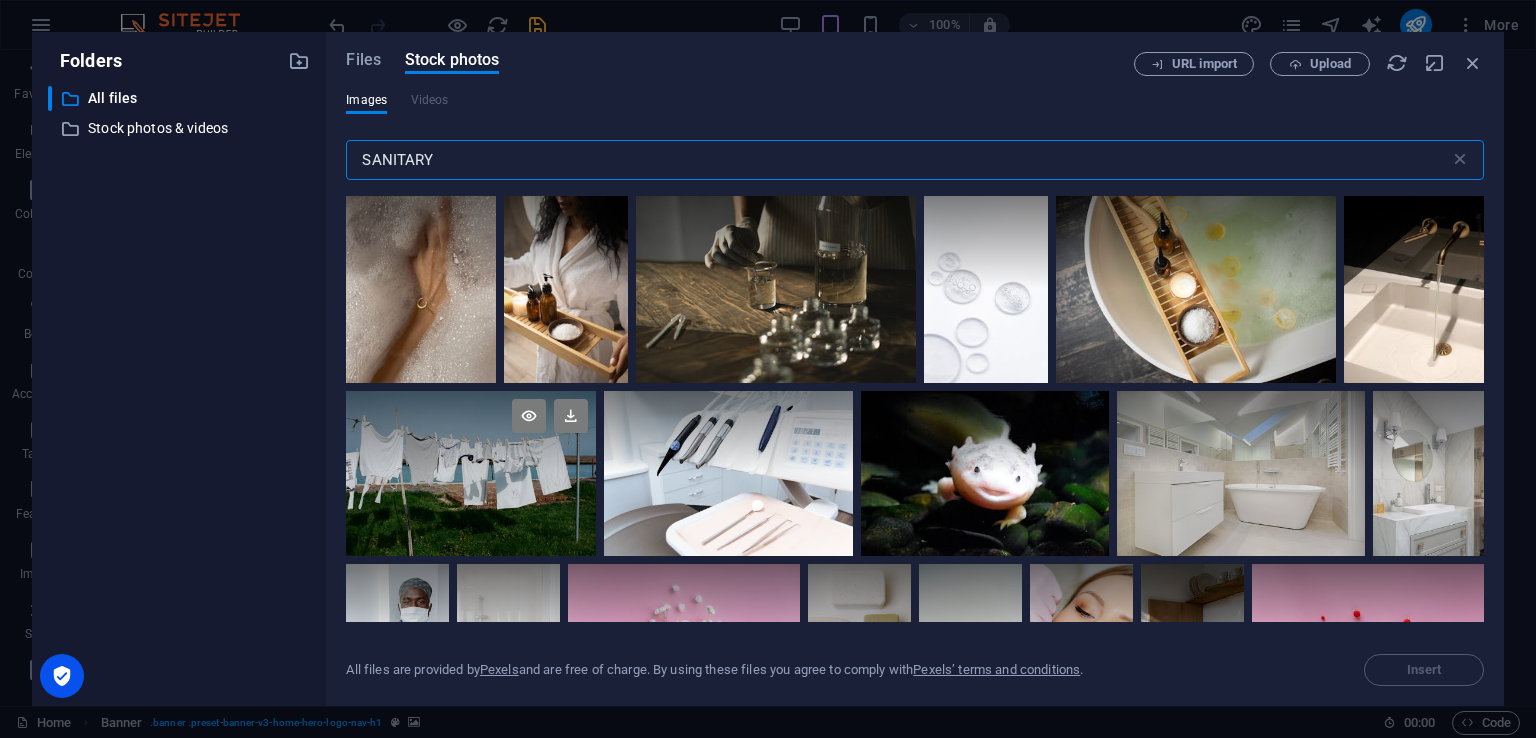 type on "SANITARY" 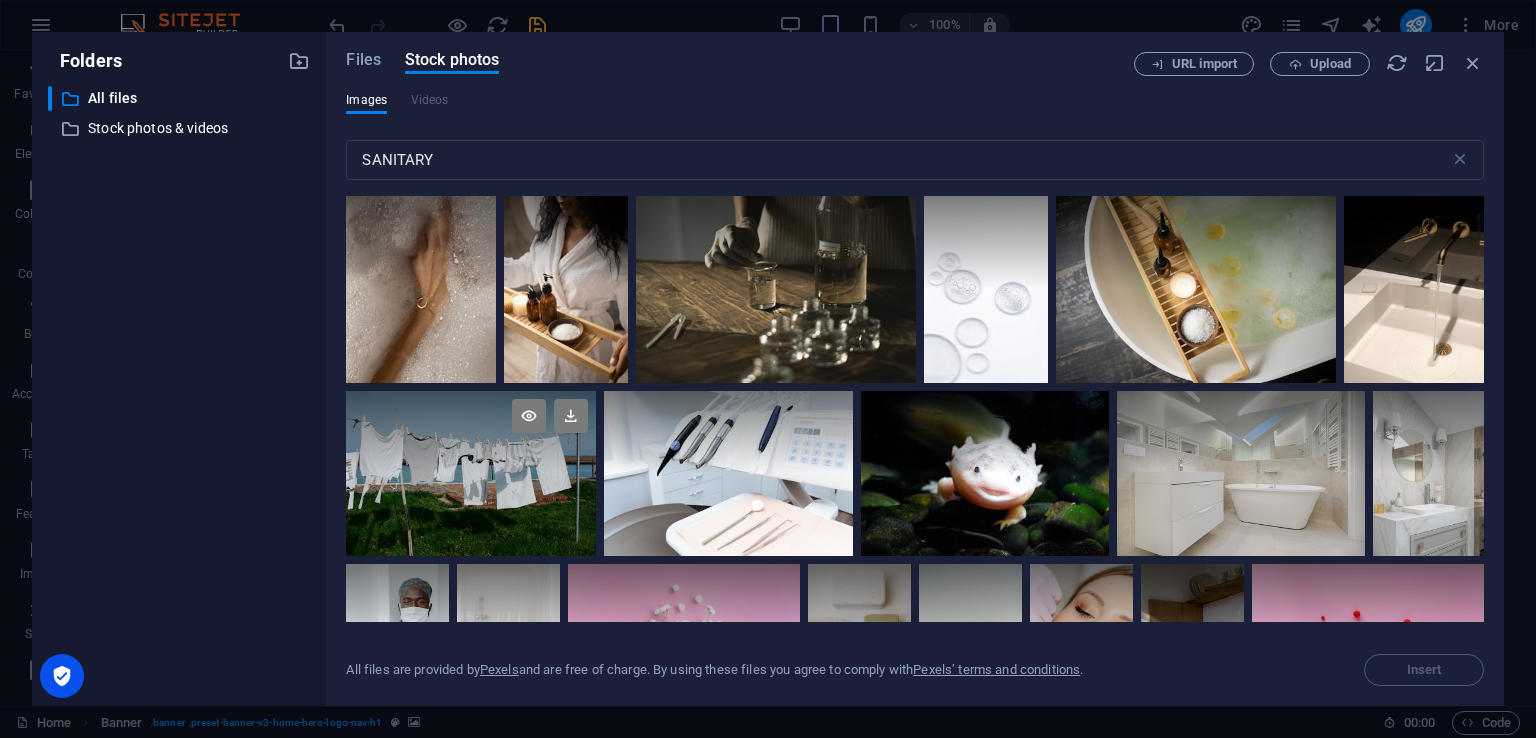 click at bounding box center [471, 432] 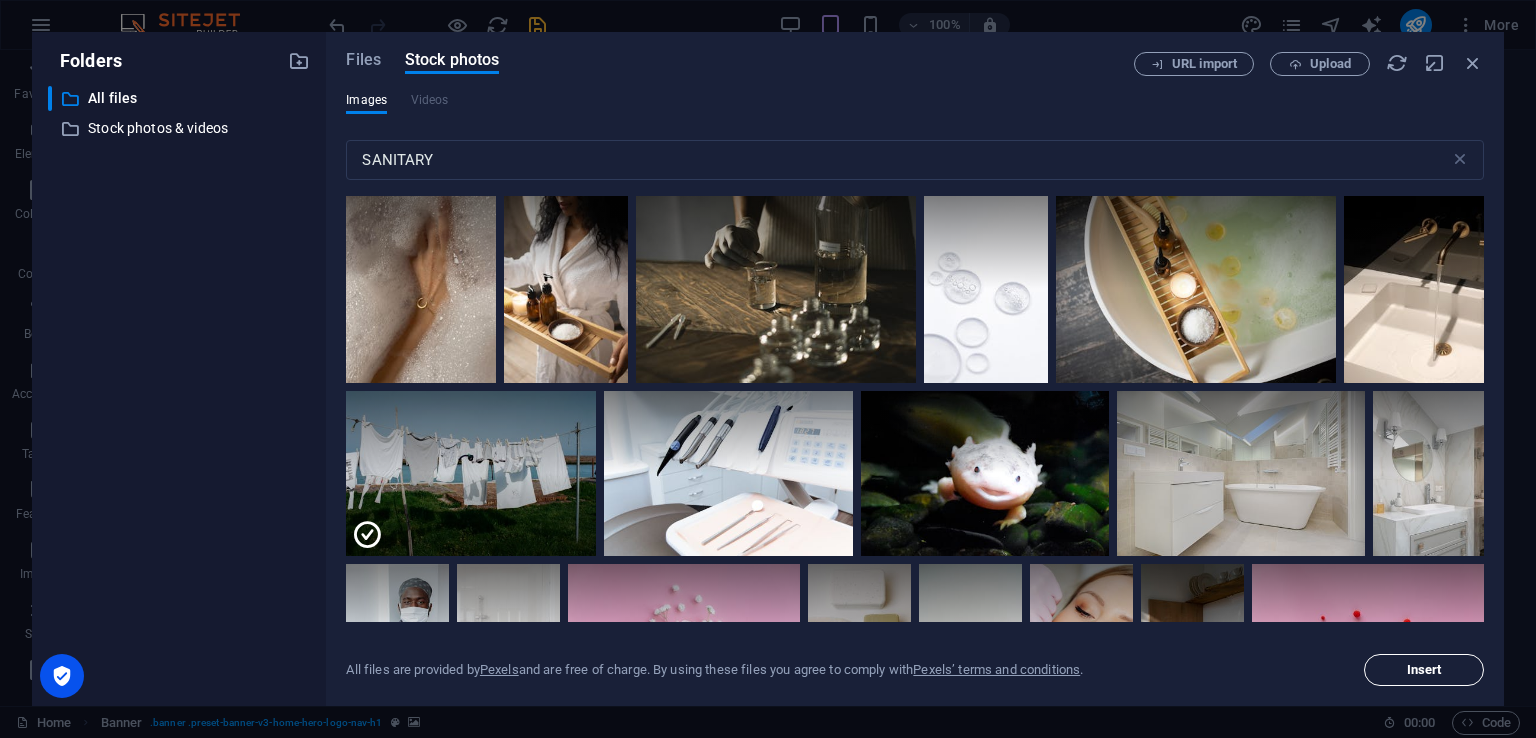 click on "Insert" at bounding box center (1424, 670) 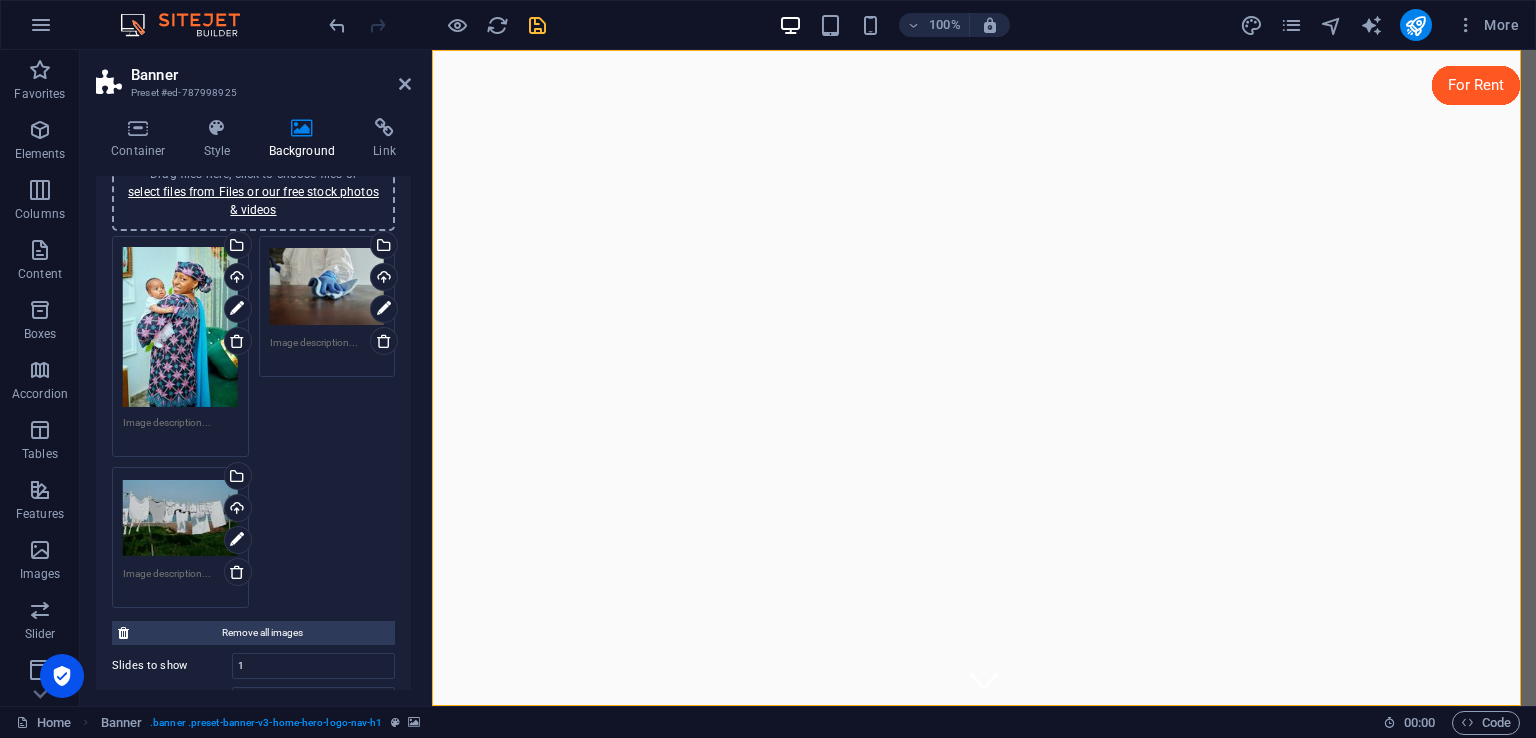 scroll, scrollTop: 500, scrollLeft: 0, axis: vertical 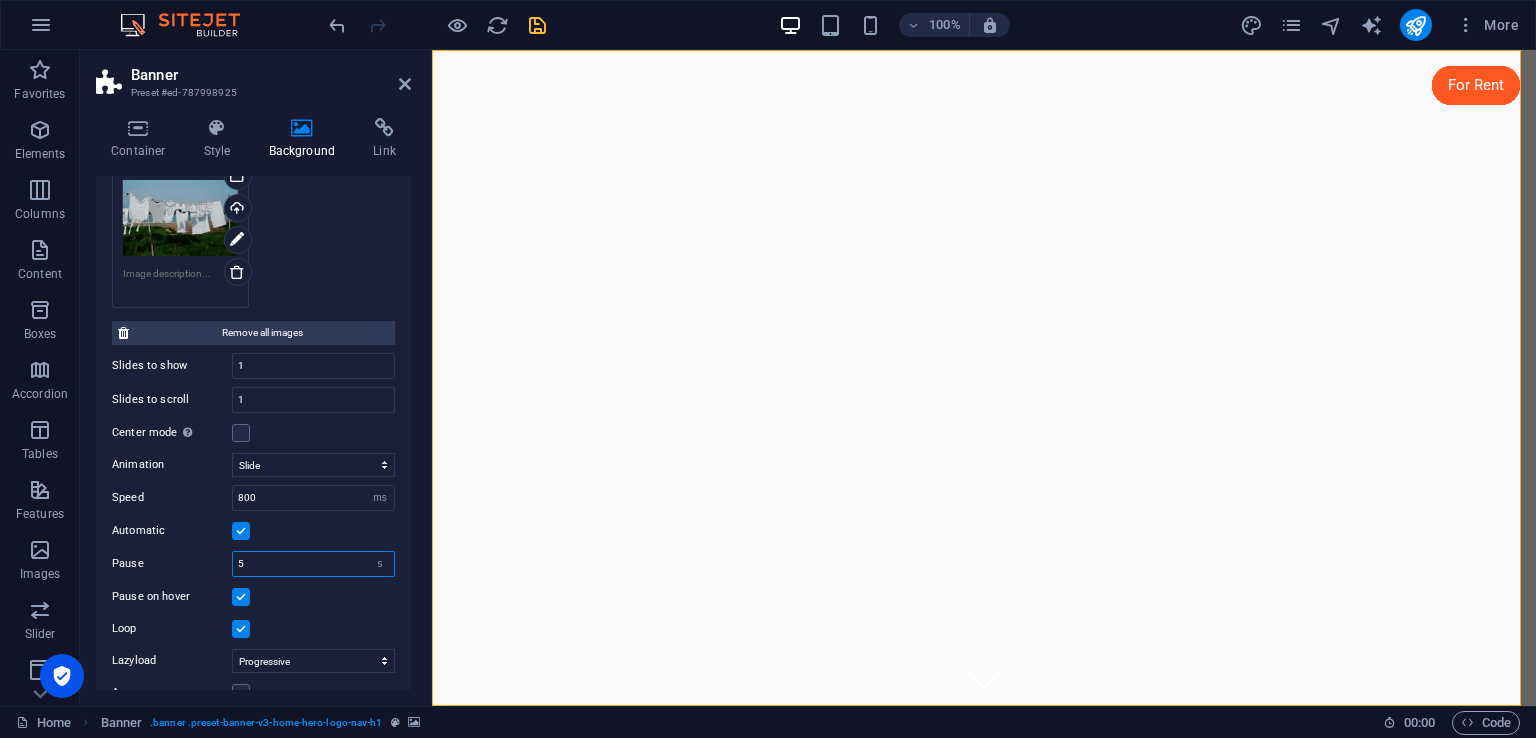 click on "5" at bounding box center [313, 564] 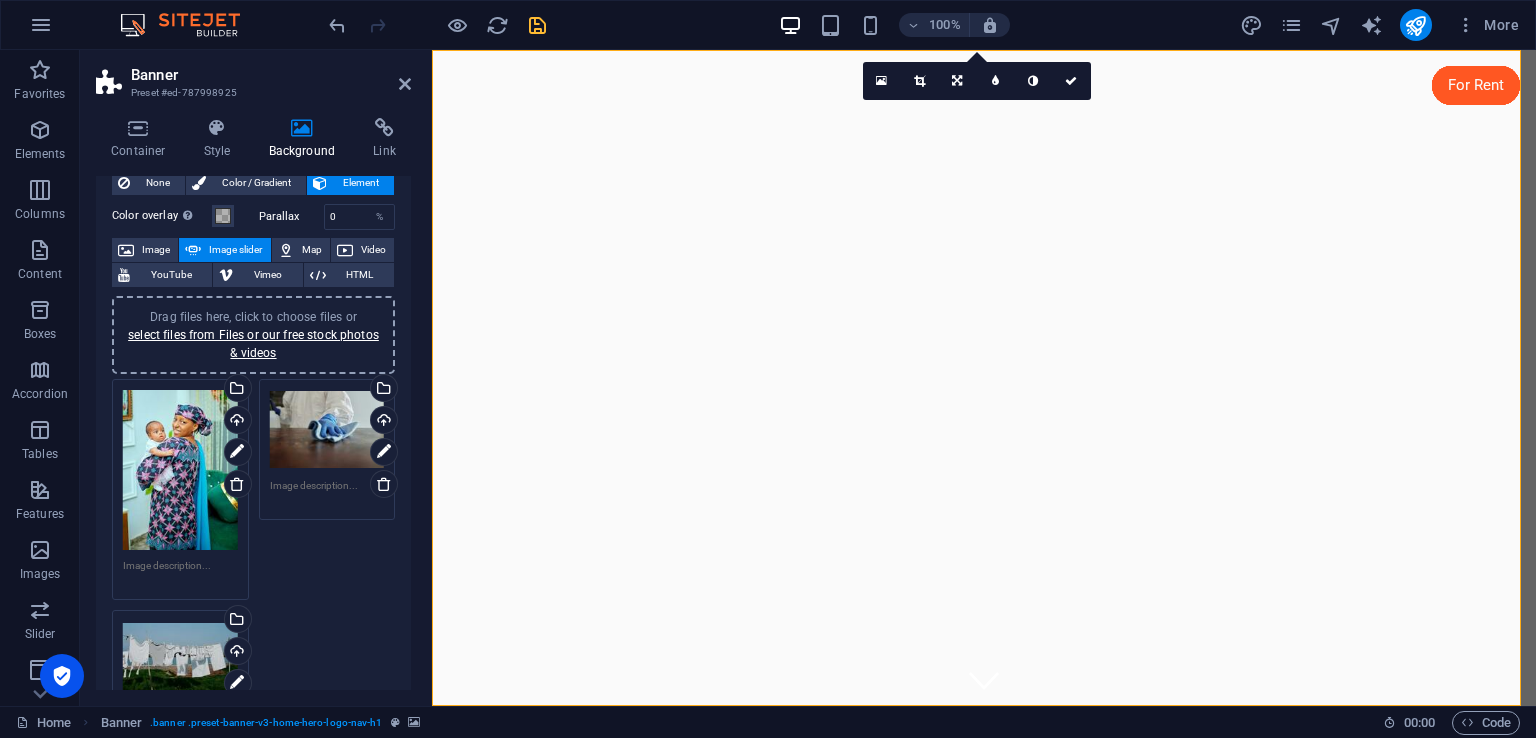scroll, scrollTop: 0, scrollLeft: 0, axis: both 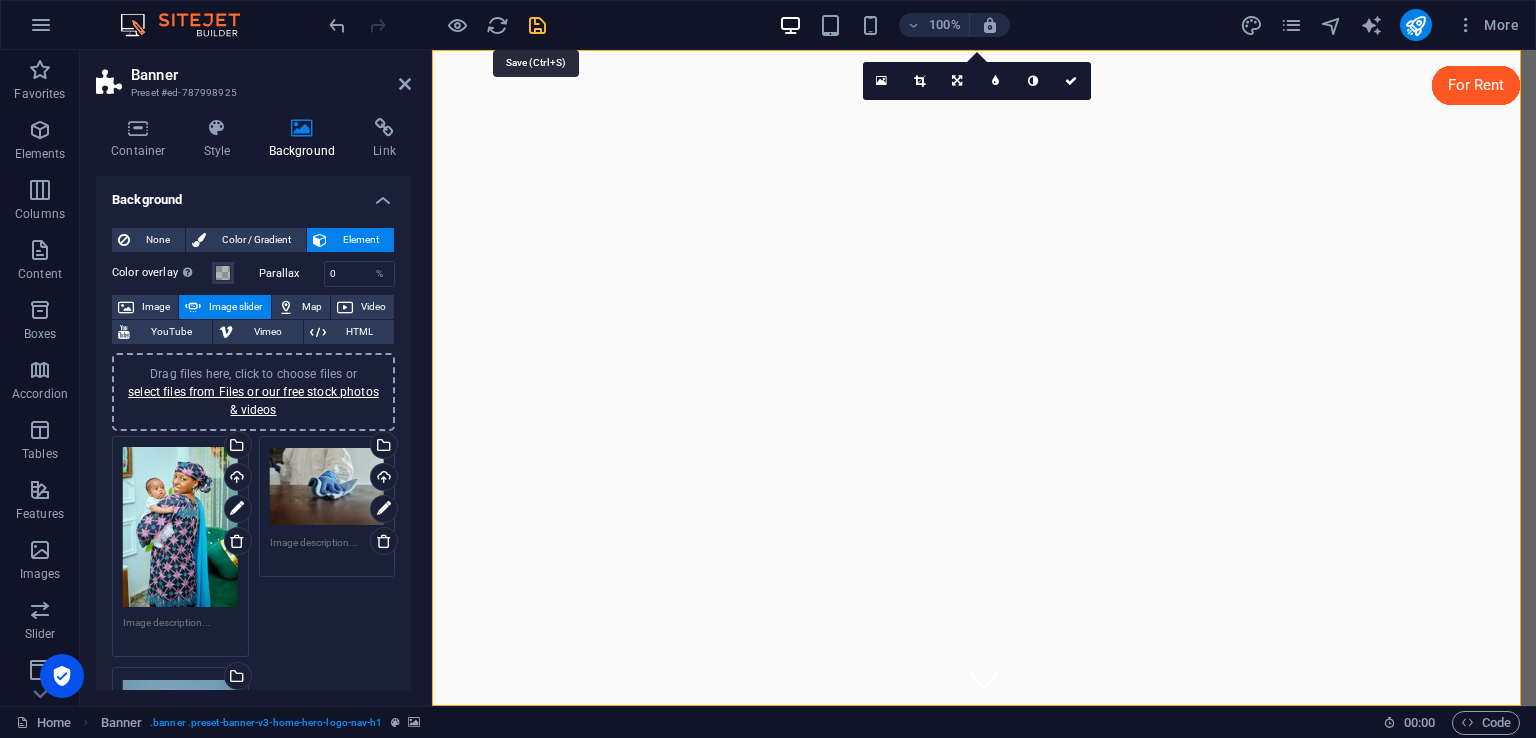 type on "2.9" 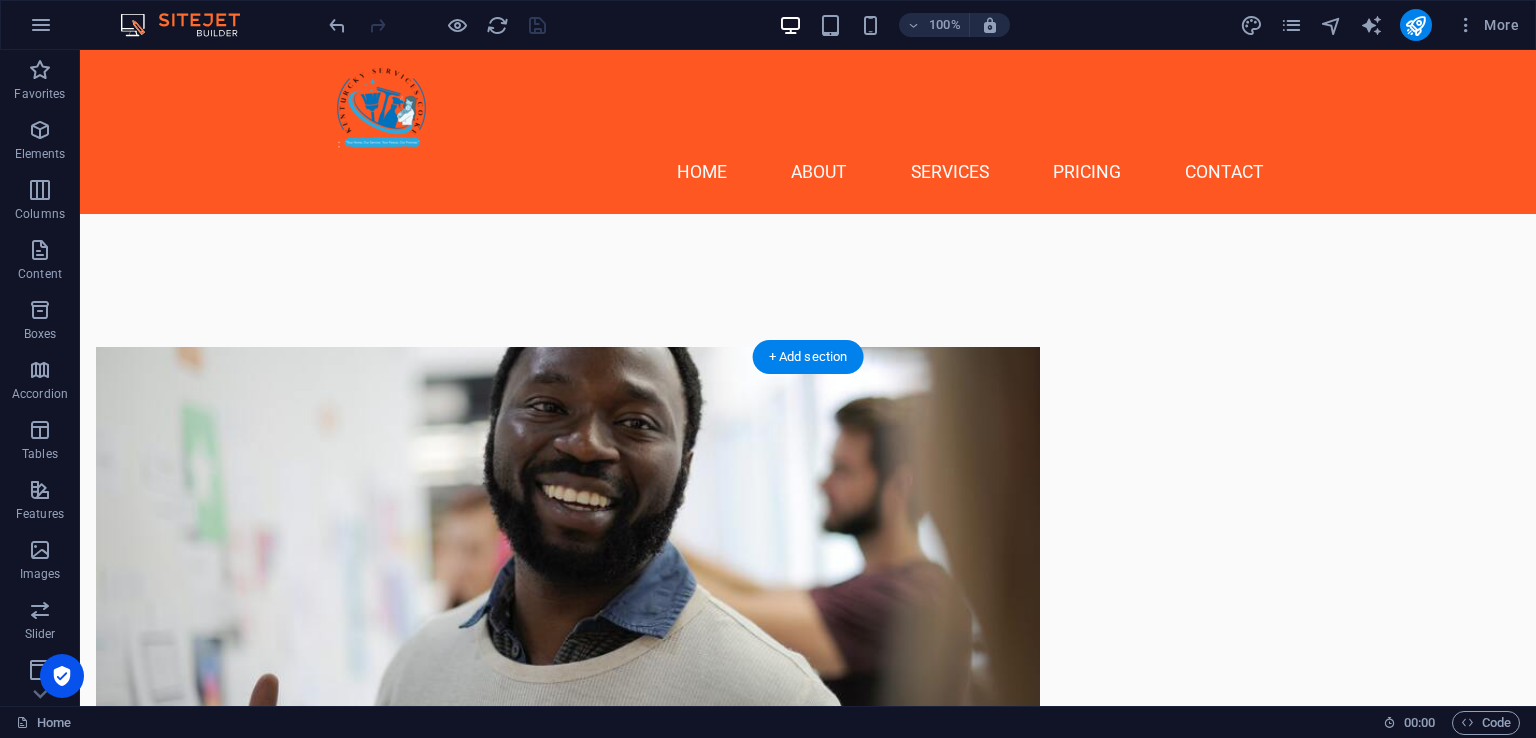 scroll, scrollTop: 600, scrollLeft: 0, axis: vertical 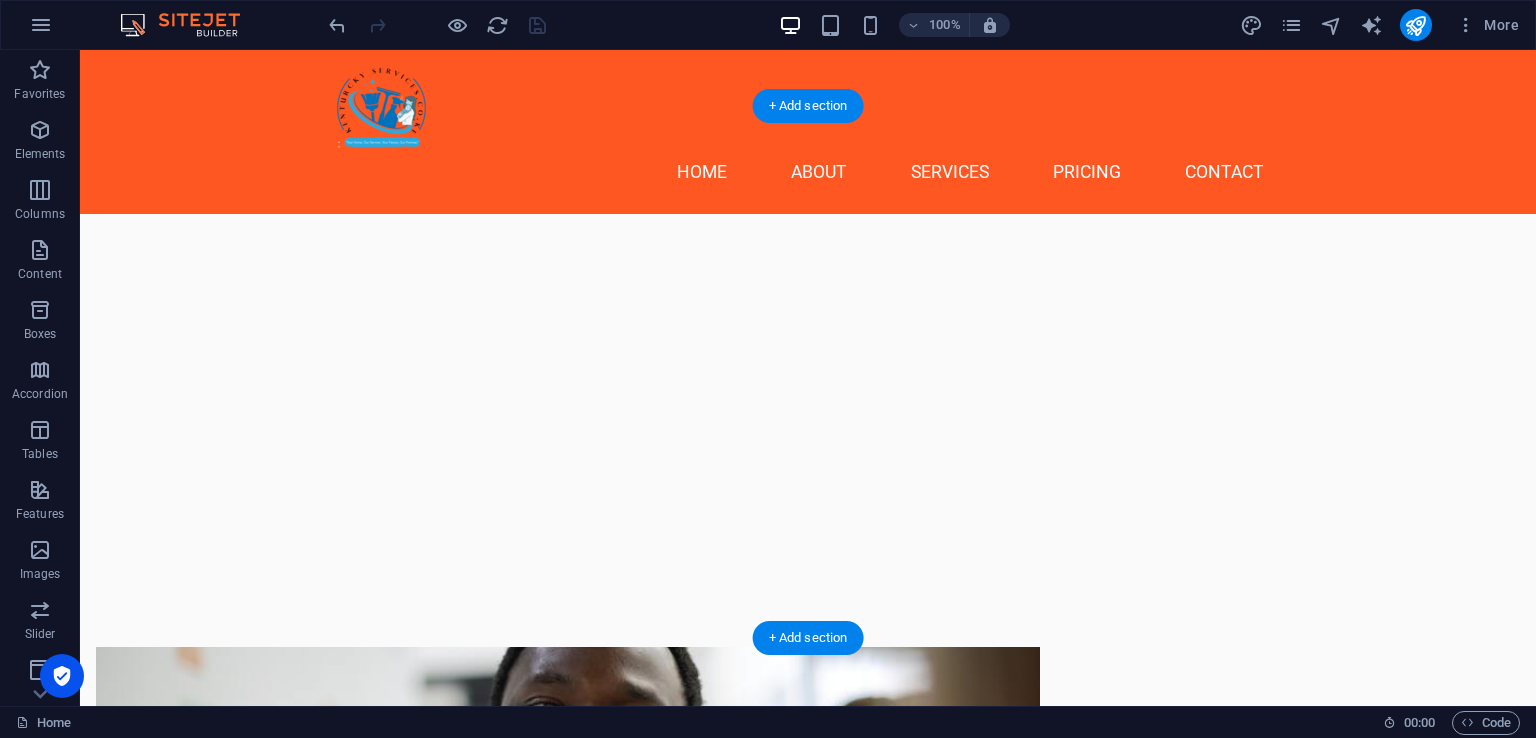 click at bounding box center [568, 833] 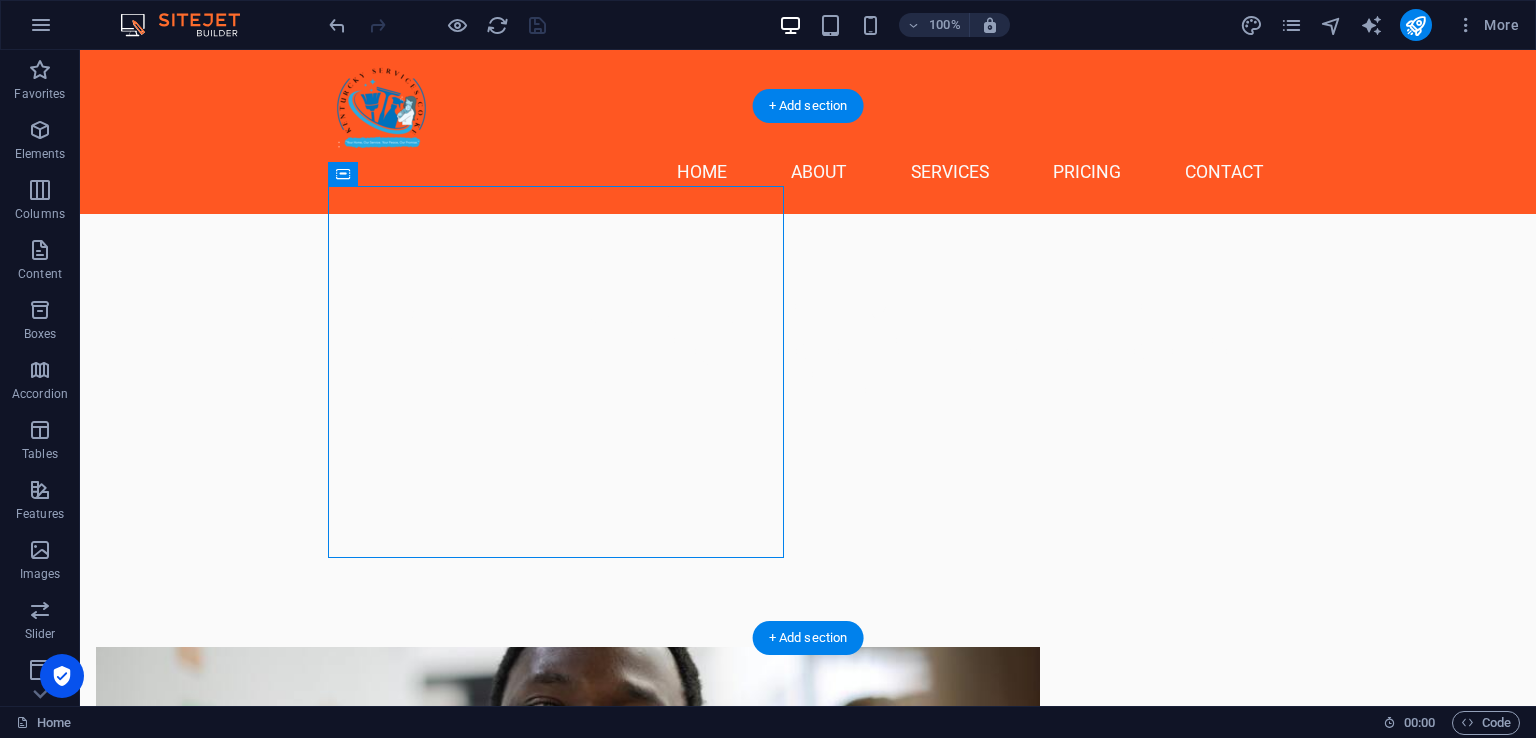 click at bounding box center (568, 833) 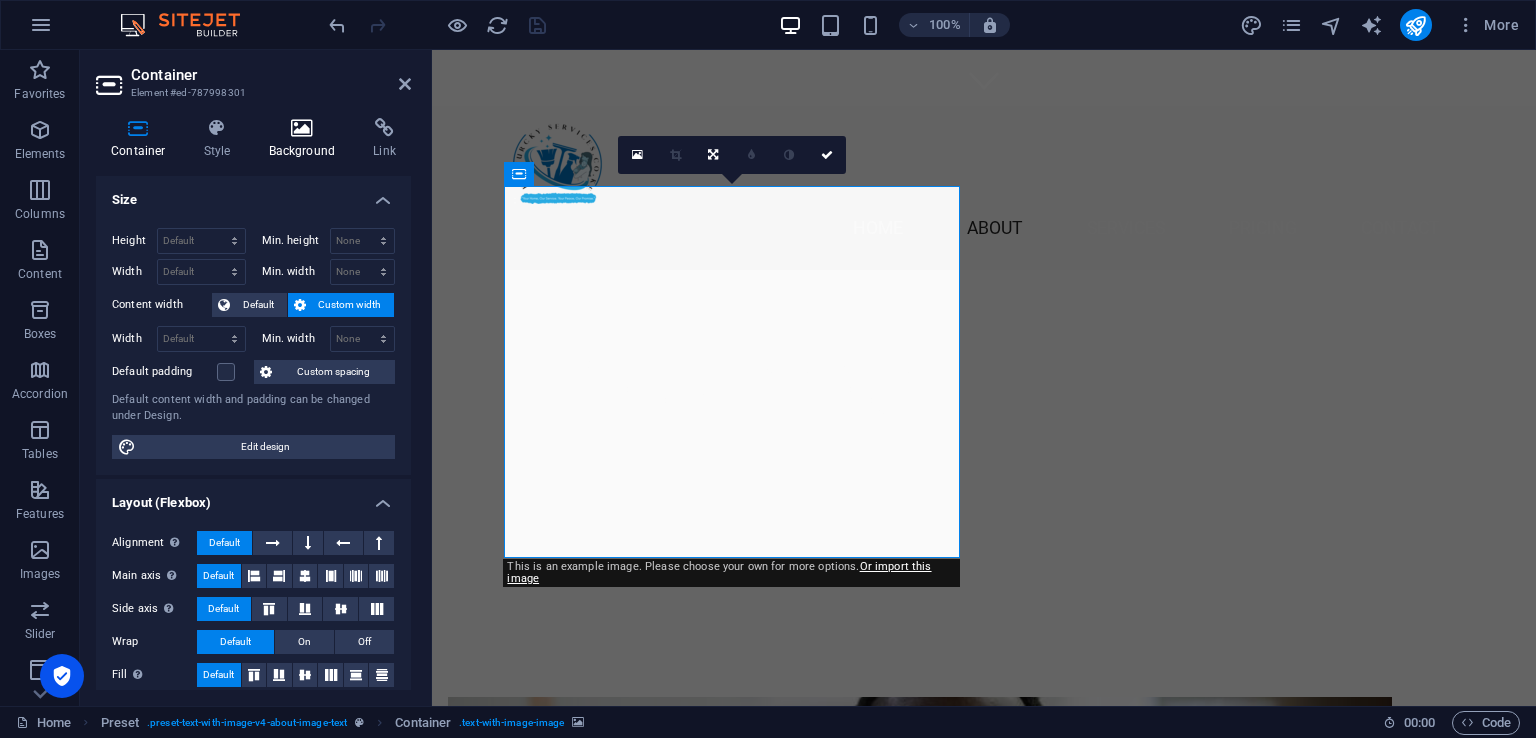 click on "Background" at bounding box center (306, 139) 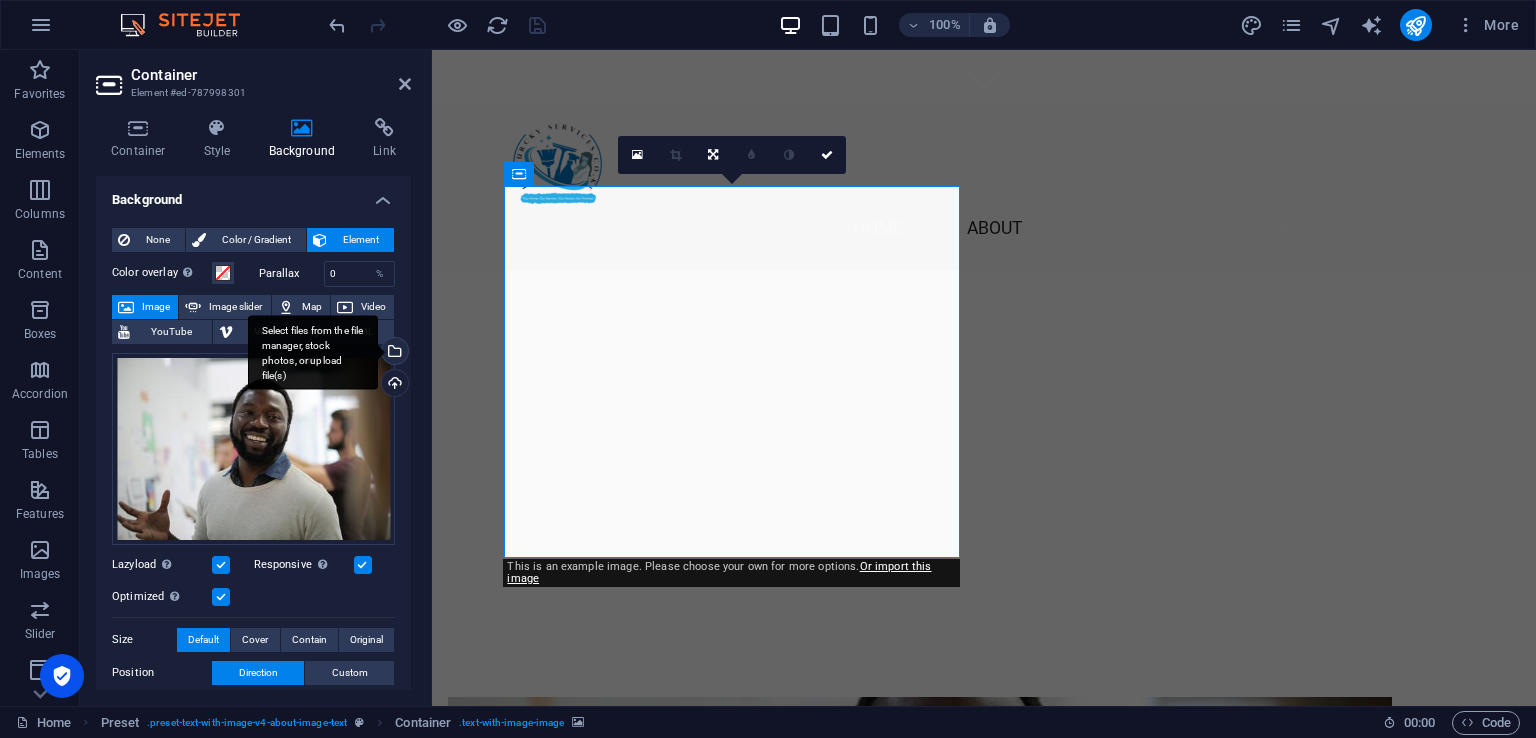 click on "Select files from the file manager, stock photos, or upload file(s)" at bounding box center (393, 353) 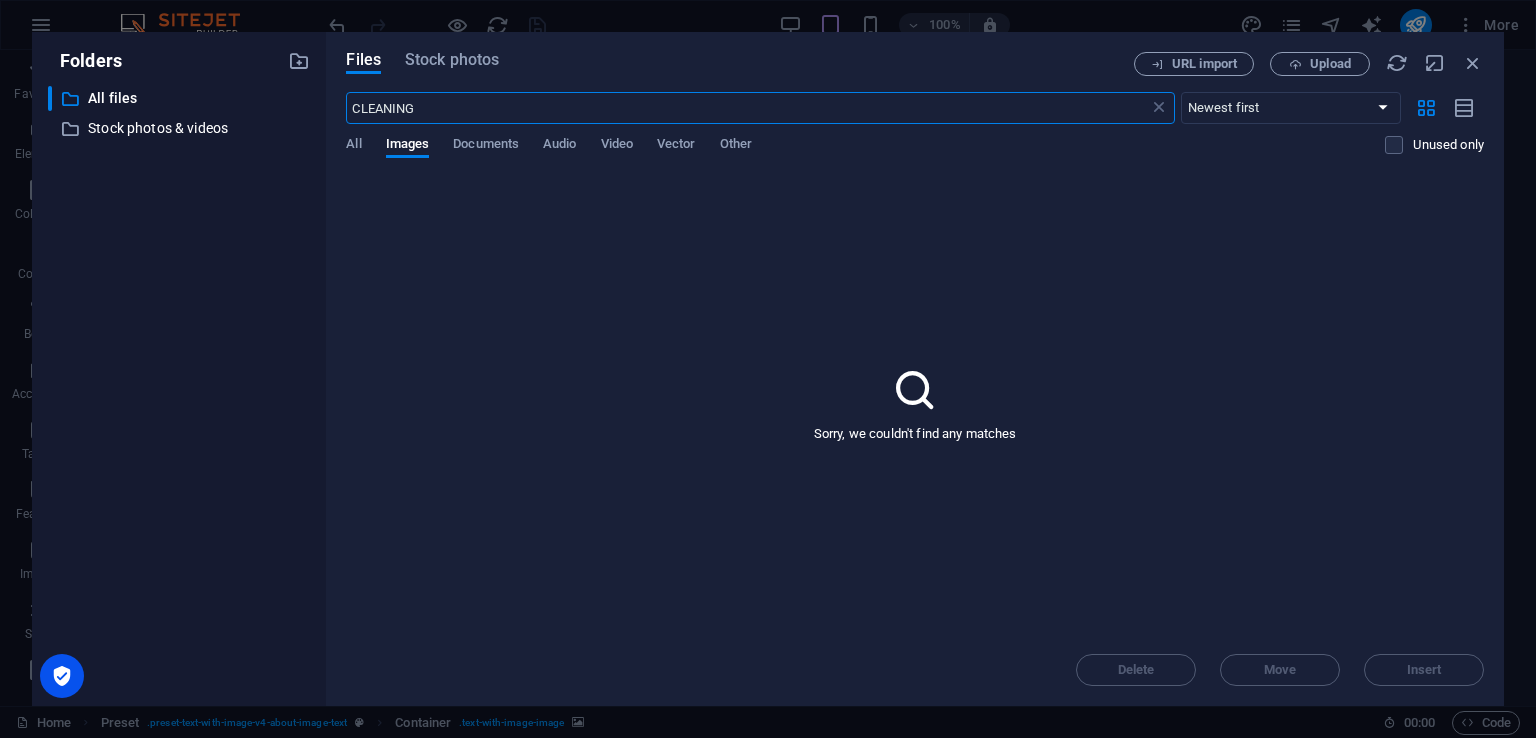 click on "CLEANING" at bounding box center (747, 108) 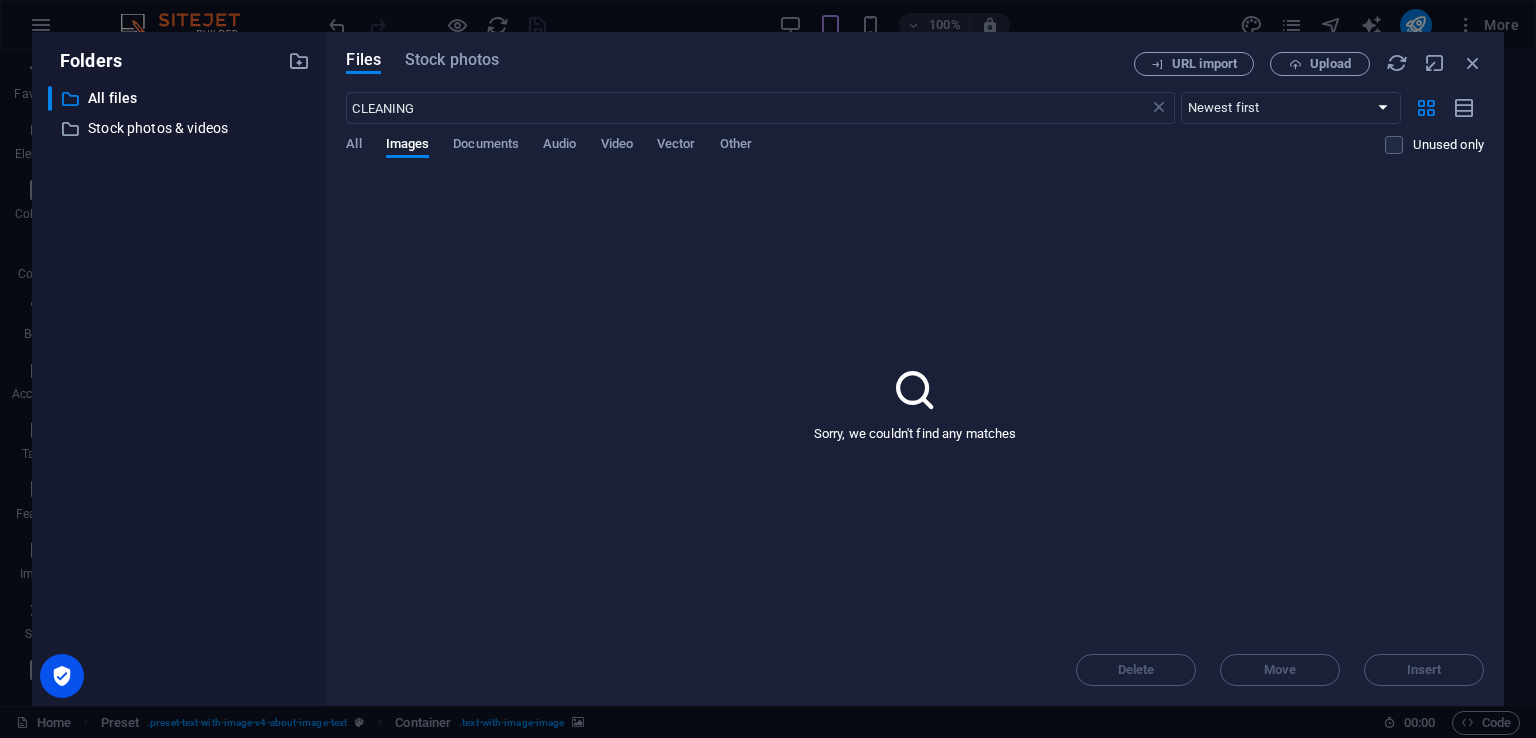 click on "All Images Documents Audio Video Vector Other" at bounding box center [865, 155] 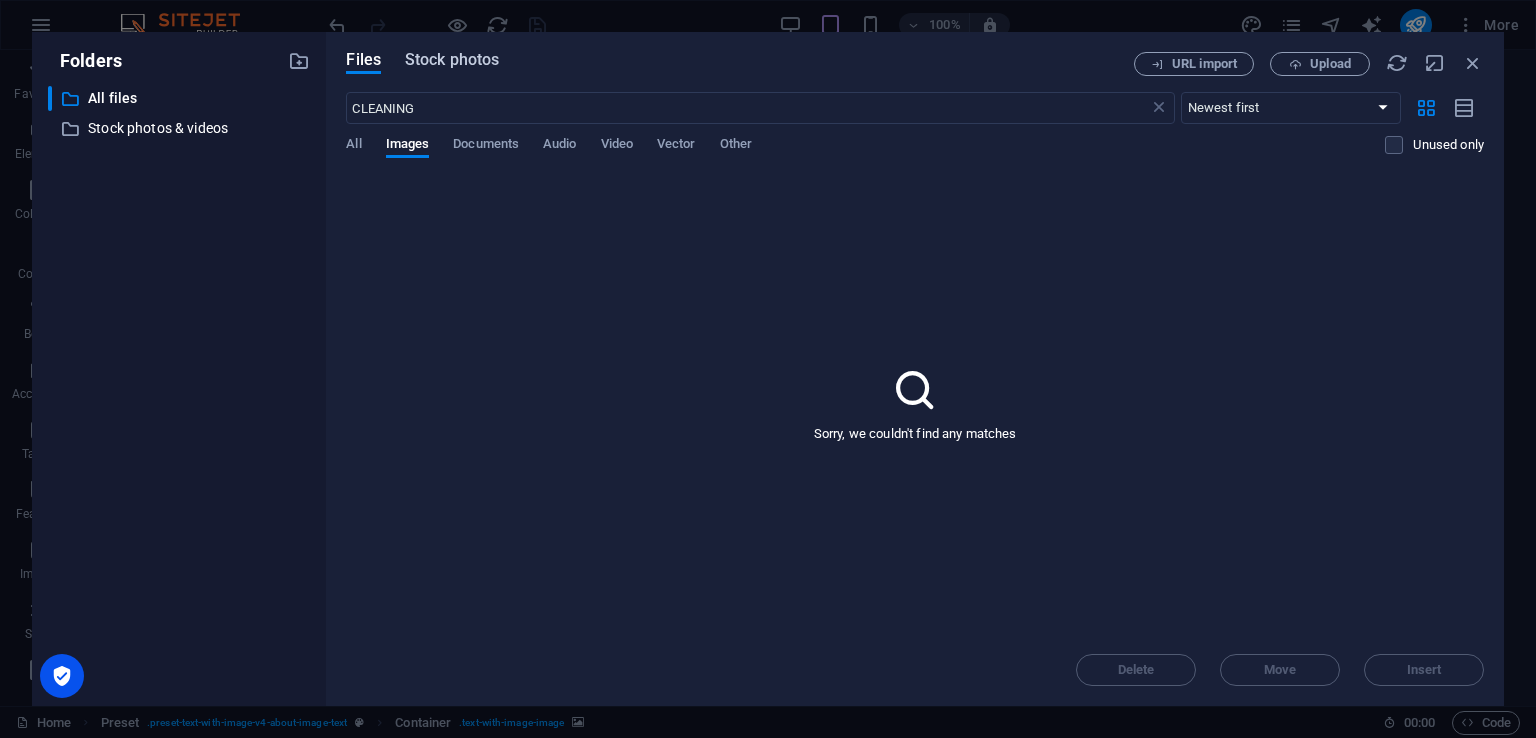 click on "Stock photos" at bounding box center (452, 60) 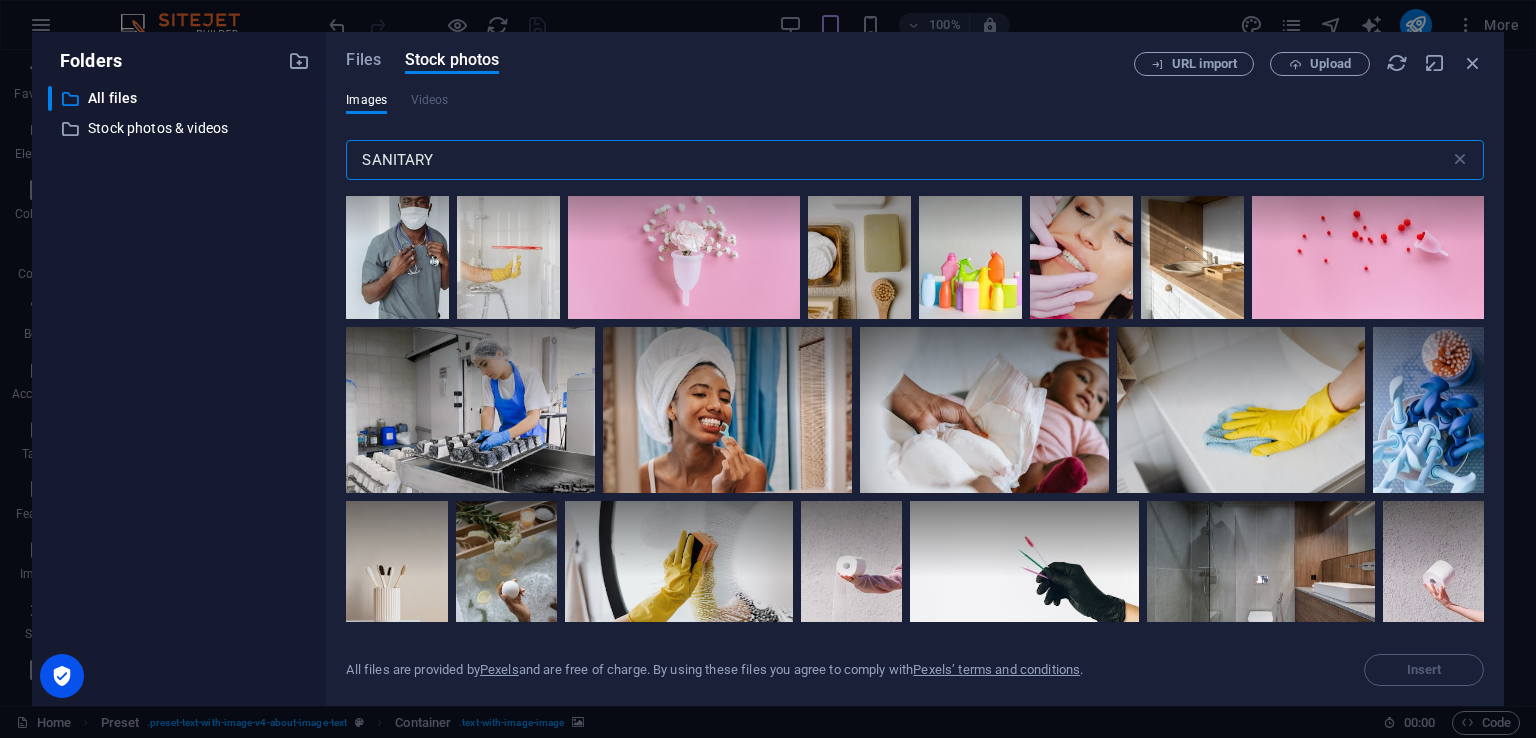scroll, scrollTop: 500, scrollLeft: 0, axis: vertical 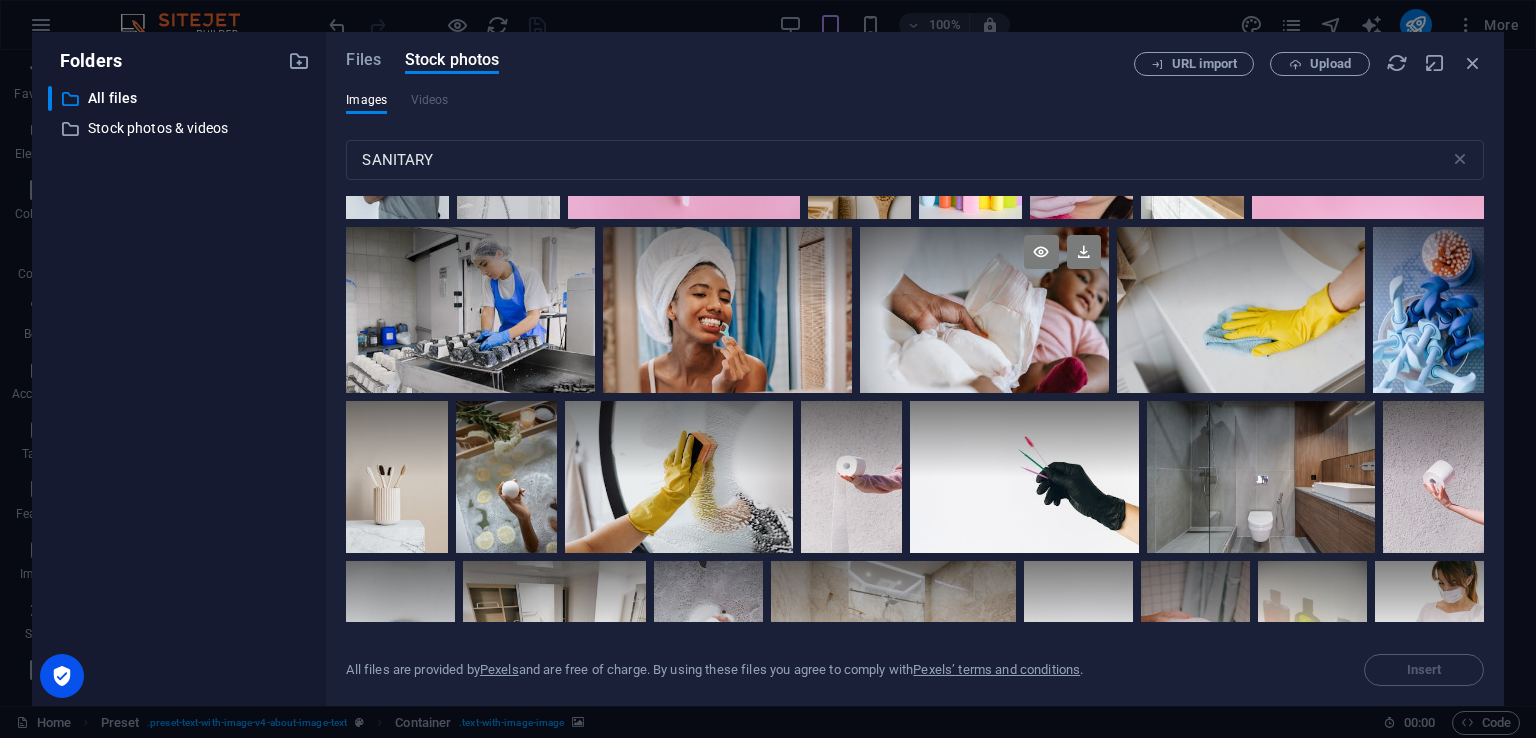 click at bounding box center [984, 310] 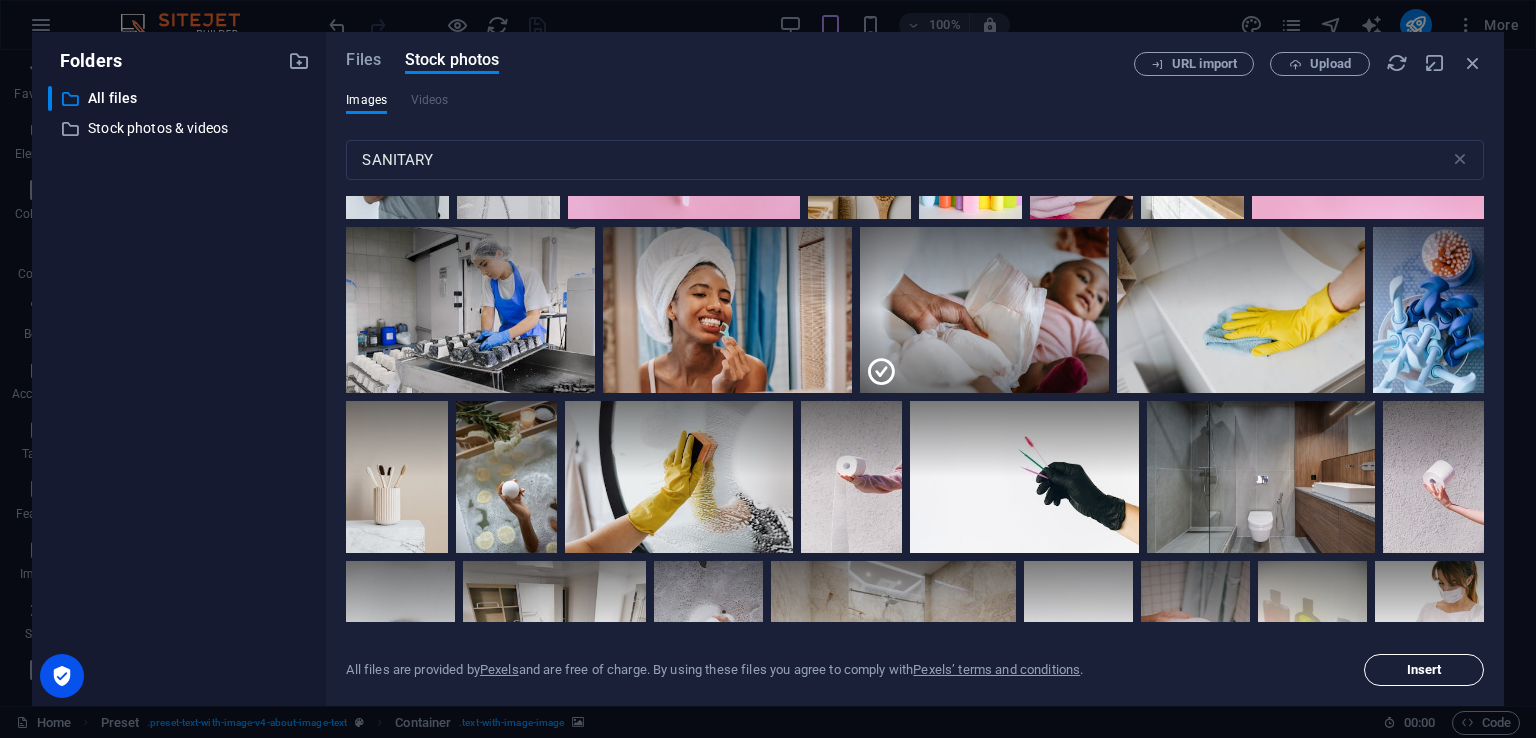 click on "Insert" at bounding box center (1424, 670) 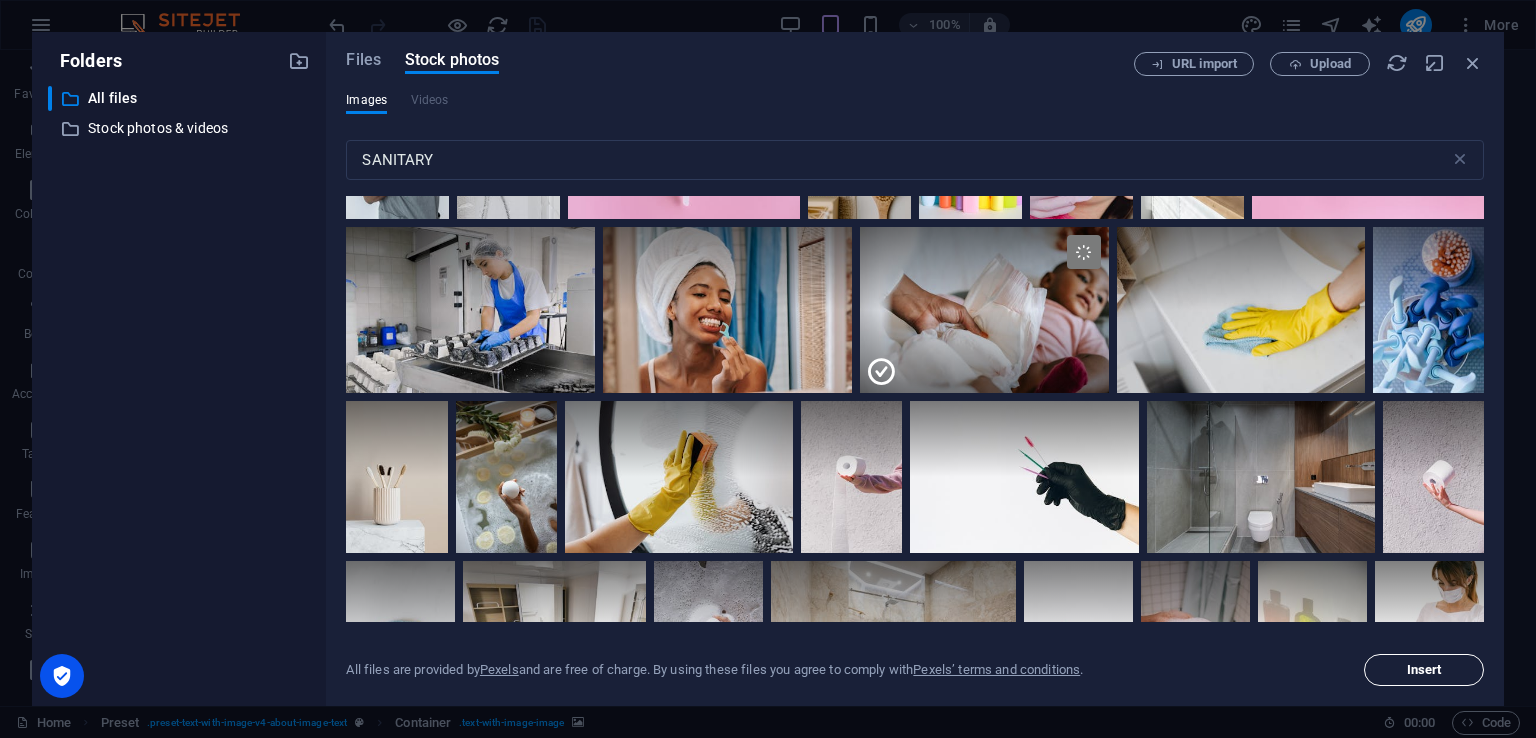 click on "Insert" at bounding box center [1424, 670] 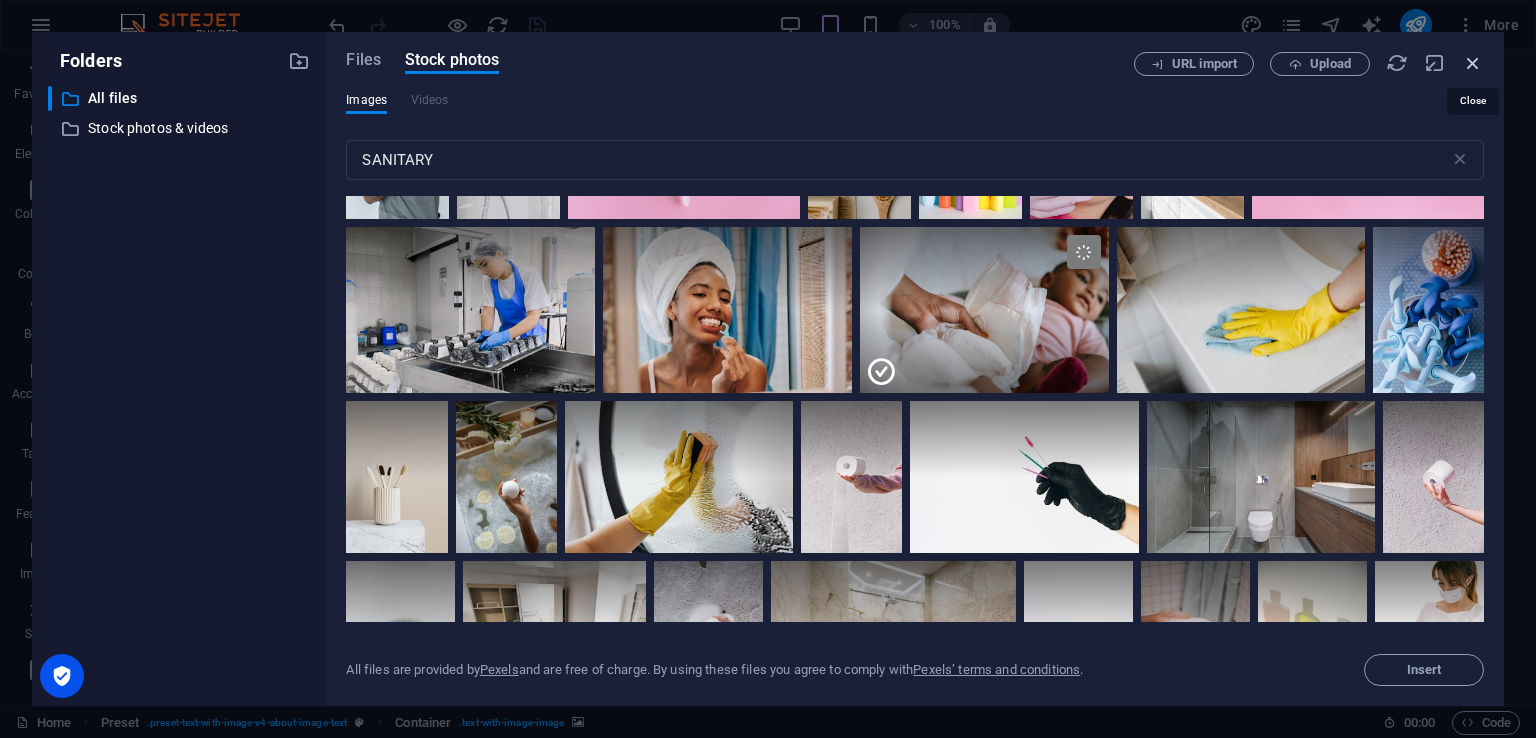 click at bounding box center (1473, 63) 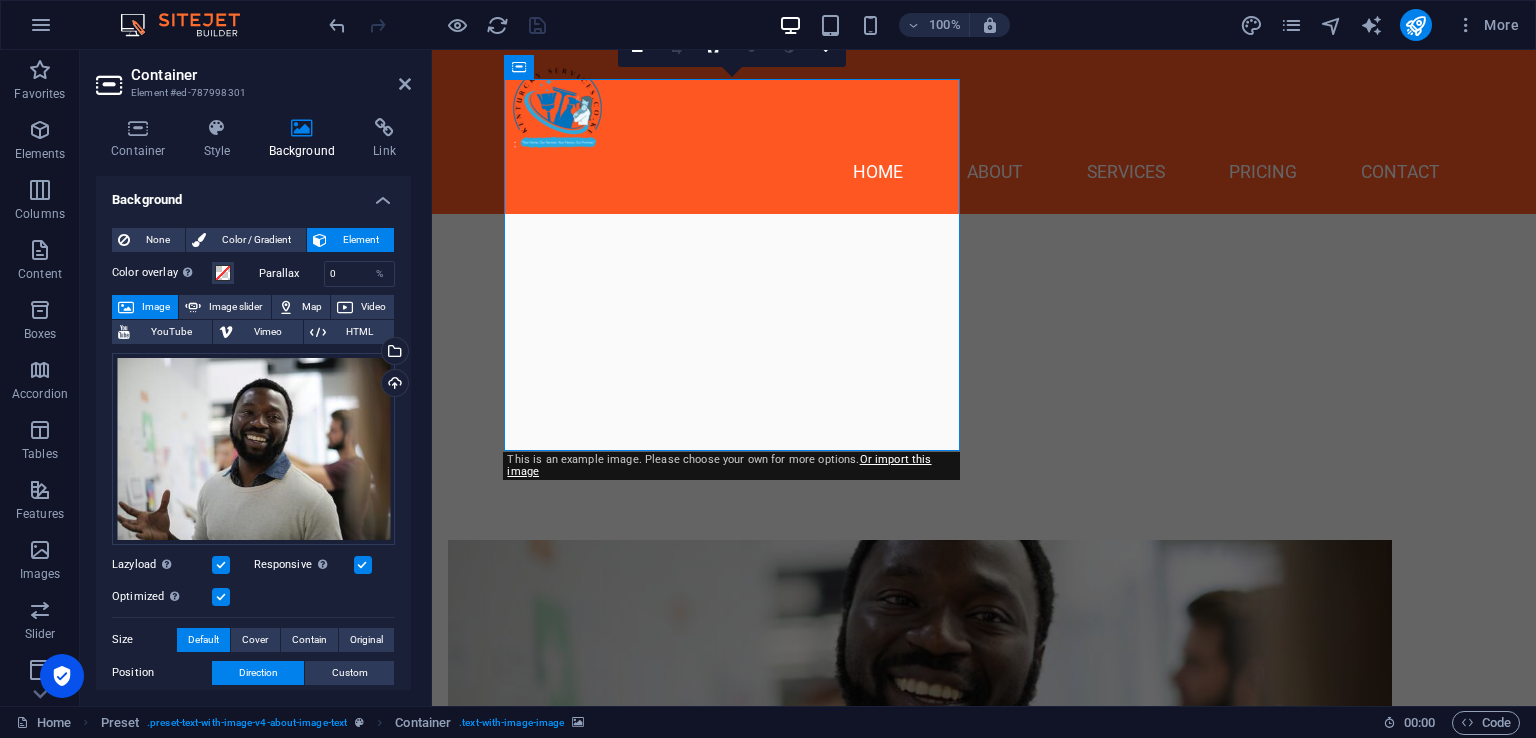 scroll, scrollTop: 700, scrollLeft: 0, axis: vertical 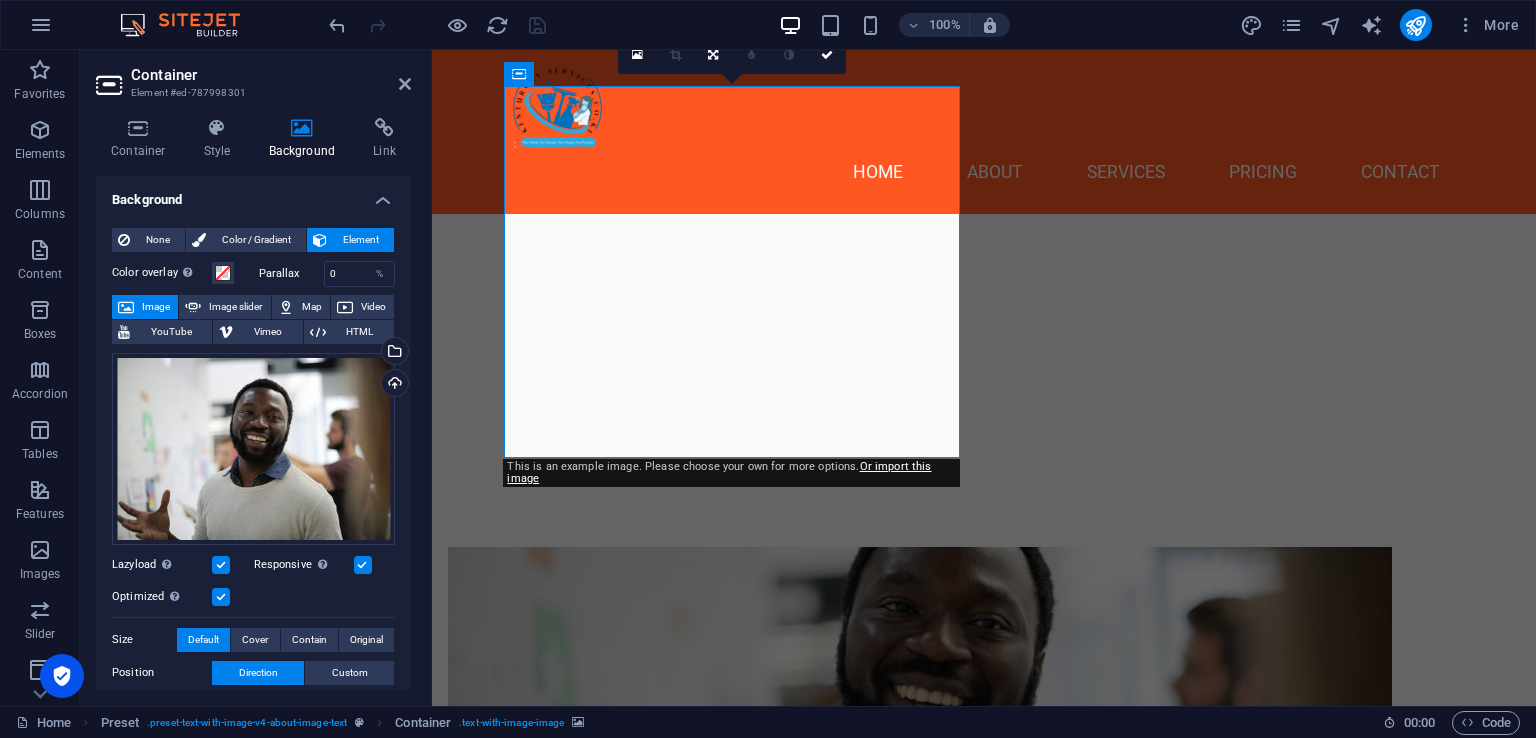 click at bounding box center (920, 733) 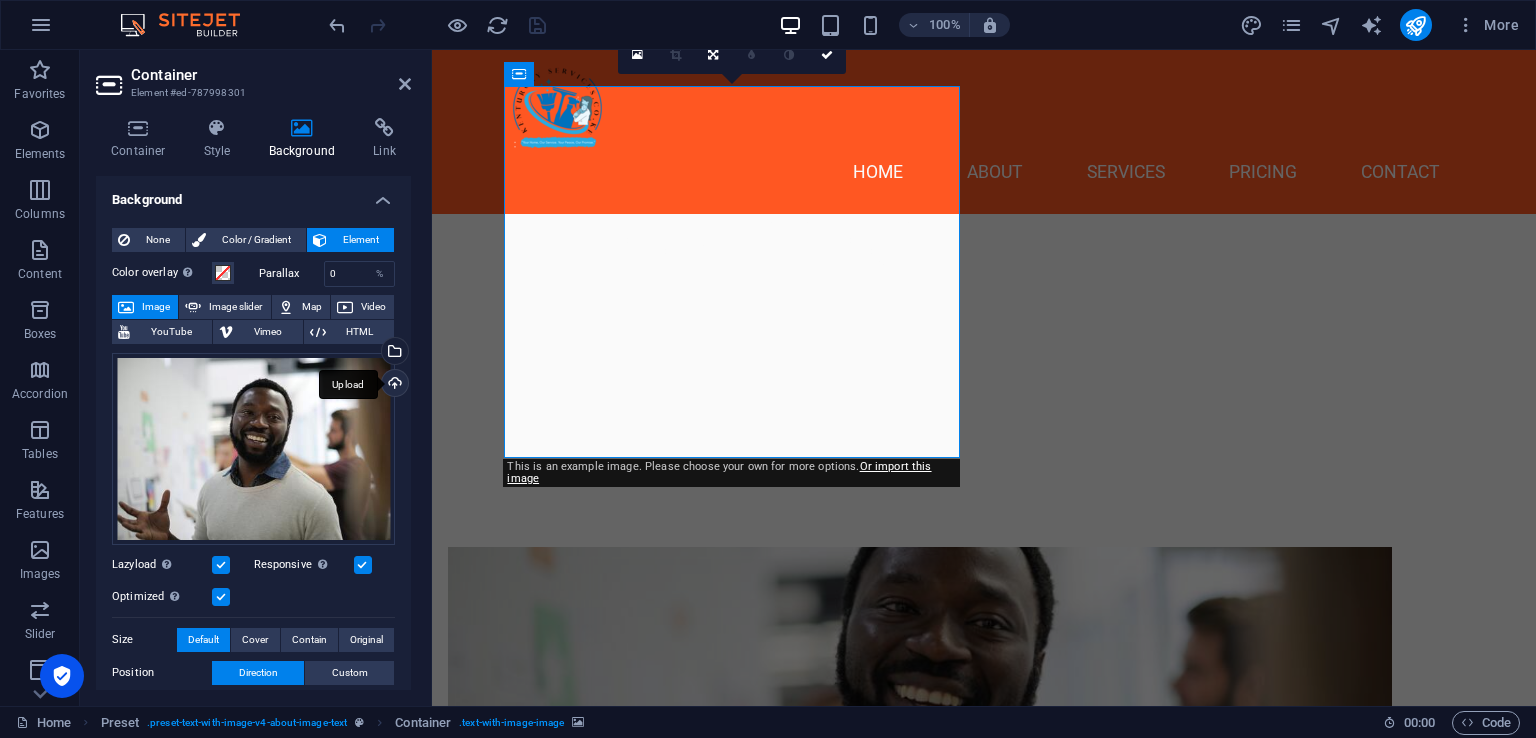 click on "Upload" at bounding box center [393, 385] 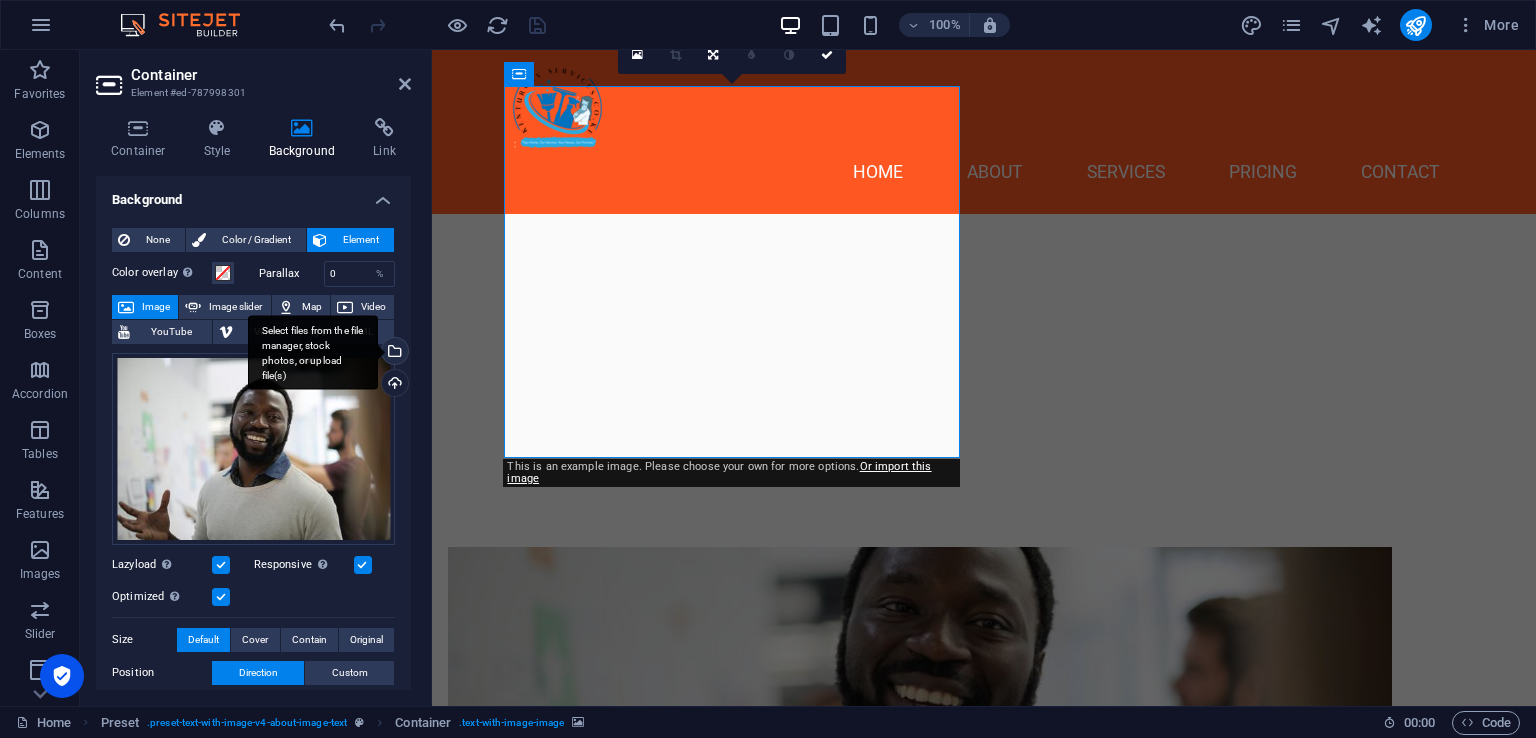 click on "Select files from the file manager, stock photos, or upload file(s)" at bounding box center (393, 353) 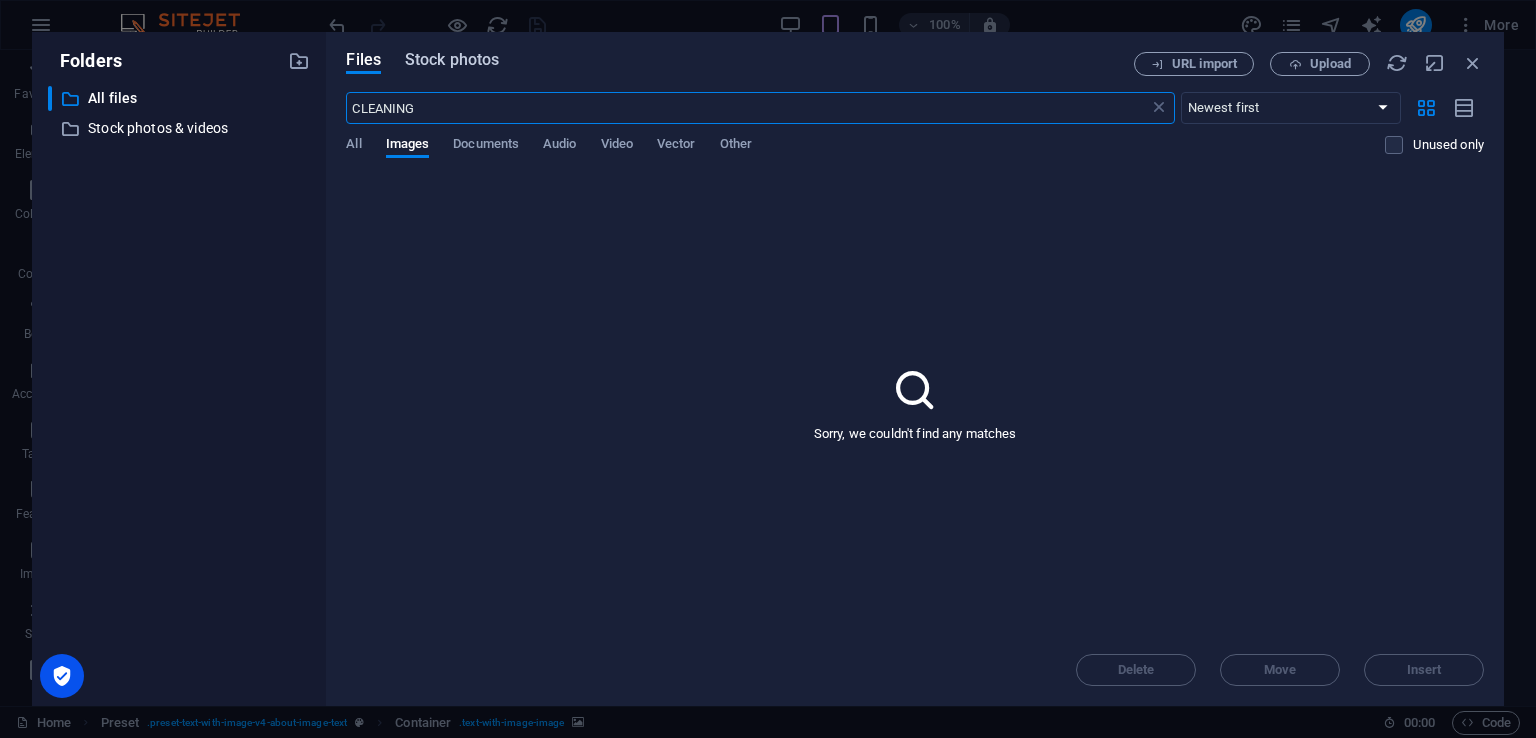click on "Stock photos" at bounding box center [452, 60] 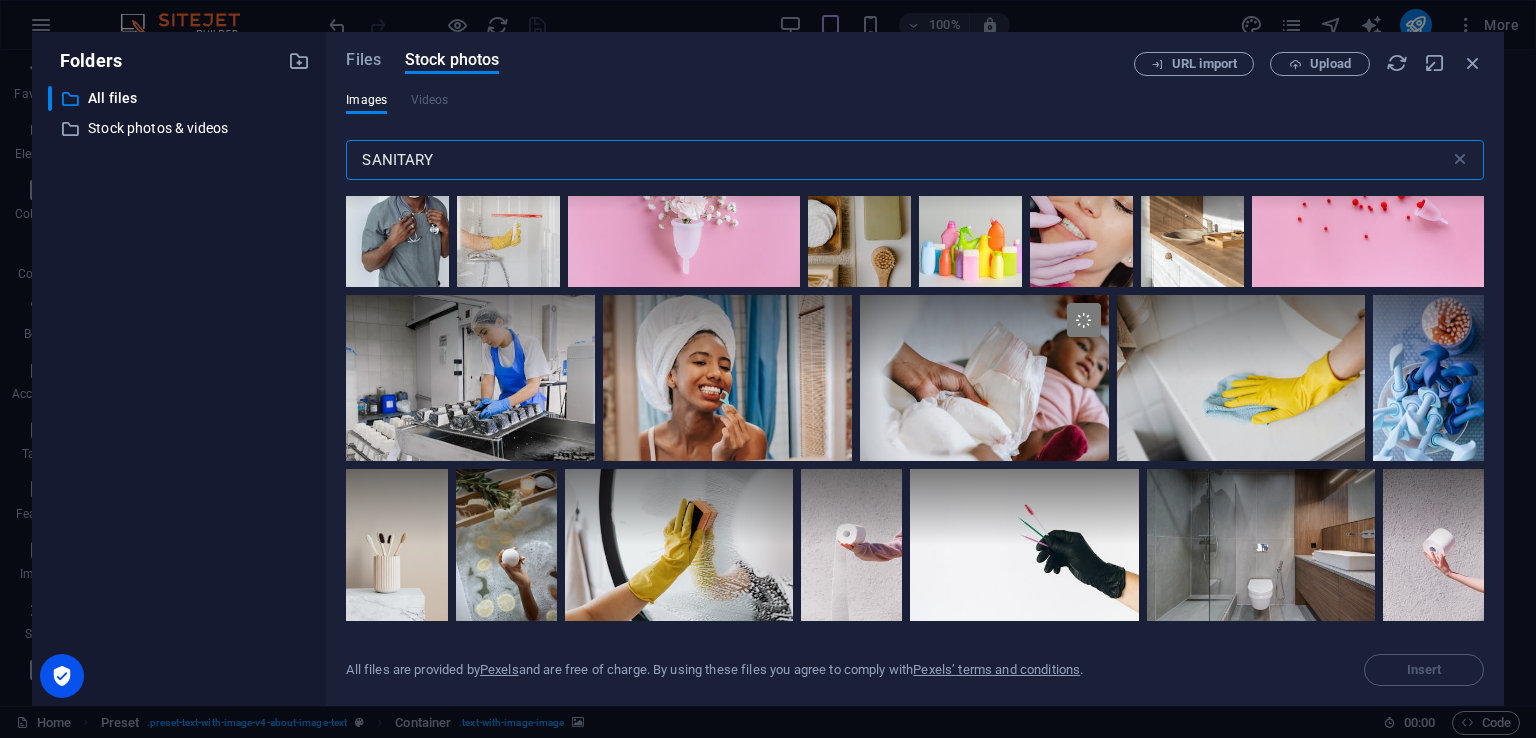 scroll, scrollTop: 500, scrollLeft: 0, axis: vertical 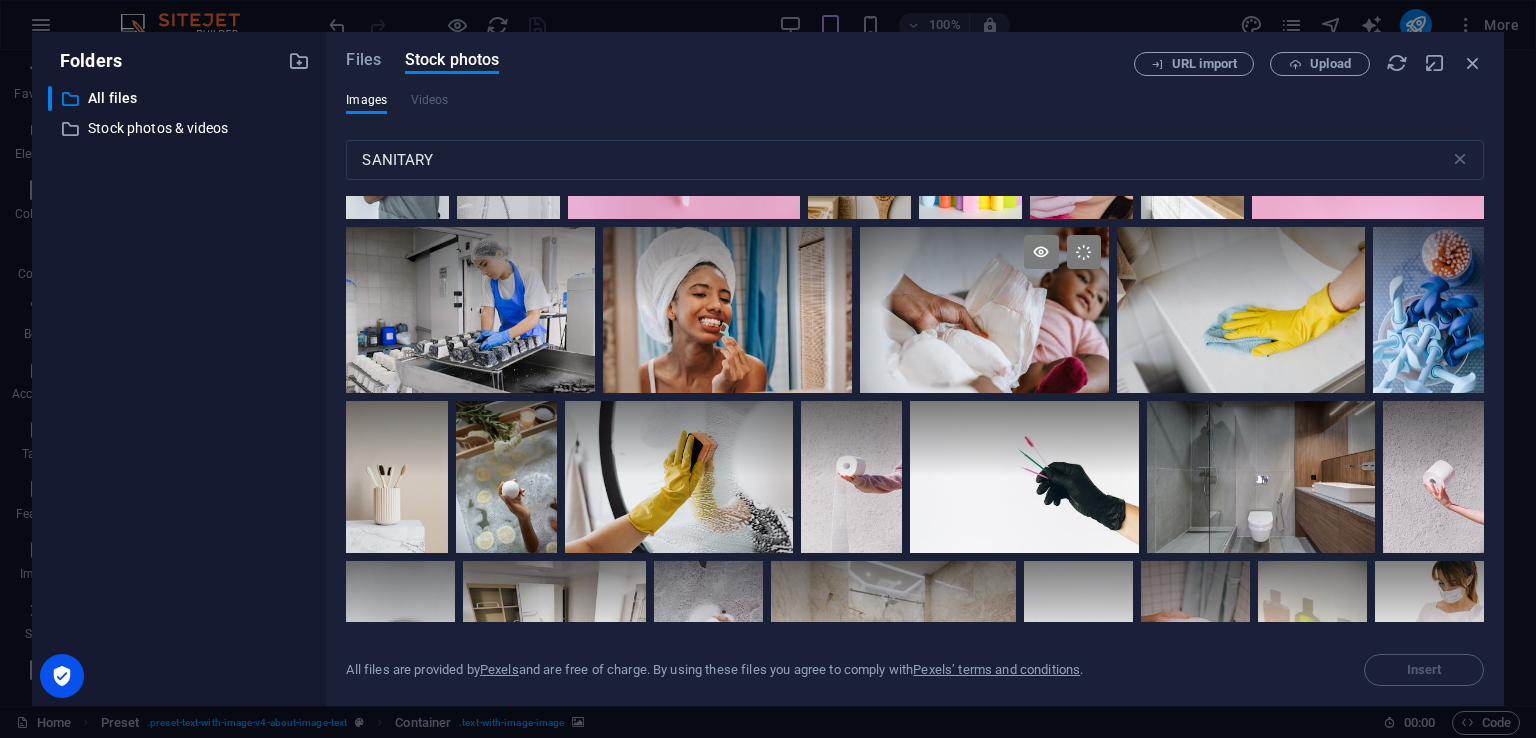 click at bounding box center [1084, 252] 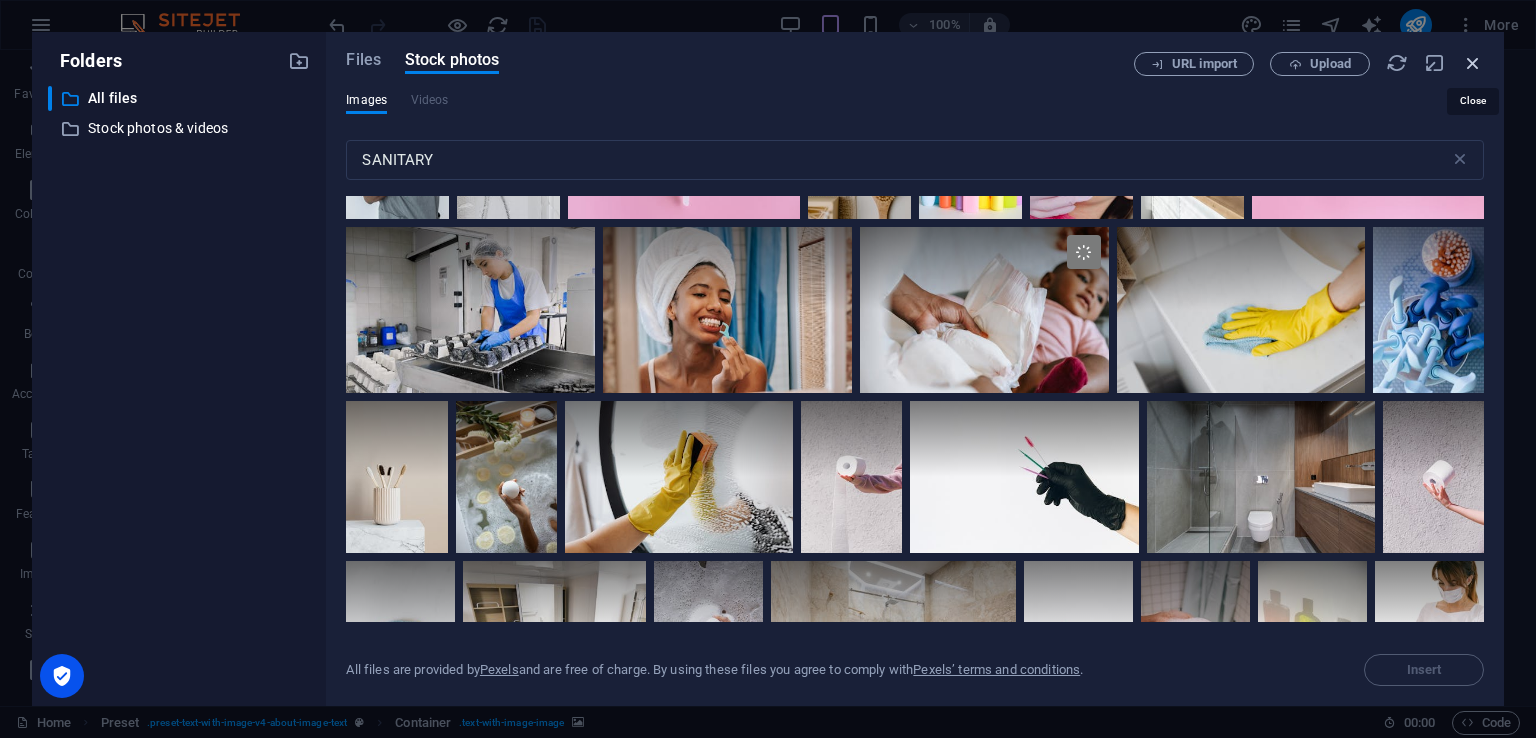 click at bounding box center (1473, 63) 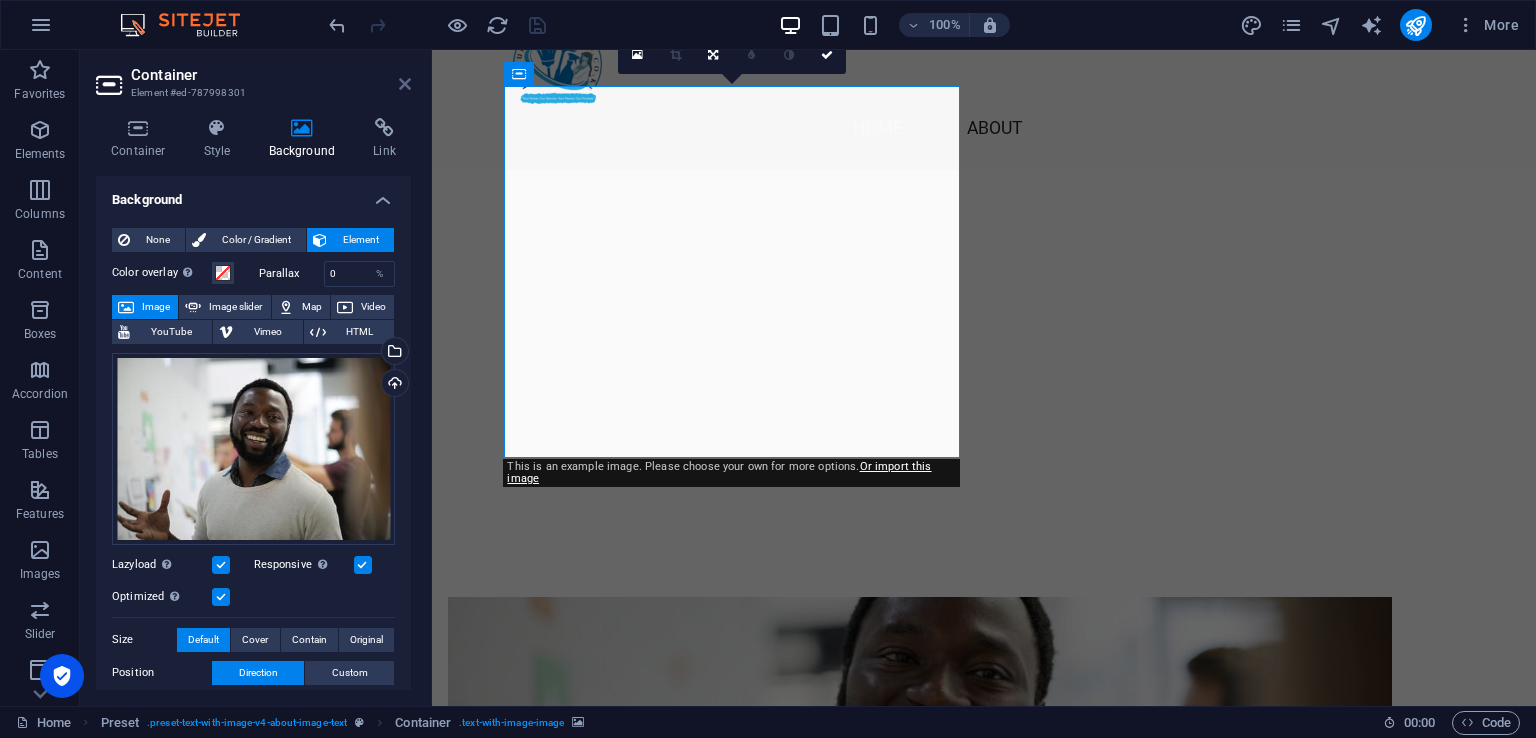 click at bounding box center [405, 84] 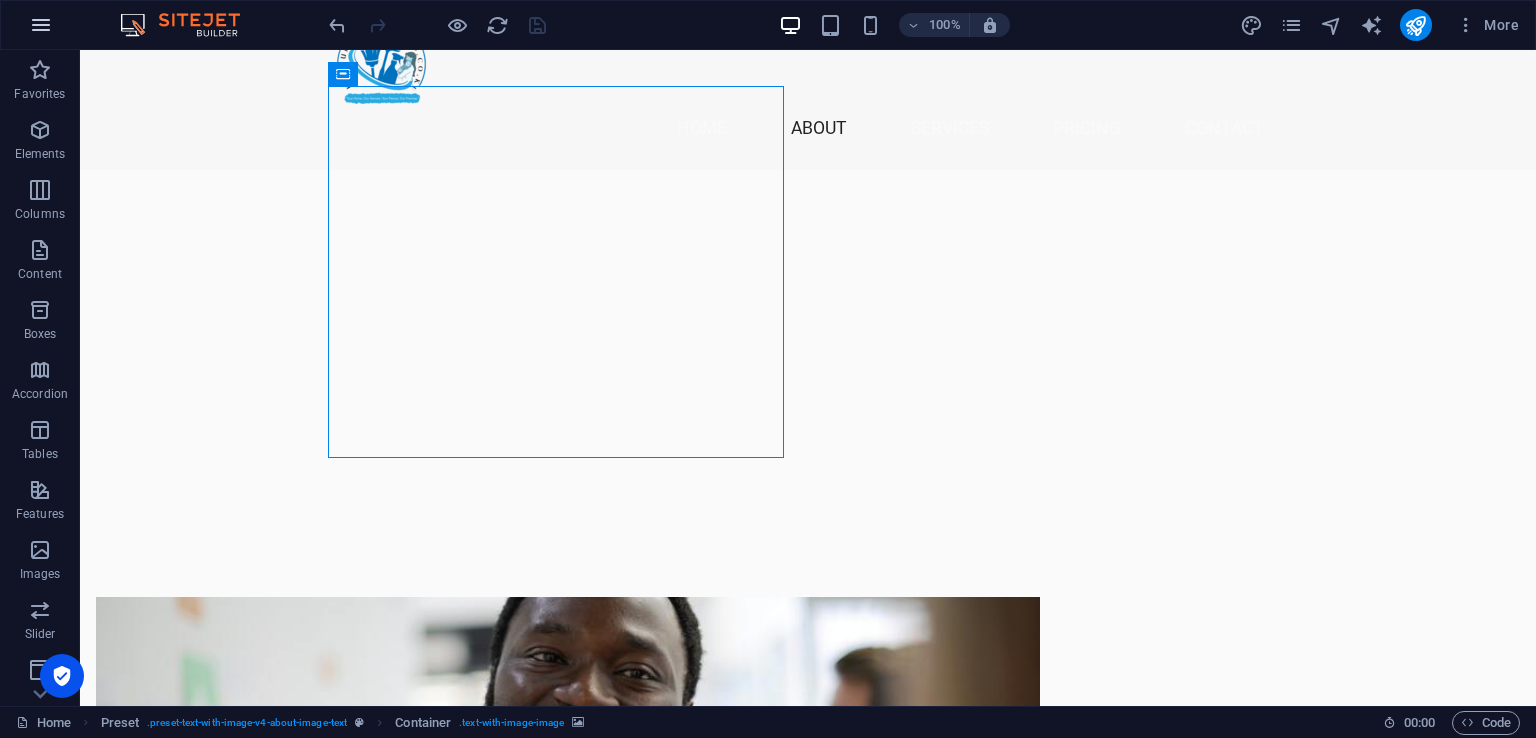 click at bounding box center (41, 25) 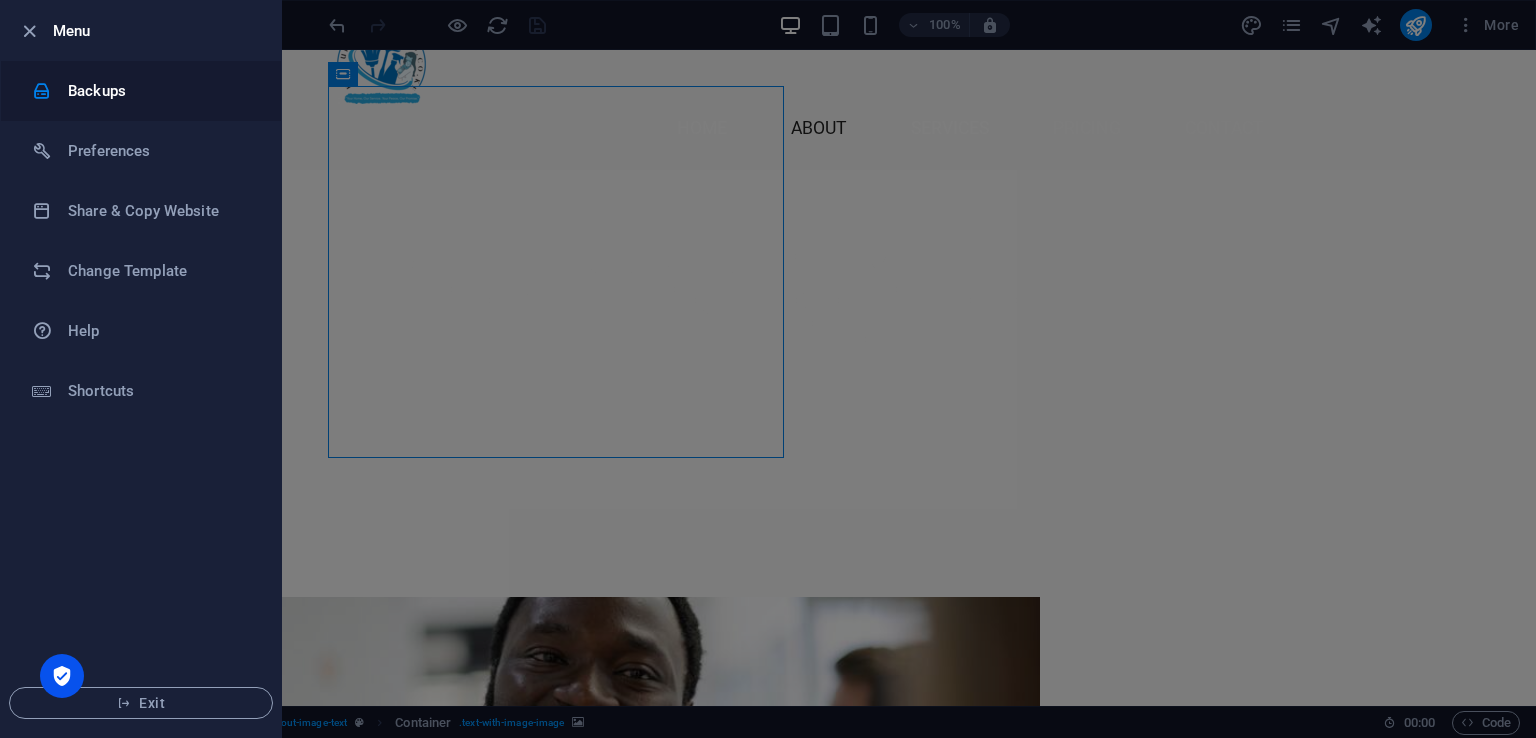 click on "Backups" at bounding box center [160, 91] 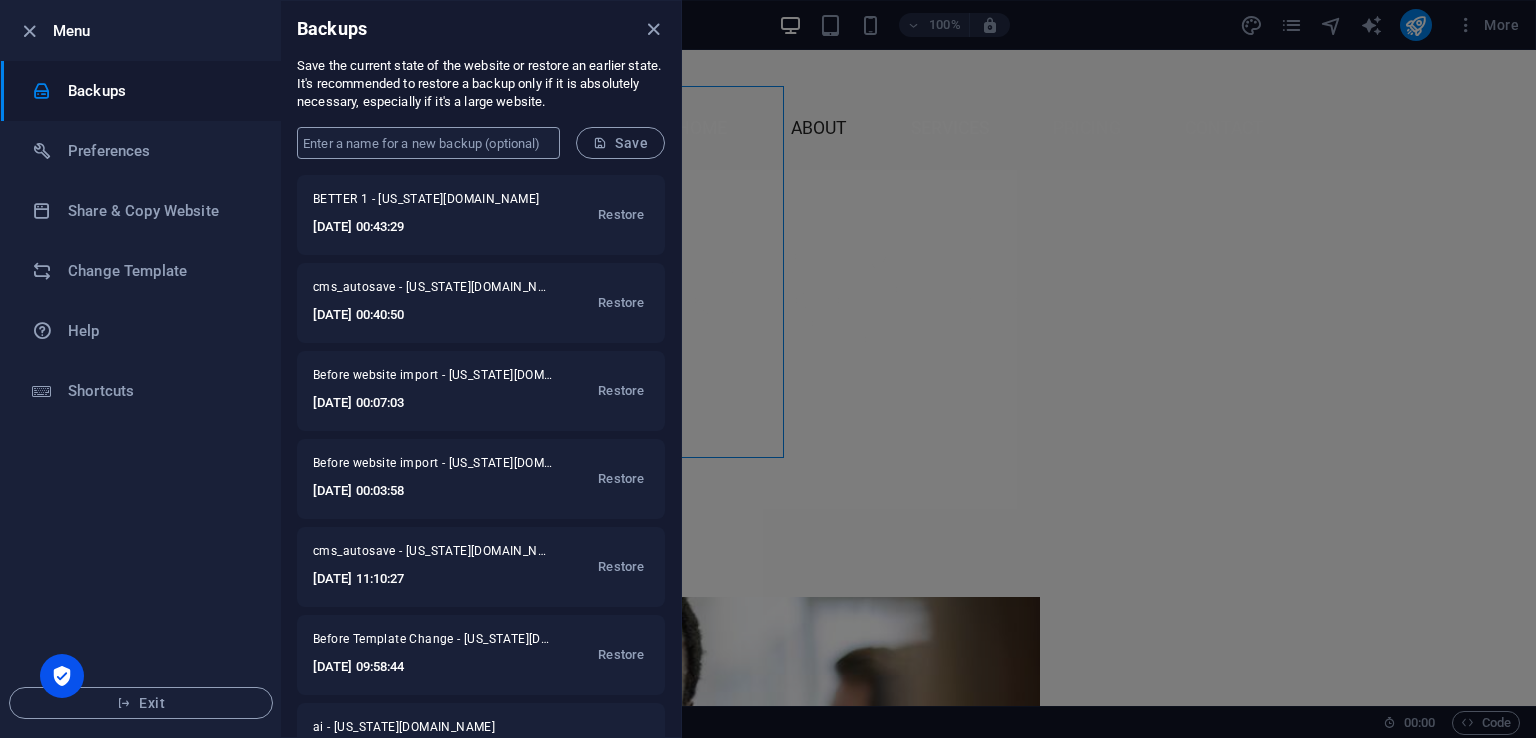 click at bounding box center [428, 143] 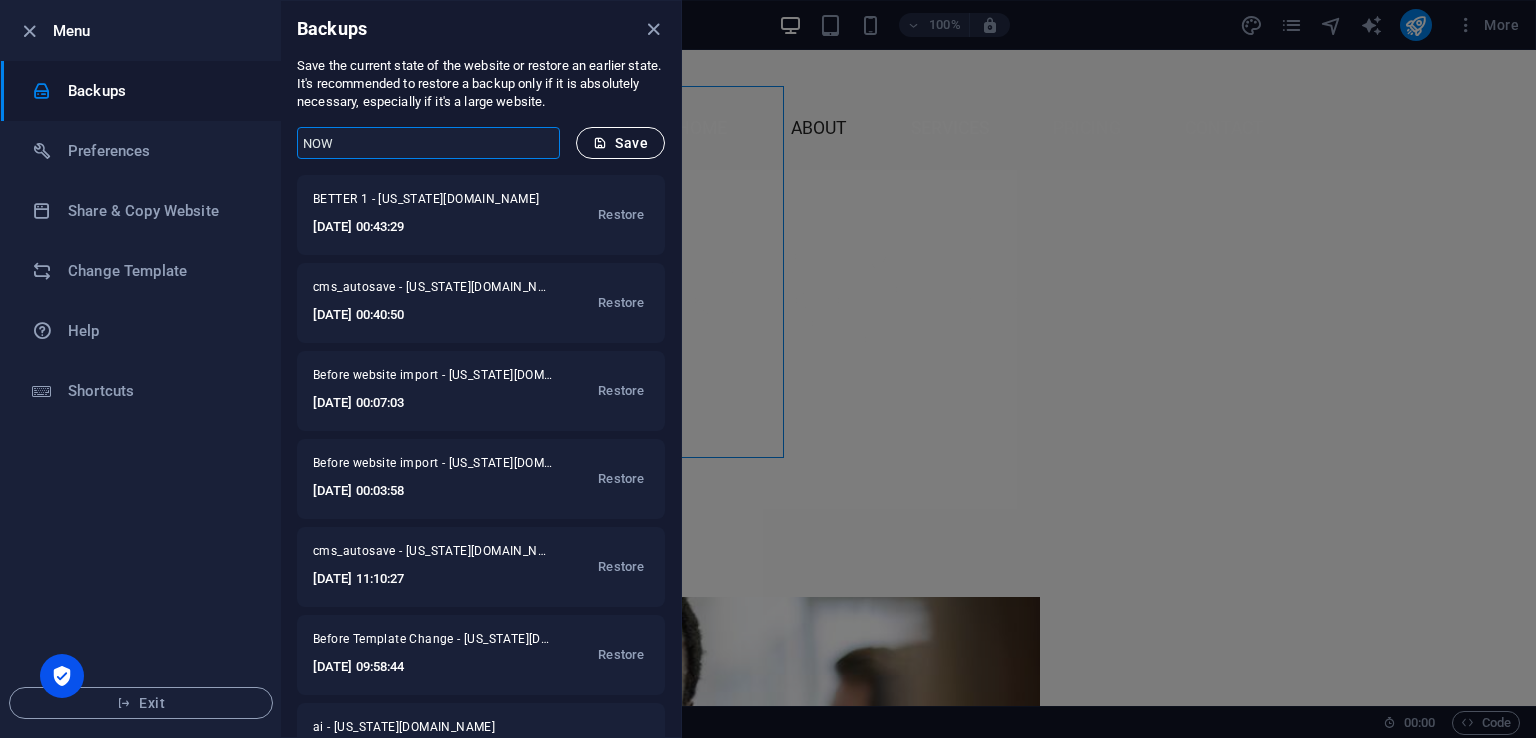 type on "NOW" 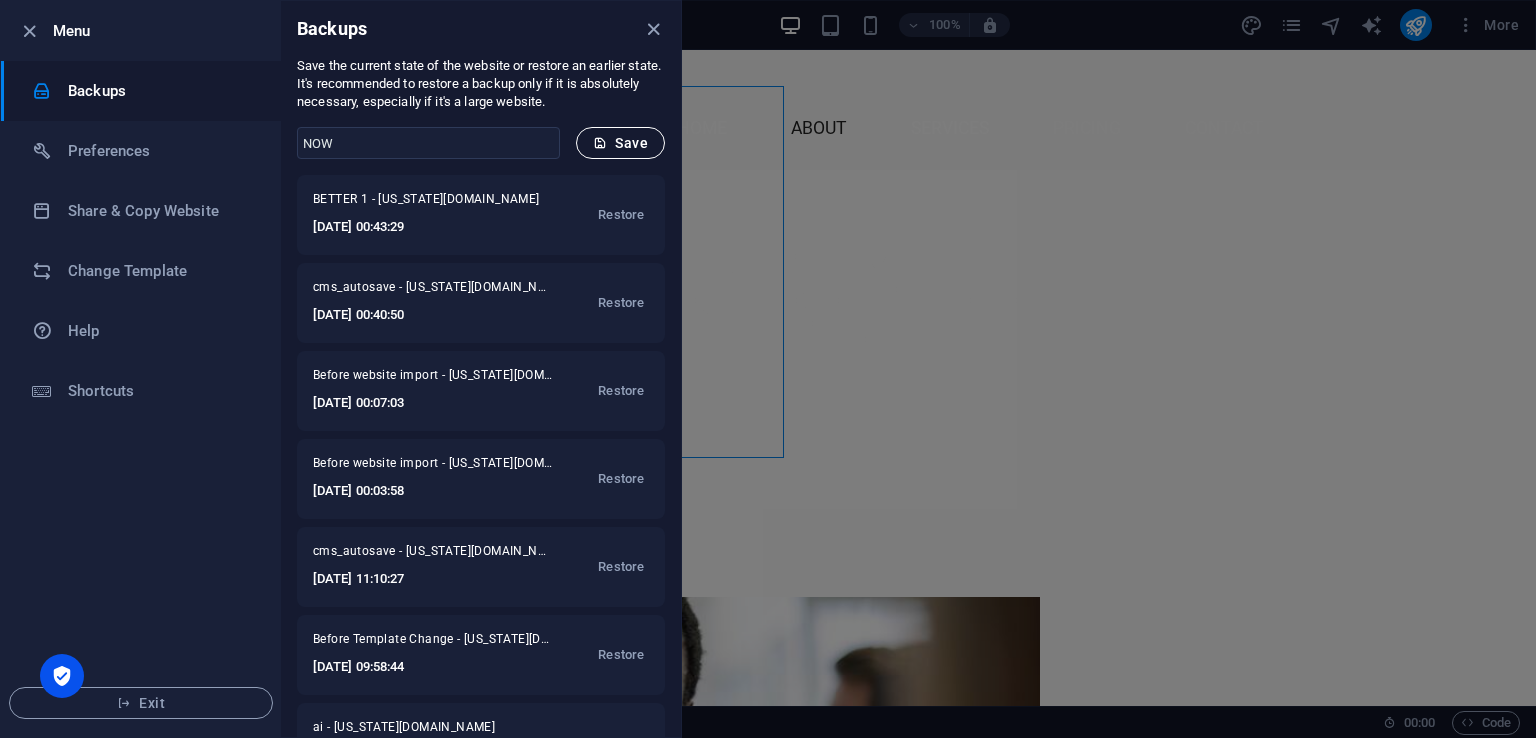 click on "Save" at bounding box center (620, 143) 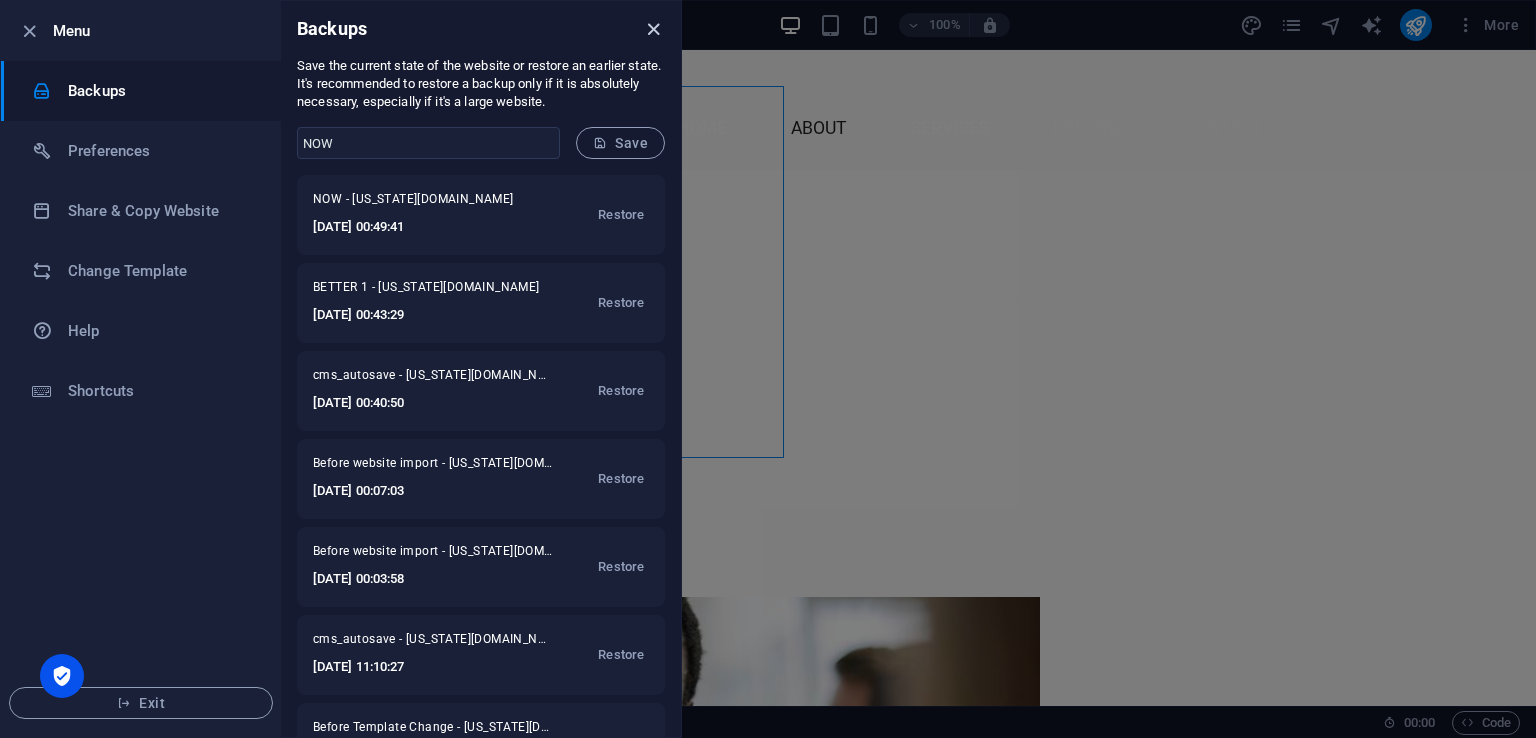 click at bounding box center [653, 29] 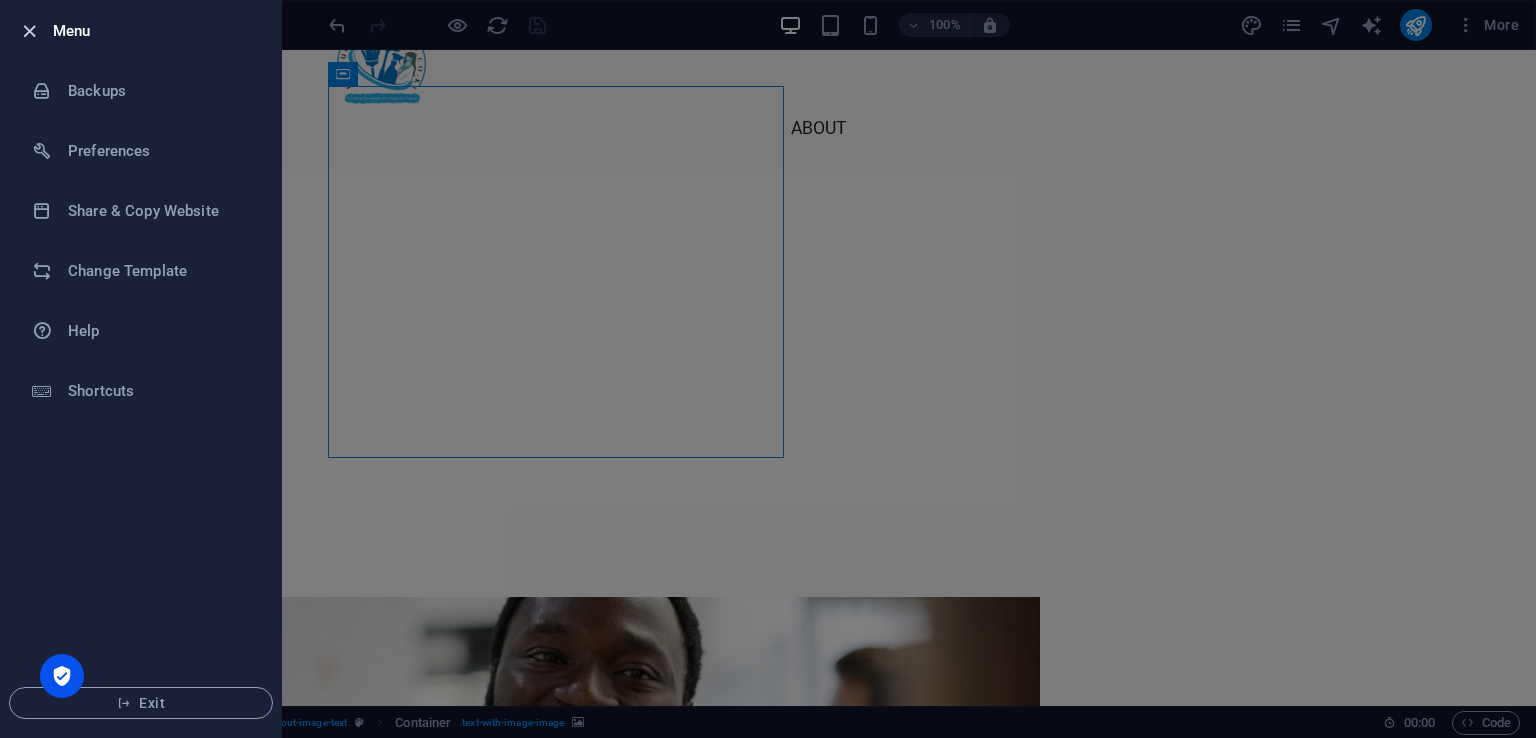 click at bounding box center [29, 31] 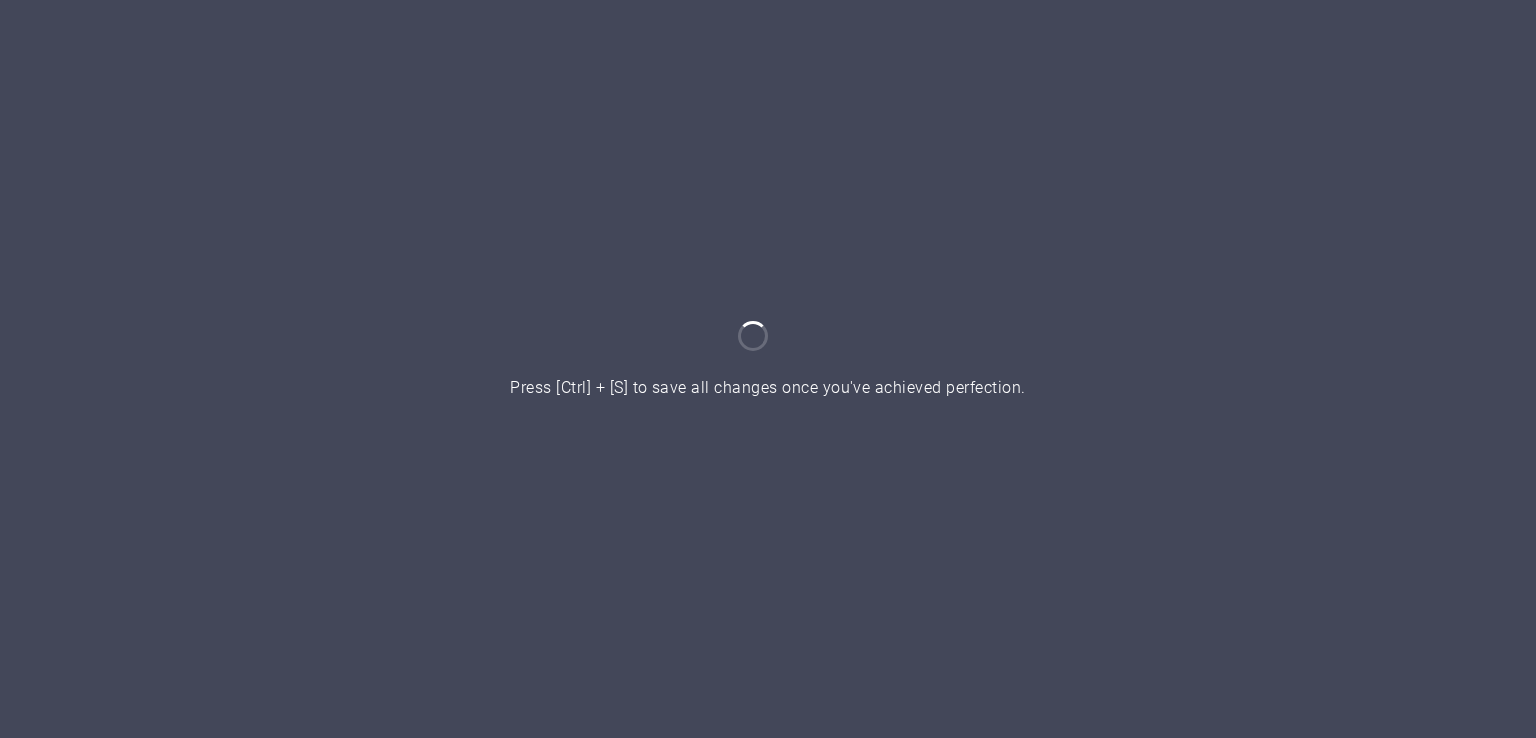 scroll, scrollTop: 0, scrollLeft: 0, axis: both 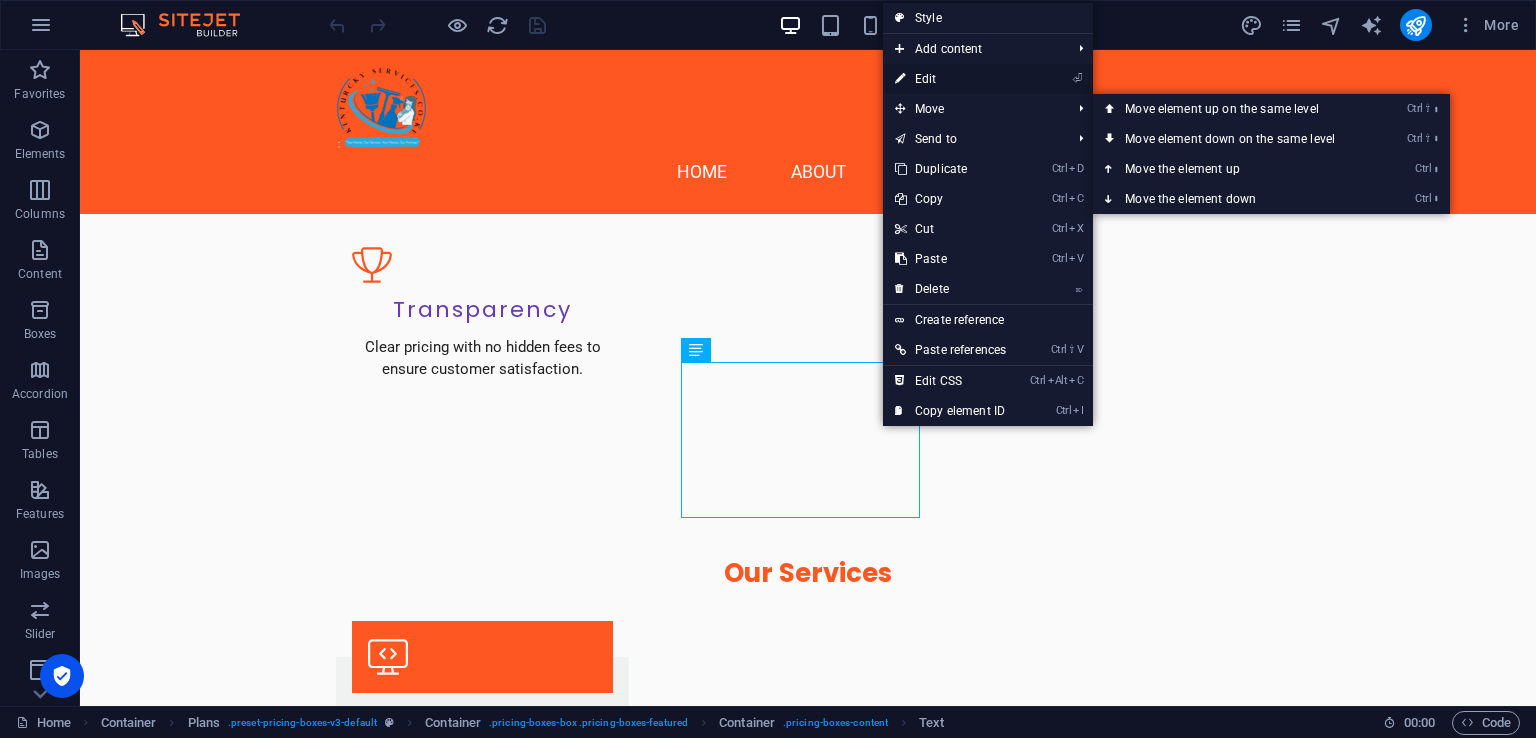 click on "⏎  Edit" at bounding box center (950, 79) 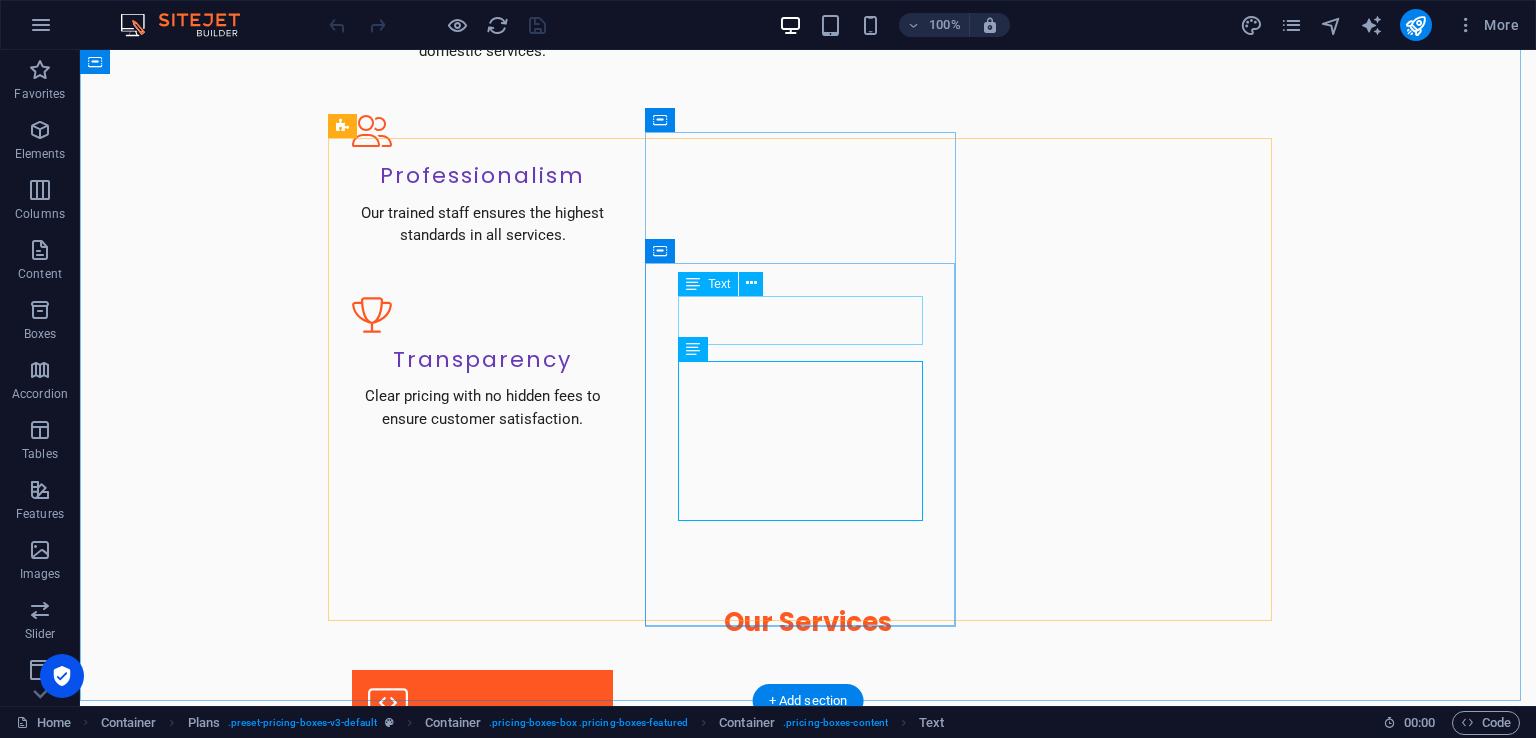 click on "From KES 1,800" at bounding box center (808, 3025) 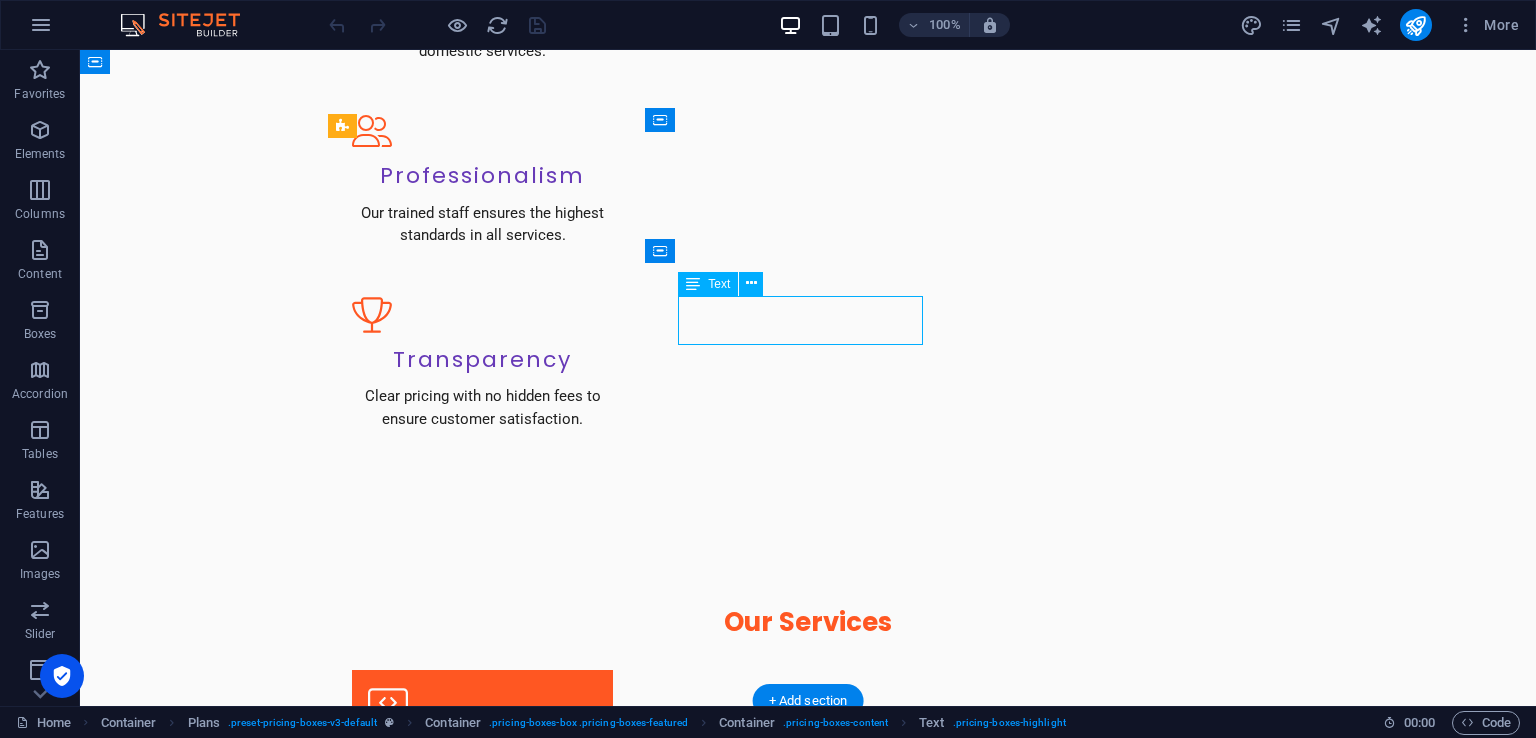 click on "From KES 1,800" at bounding box center [808, 3025] 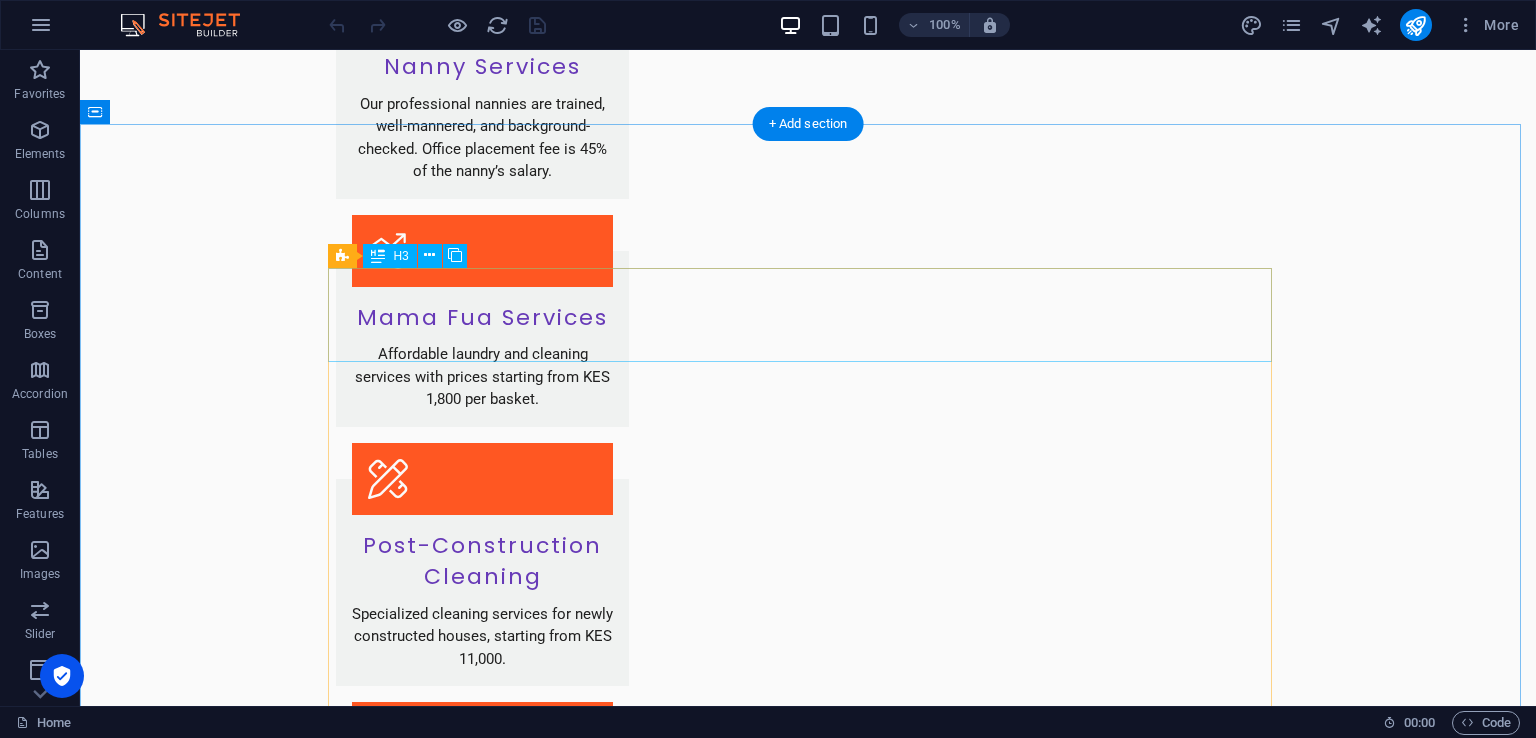 scroll, scrollTop: 3488, scrollLeft: 0, axis: vertical 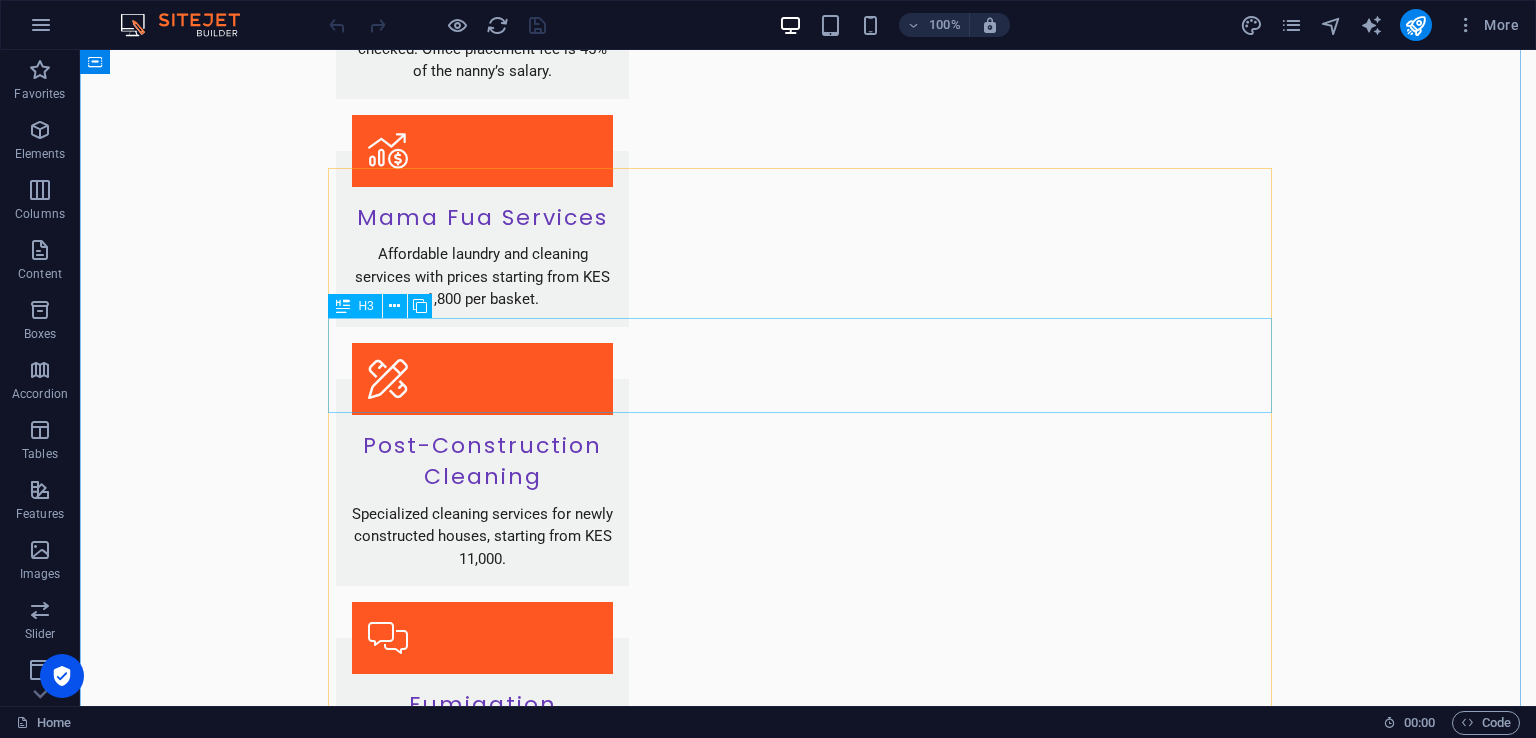 click on "How do I book a service?" at bounding box center [808, 3546] 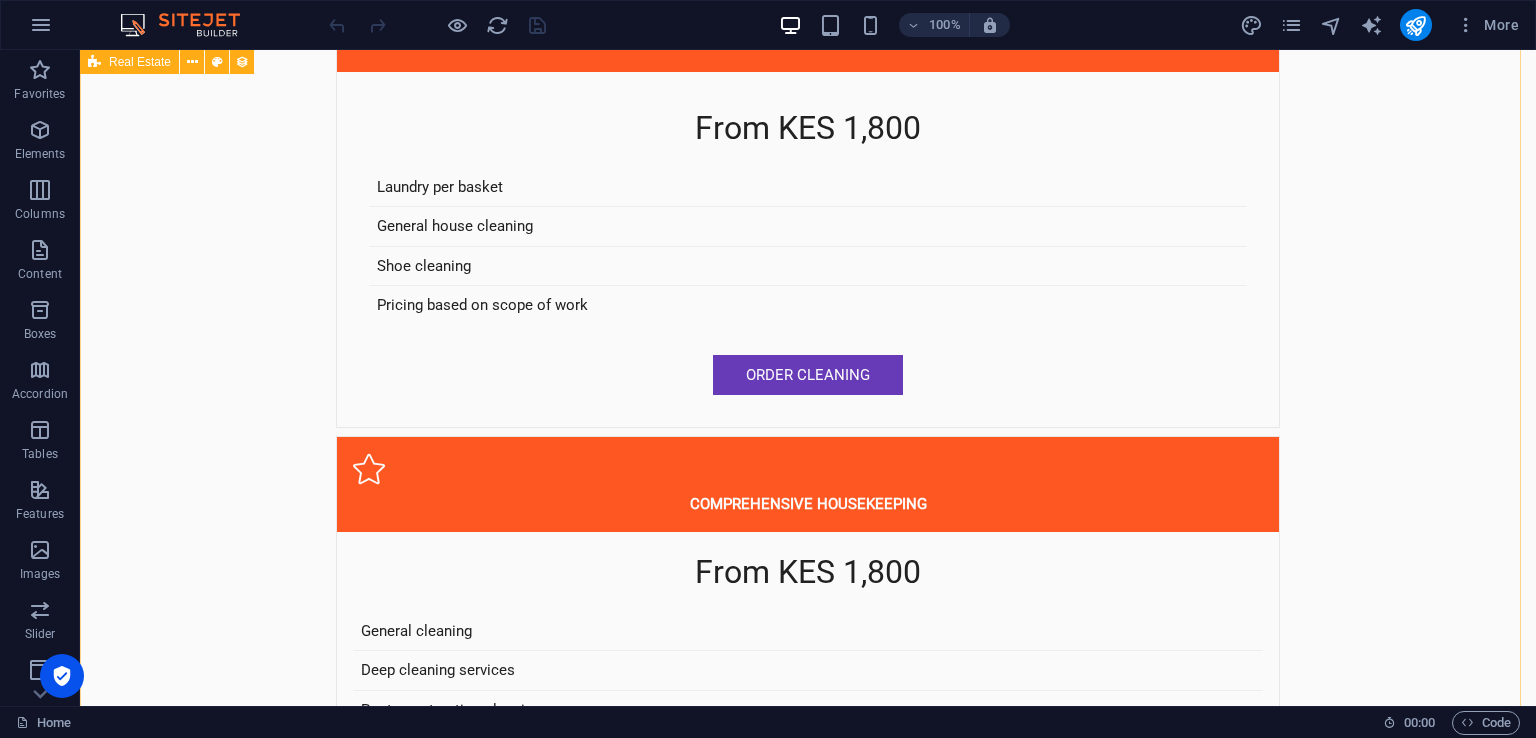 scroll, scrollTop: 5600, scrollLeft: 0, axis: vertical 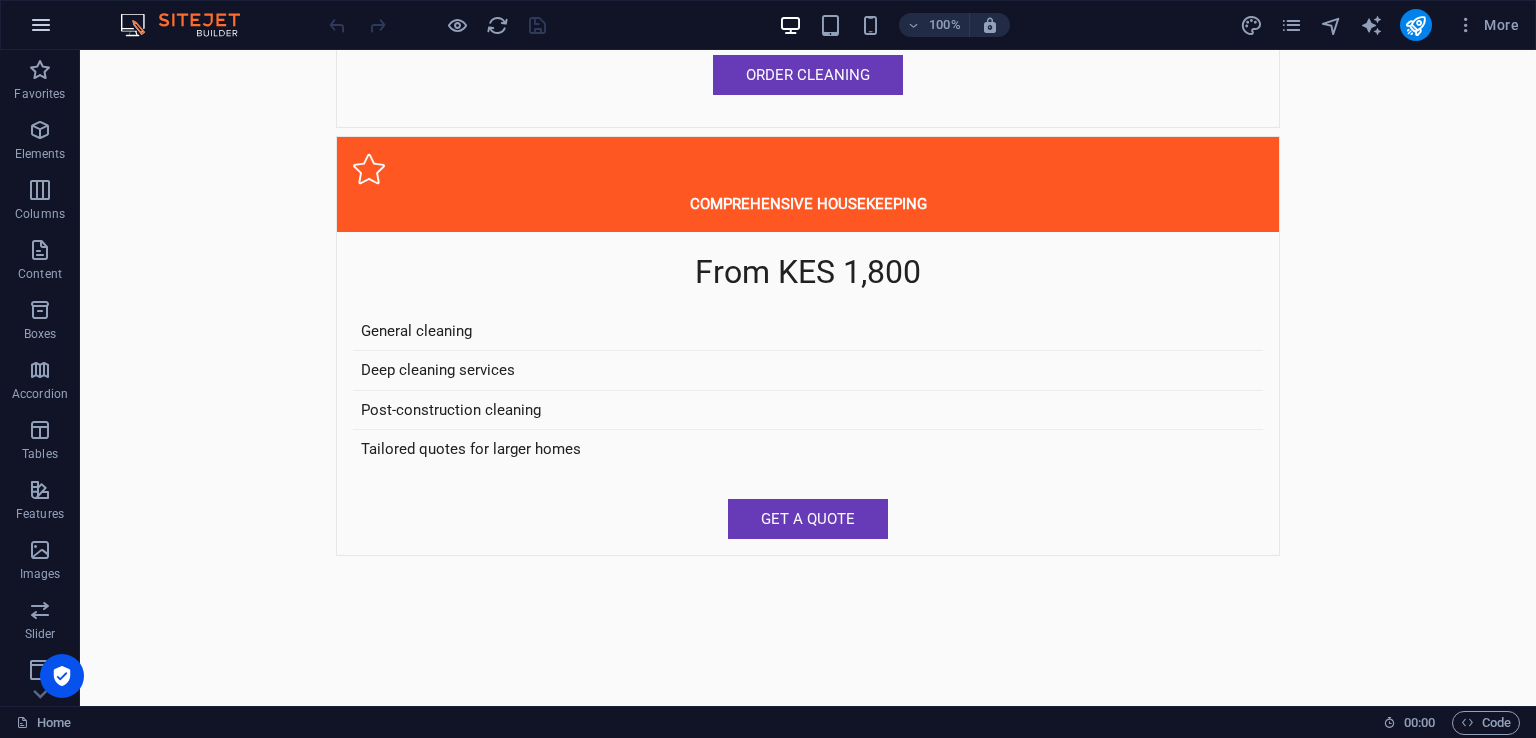 click at bounding box center (41, 25) 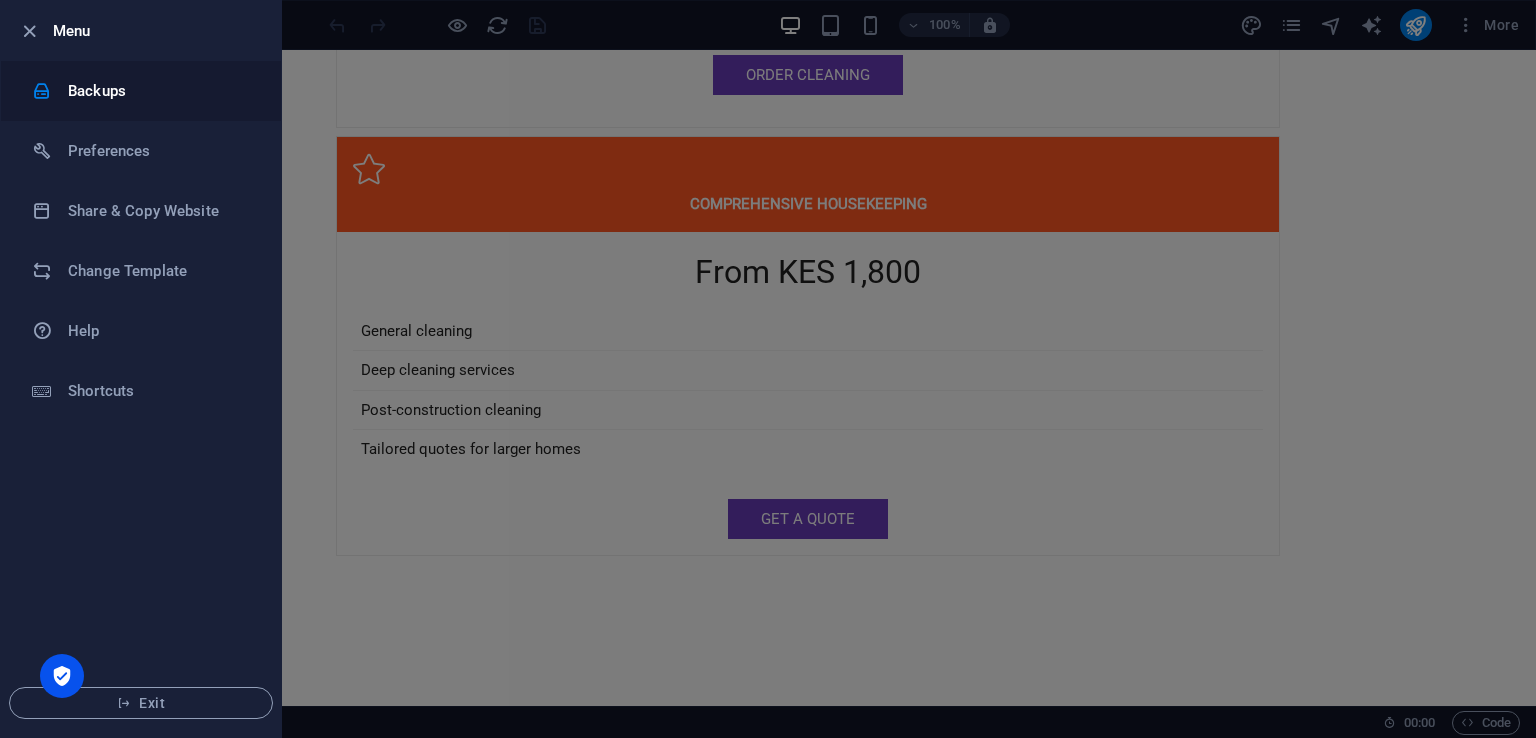click on "Backups" at bounding box center [141, 91] 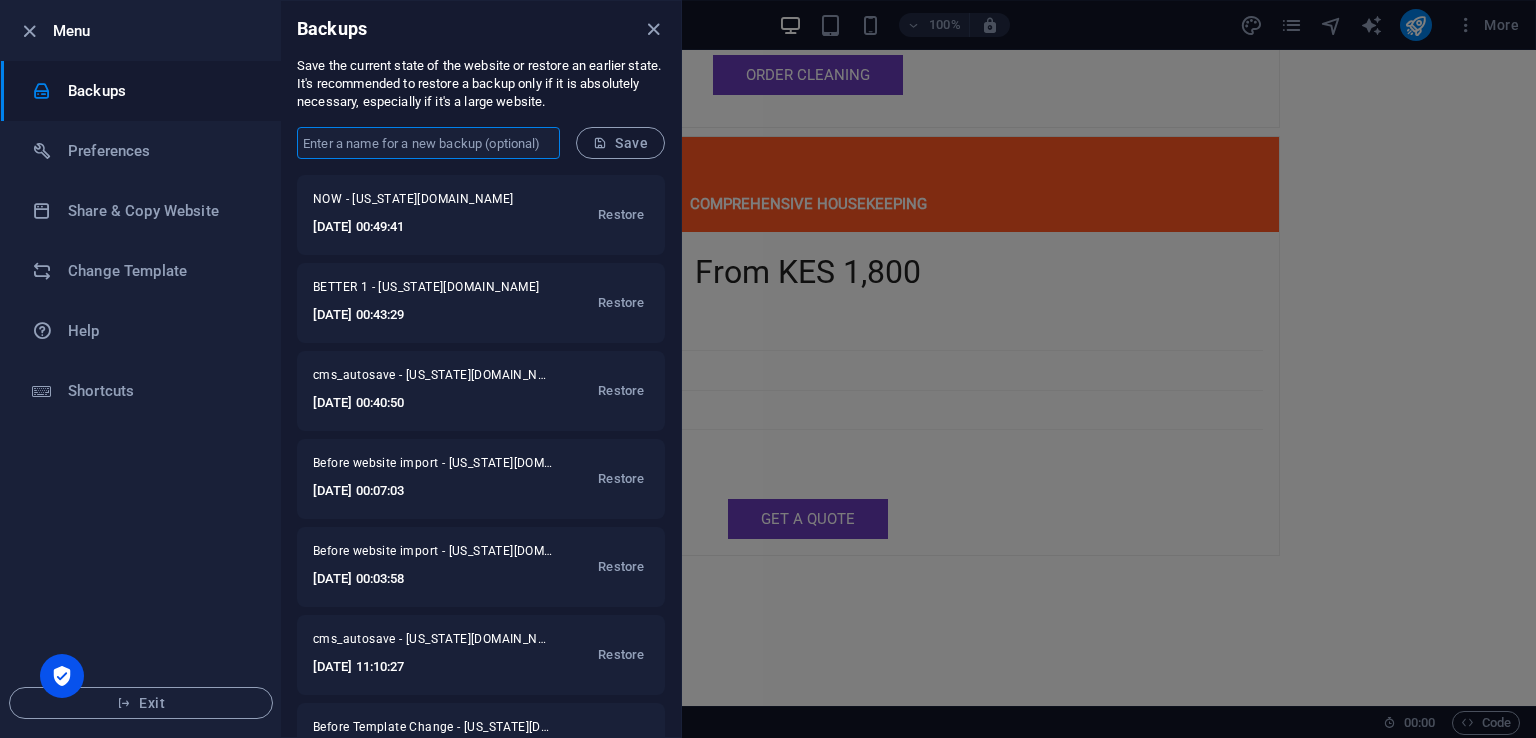 click at bounding box center [428, 143] 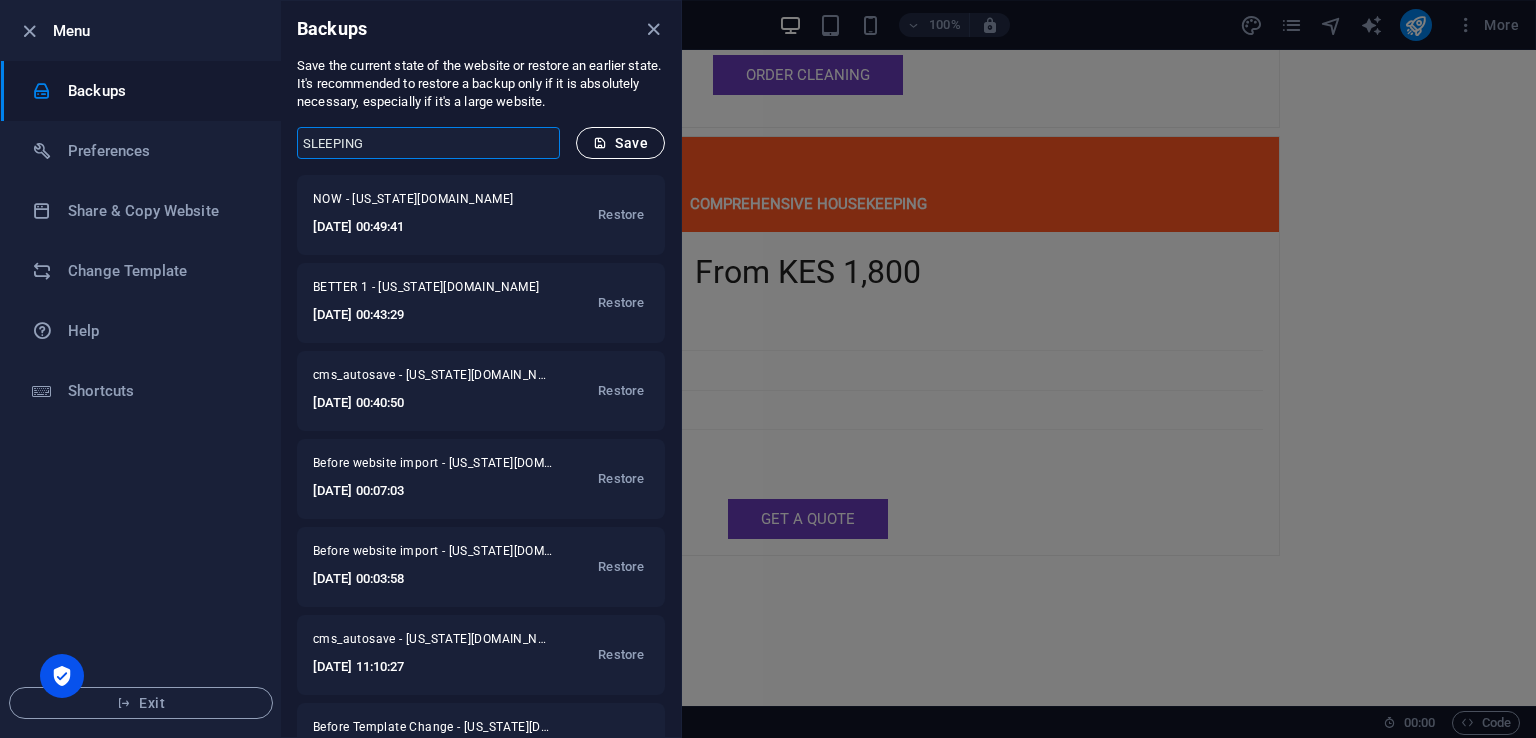 type on "SLEEPING" 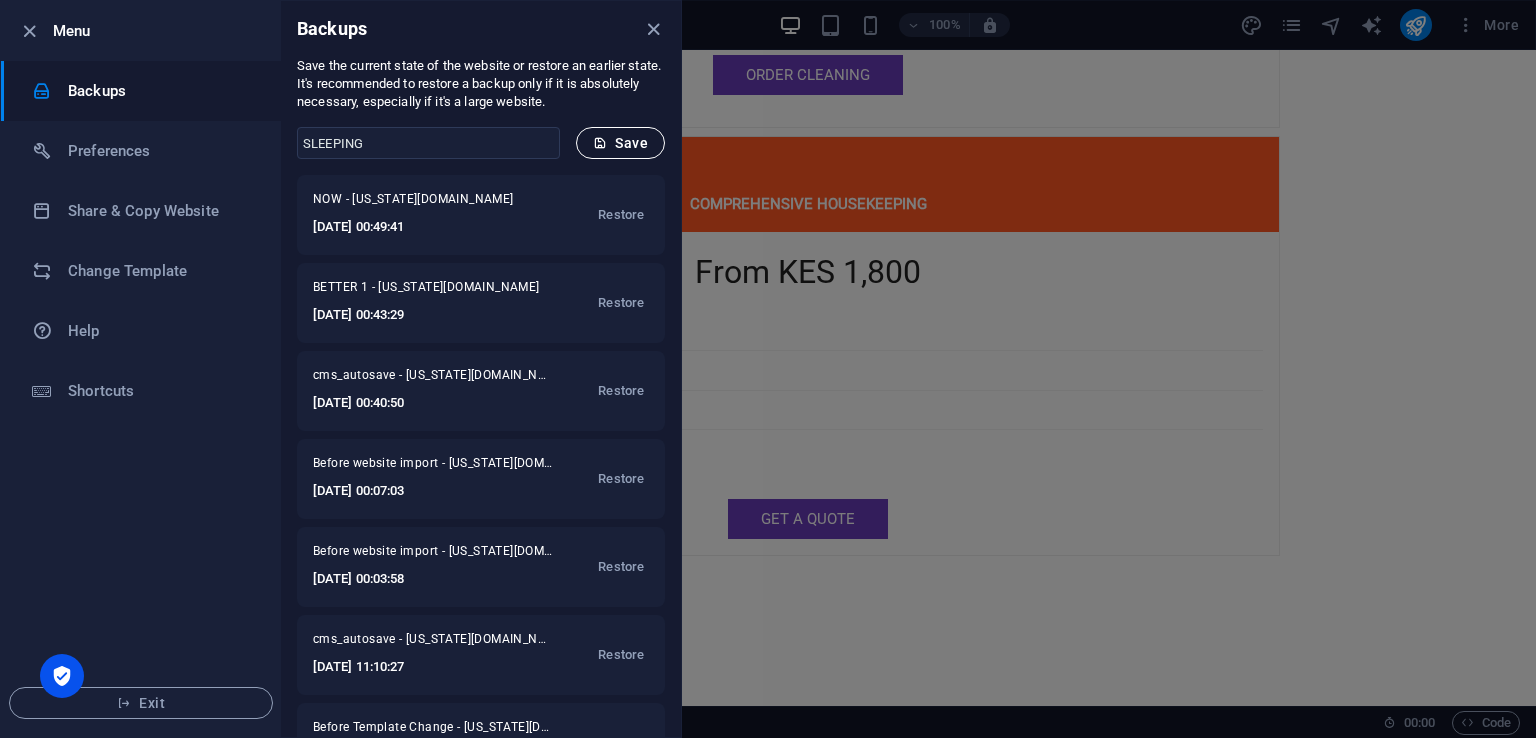 click on "Save" at bounding box center (620, 143) 